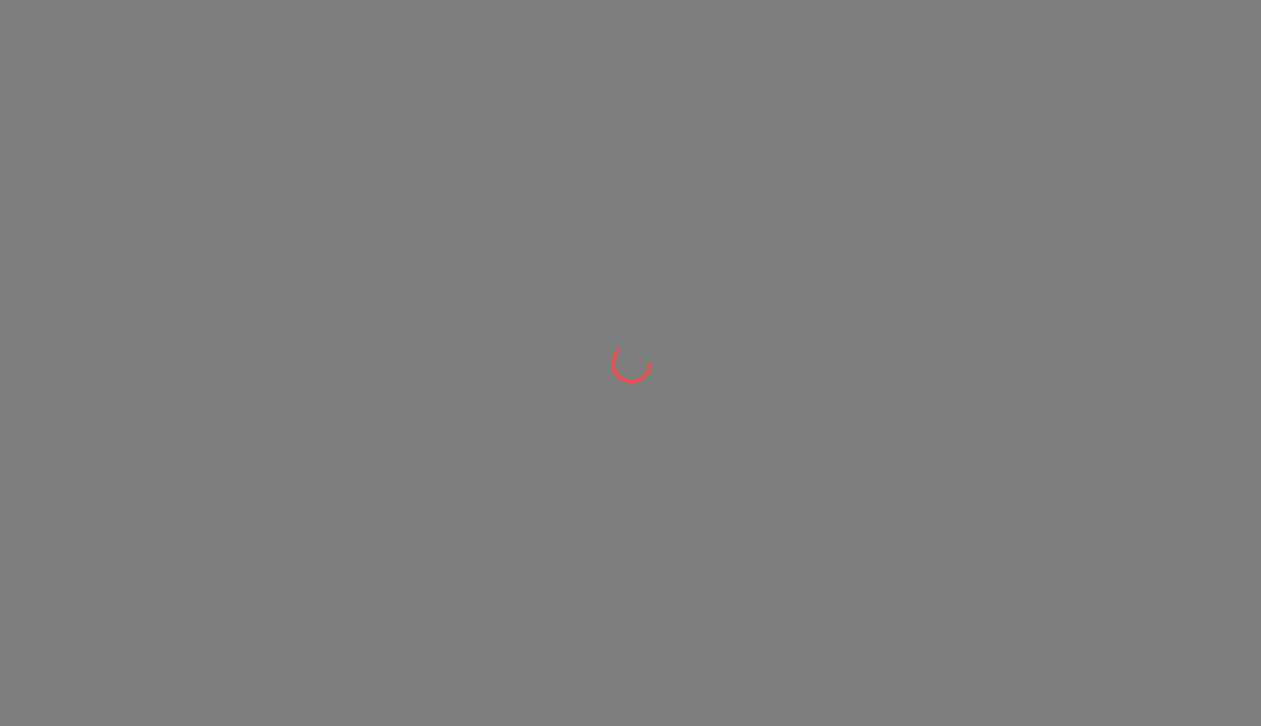 scroll, scrollTop: 0, scrollLeft: 0, axis: both 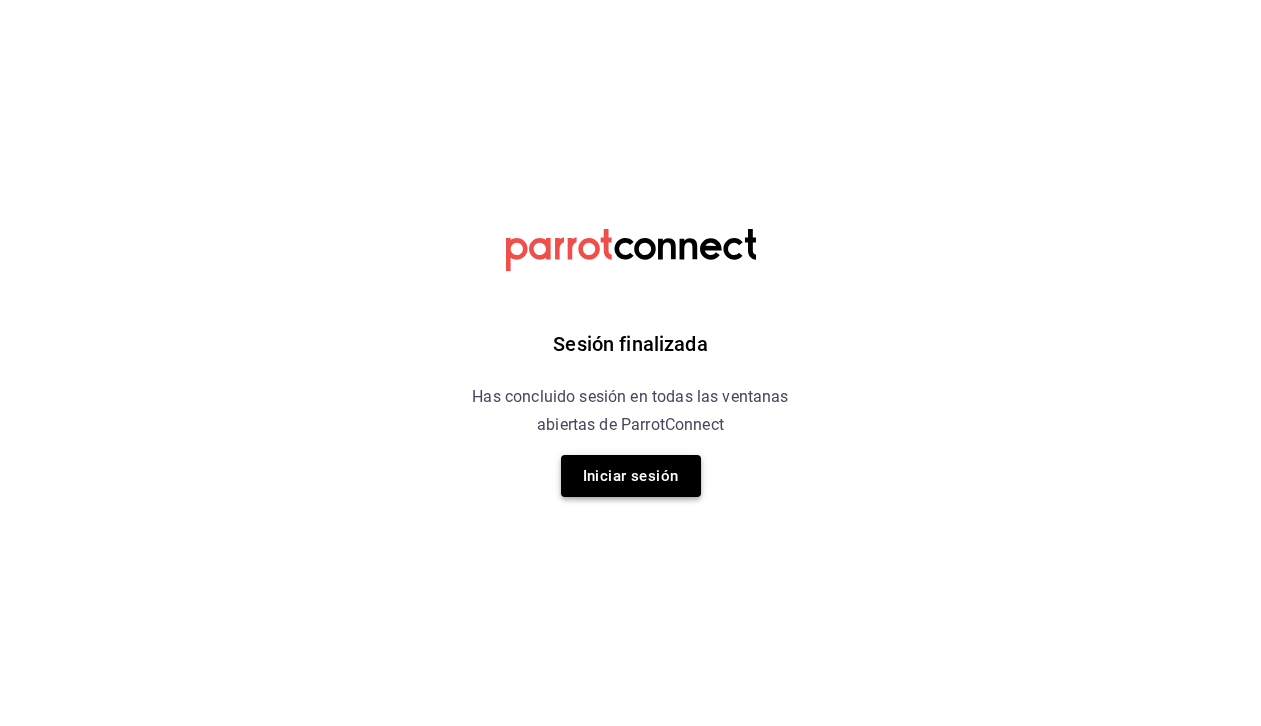 click on "Iniciar sesión" at bounding box center (631, 476) 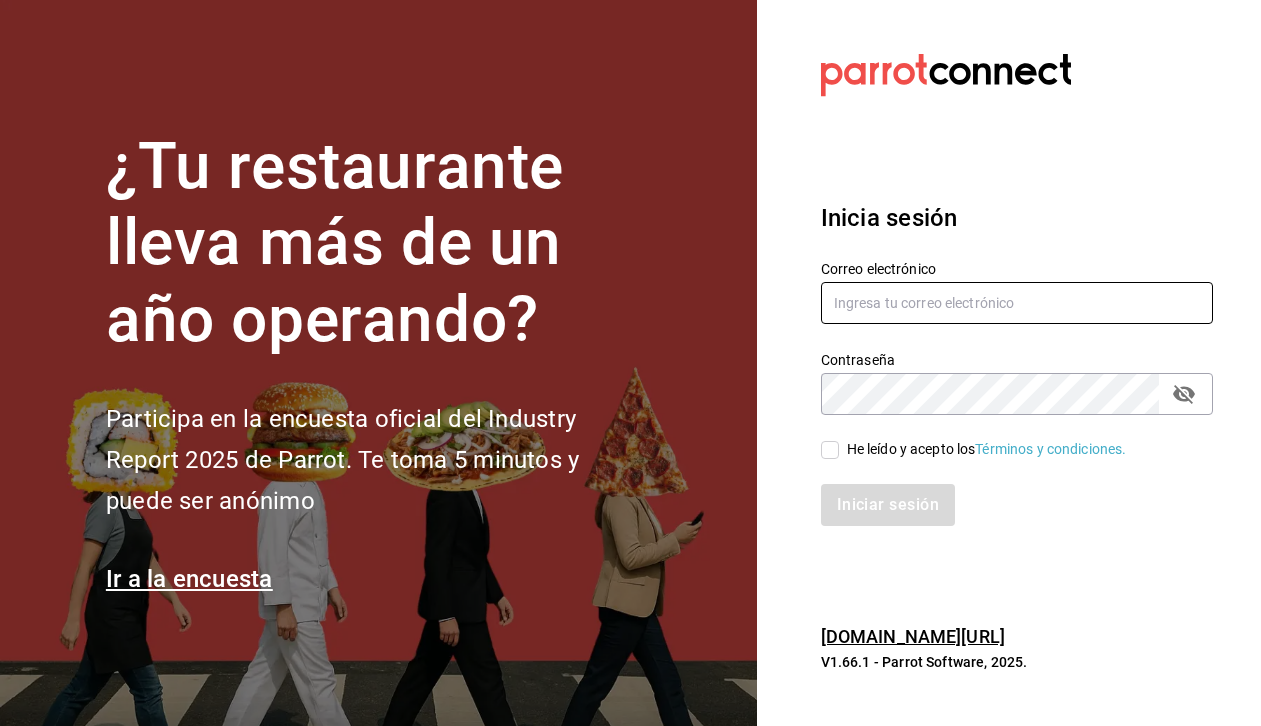 type on "[EMAIL_ADDRESS][DOMAIN_NAME]" 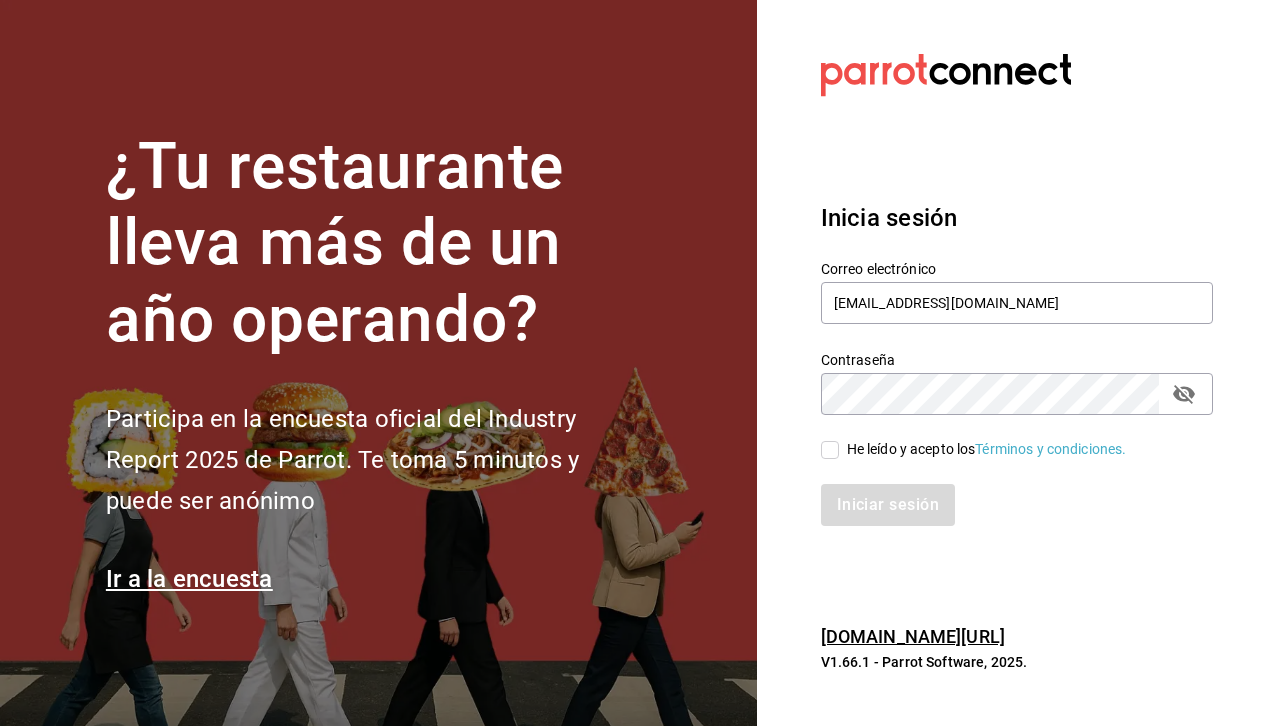 click on "He leído y acepto los  Términos y condiciones." at bounding box center [830, 450] 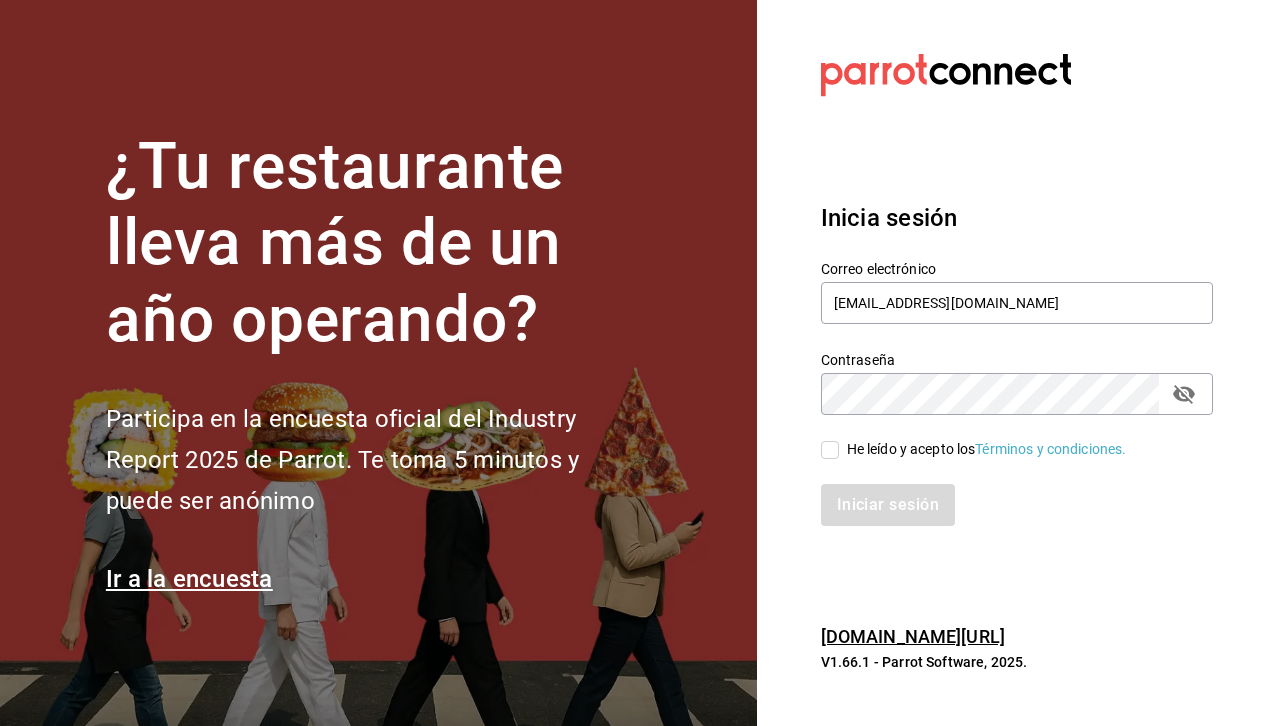 checkbox on "true" 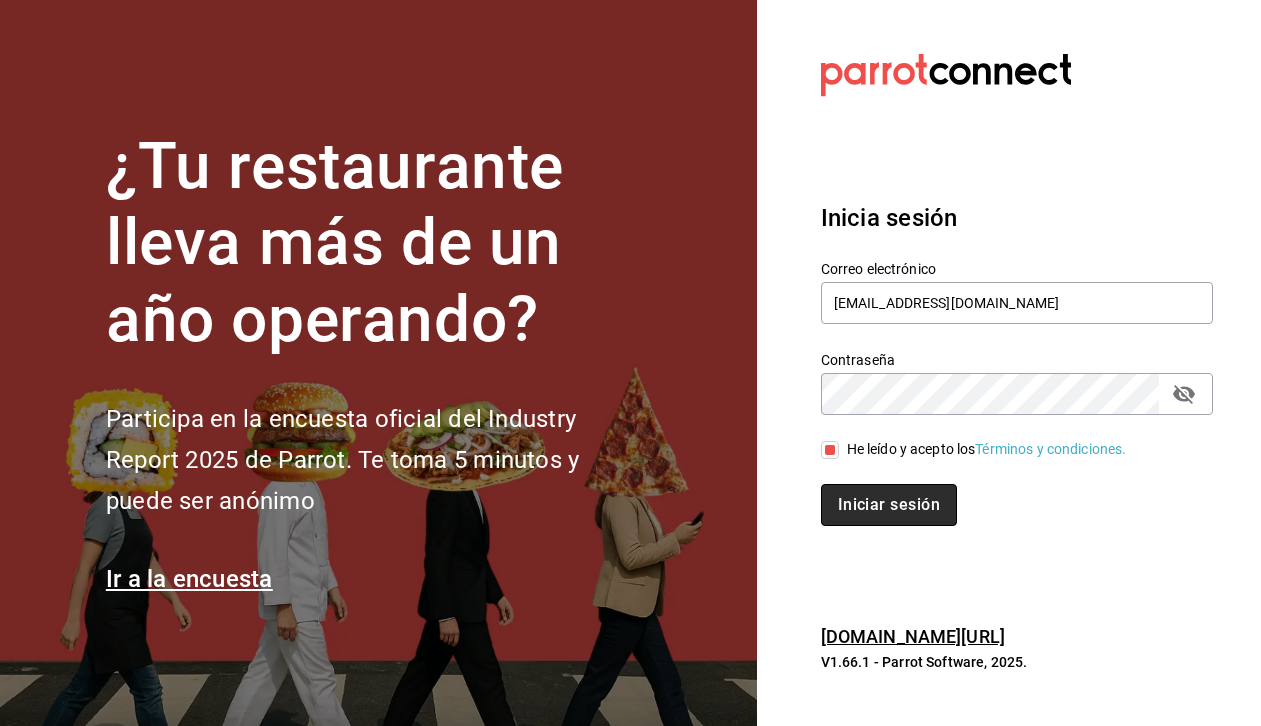 click on "Iniciar sesión" at bounding box center [889, 505] 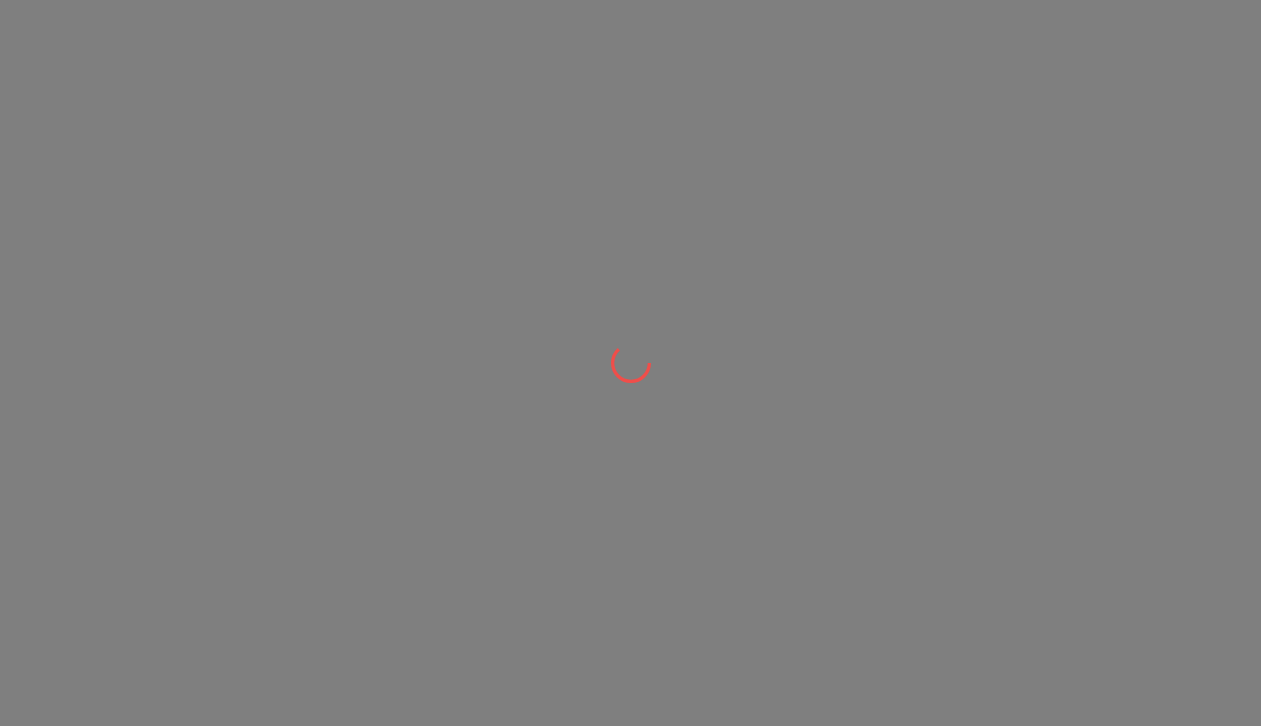 scroll, scrollTop: 0, scrollLeft: 0, axis: both 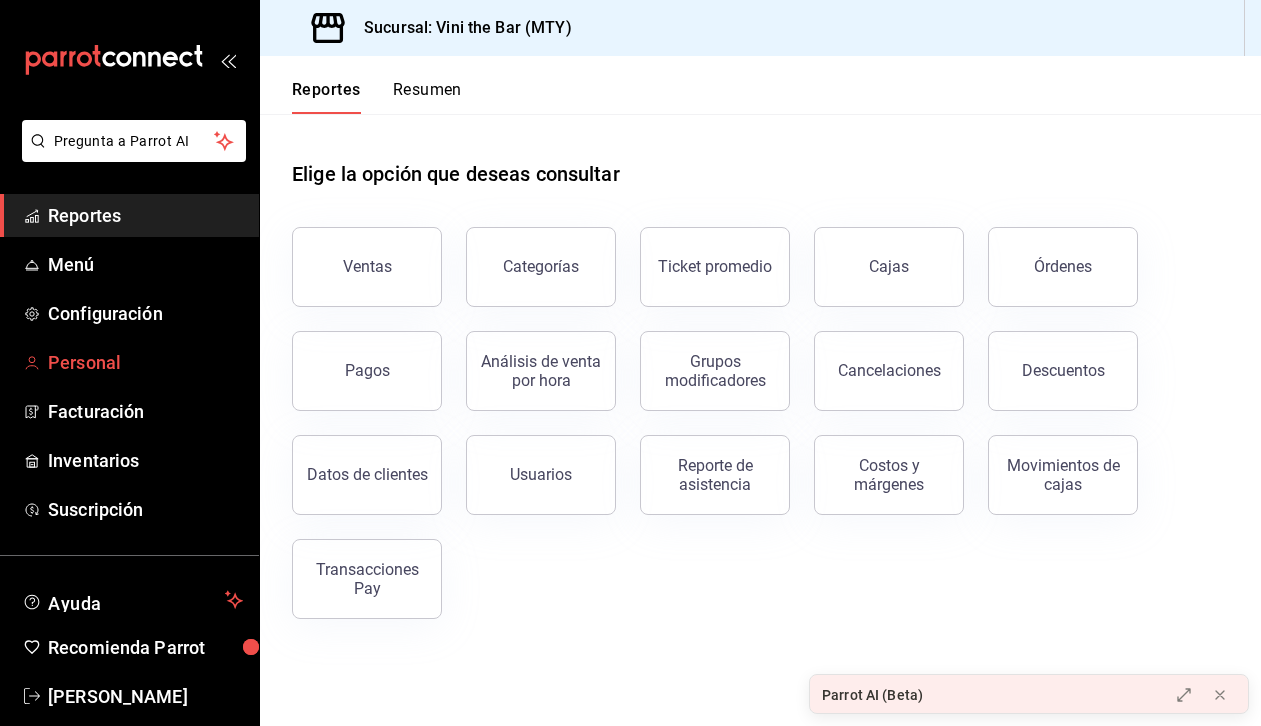 click on "Personal" at bounding box center [145, 362] 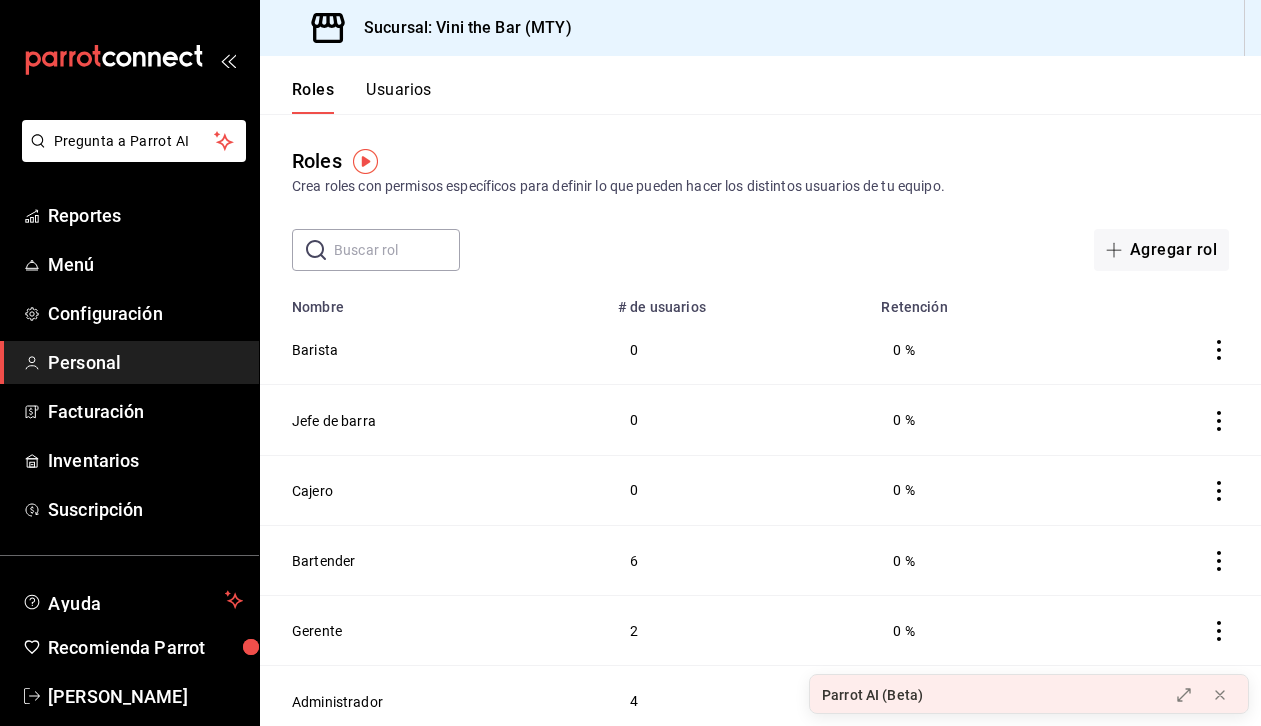 scroll, scrollTop: 7, scrollLeft: 0, axis: vertical 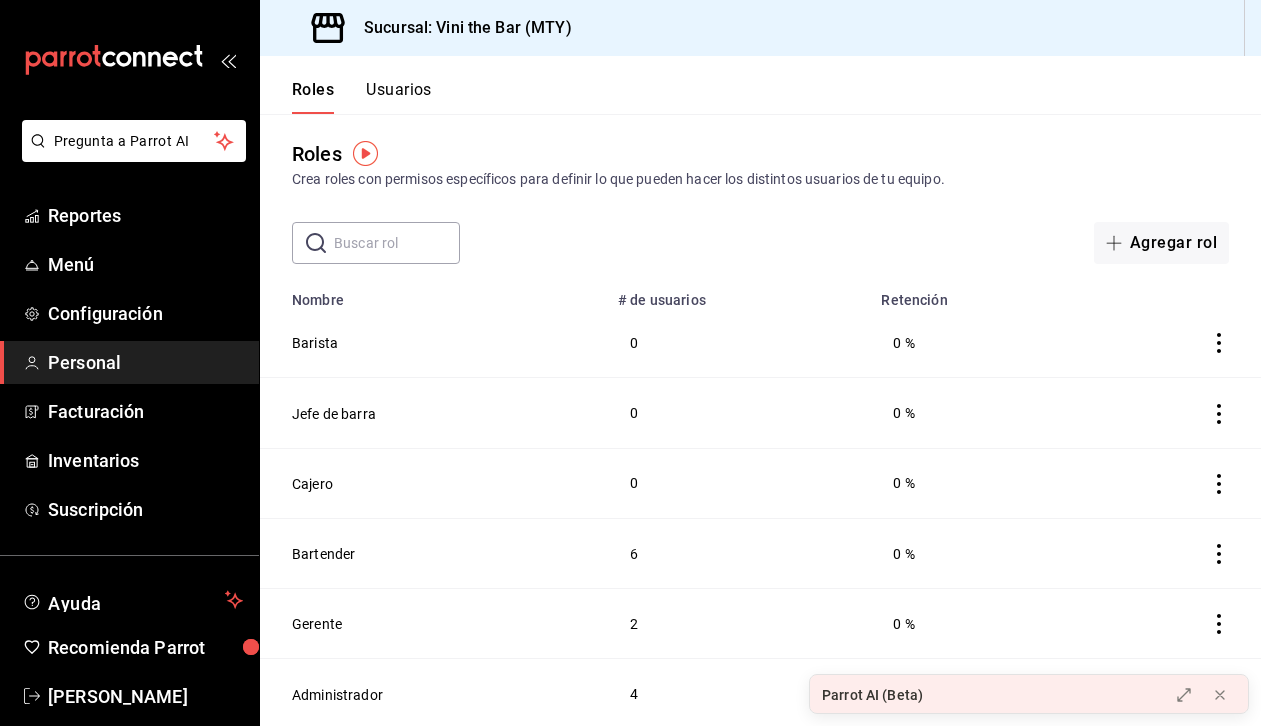 click on "Gerente" at bounding box center [433, 624] 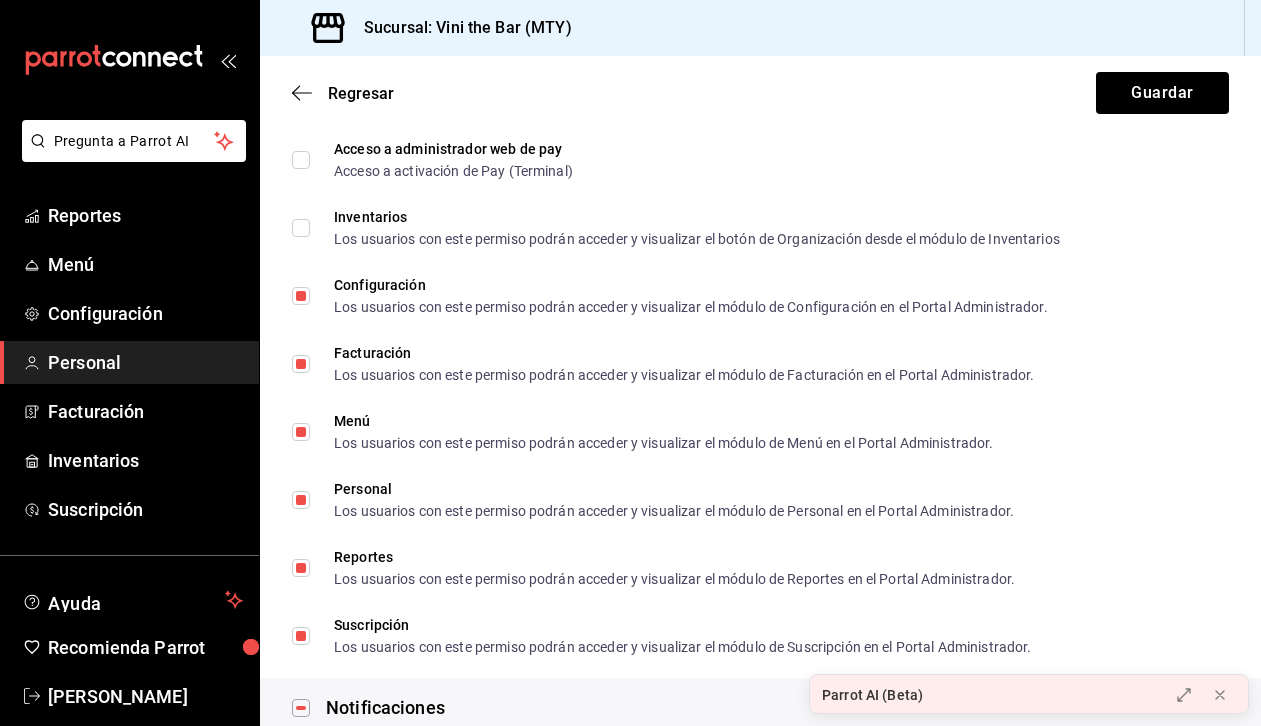 scroll, scrollTop: 1299, scrollLeft: 0, axis: vertical 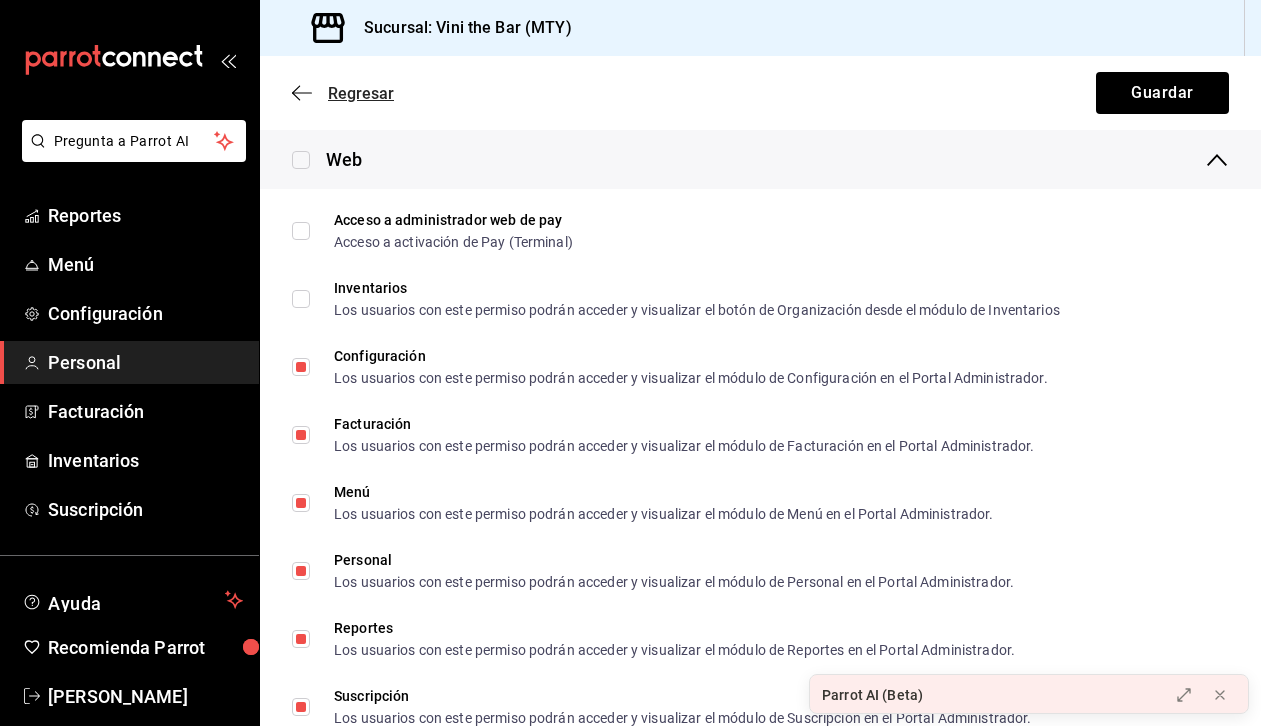 click on "Regresar" at bounding box center (343, 93) 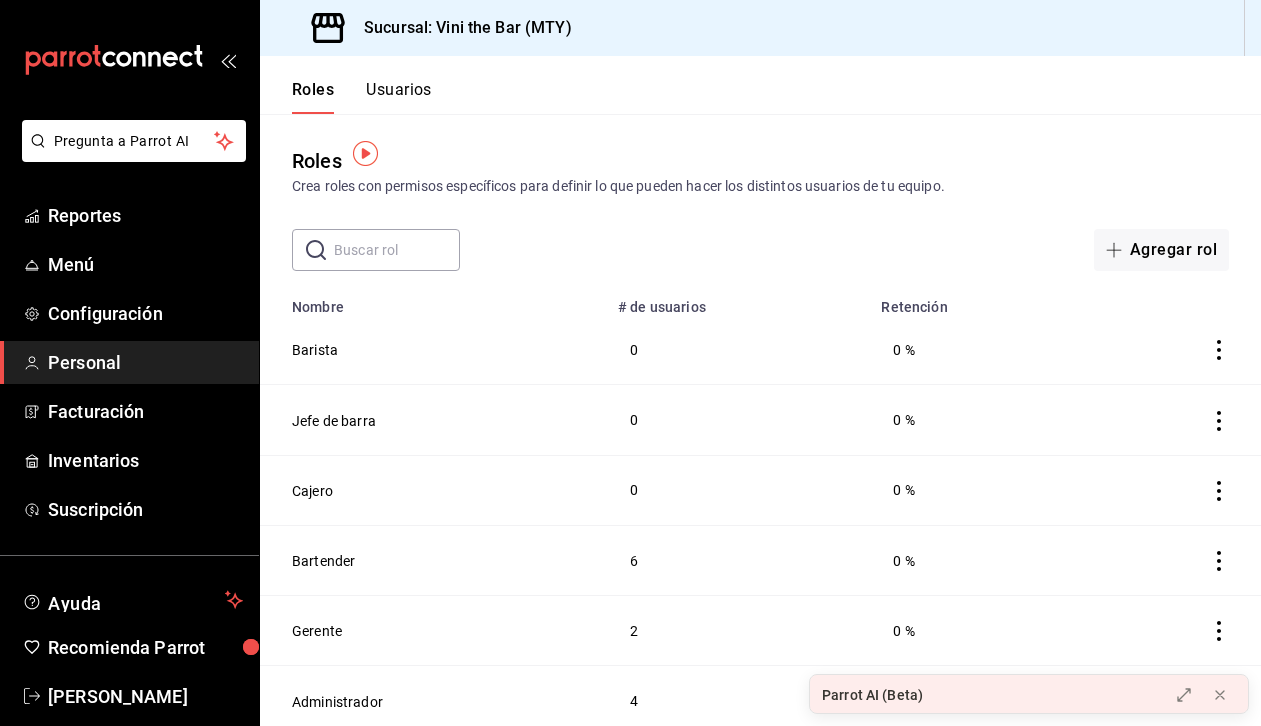 scroll, scrollTop: 7, scrollLeft: 0, axis: vertical 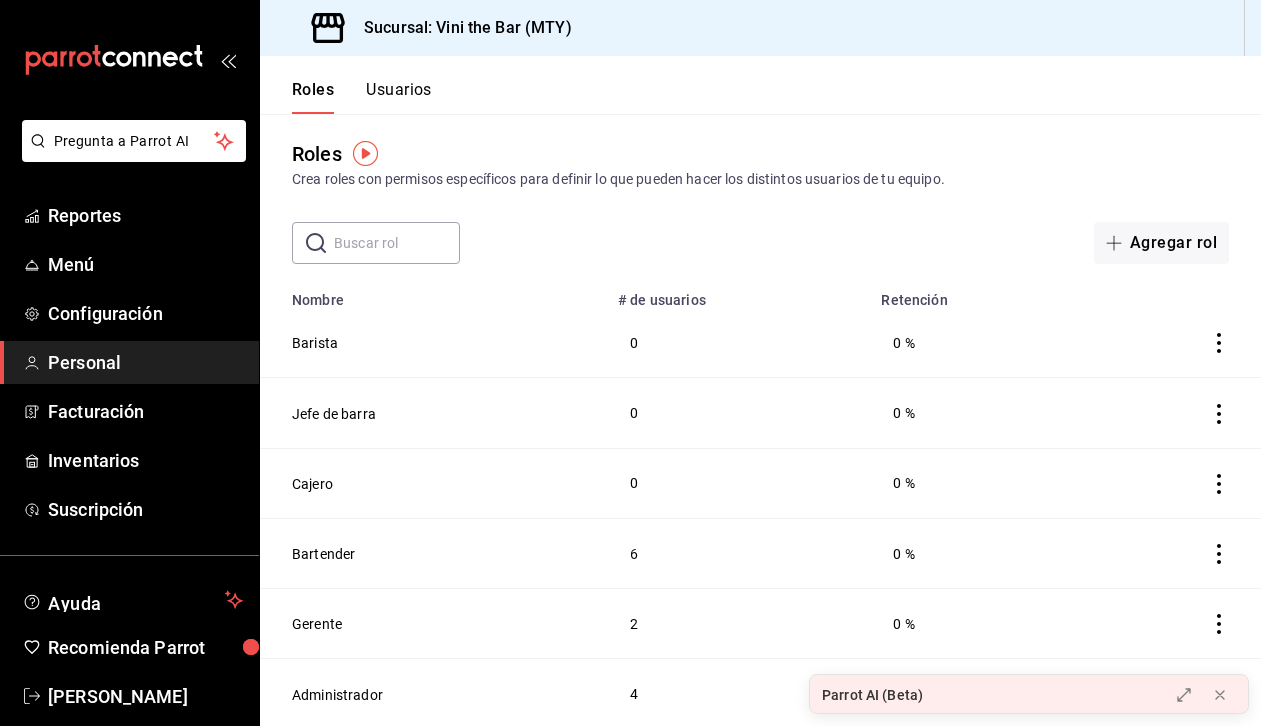 click 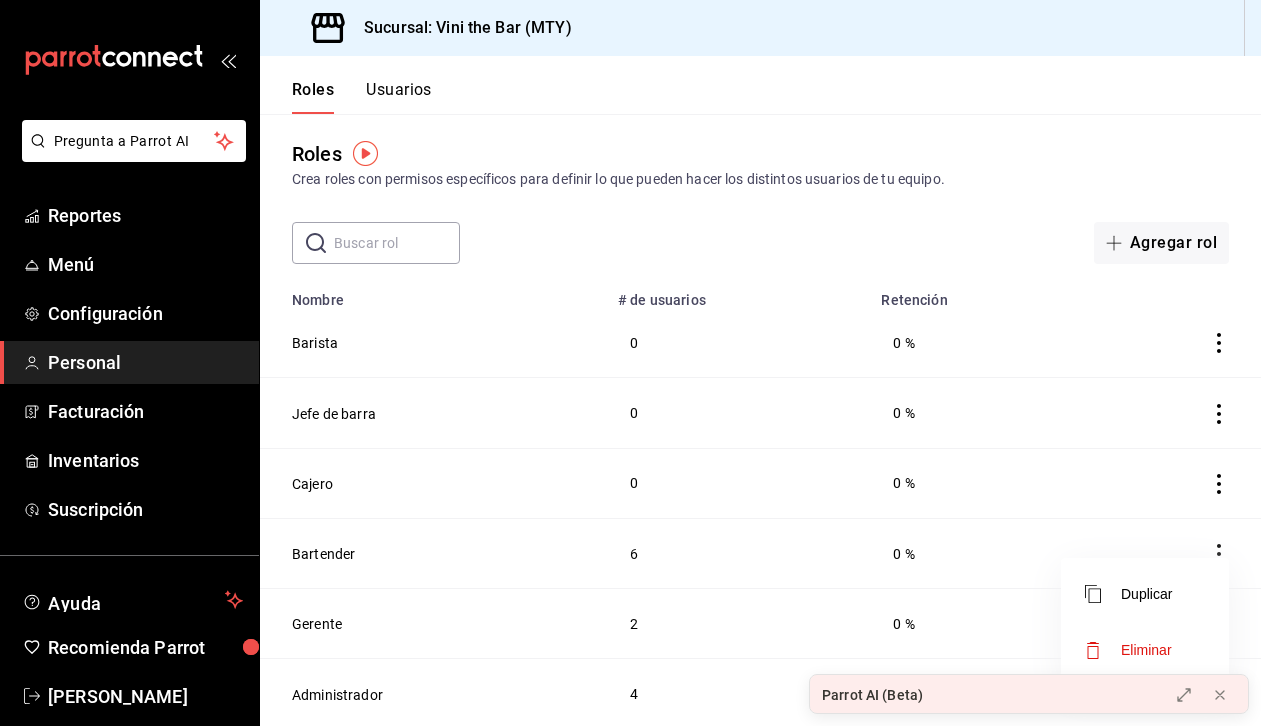 click at bounding box center (630, 363) 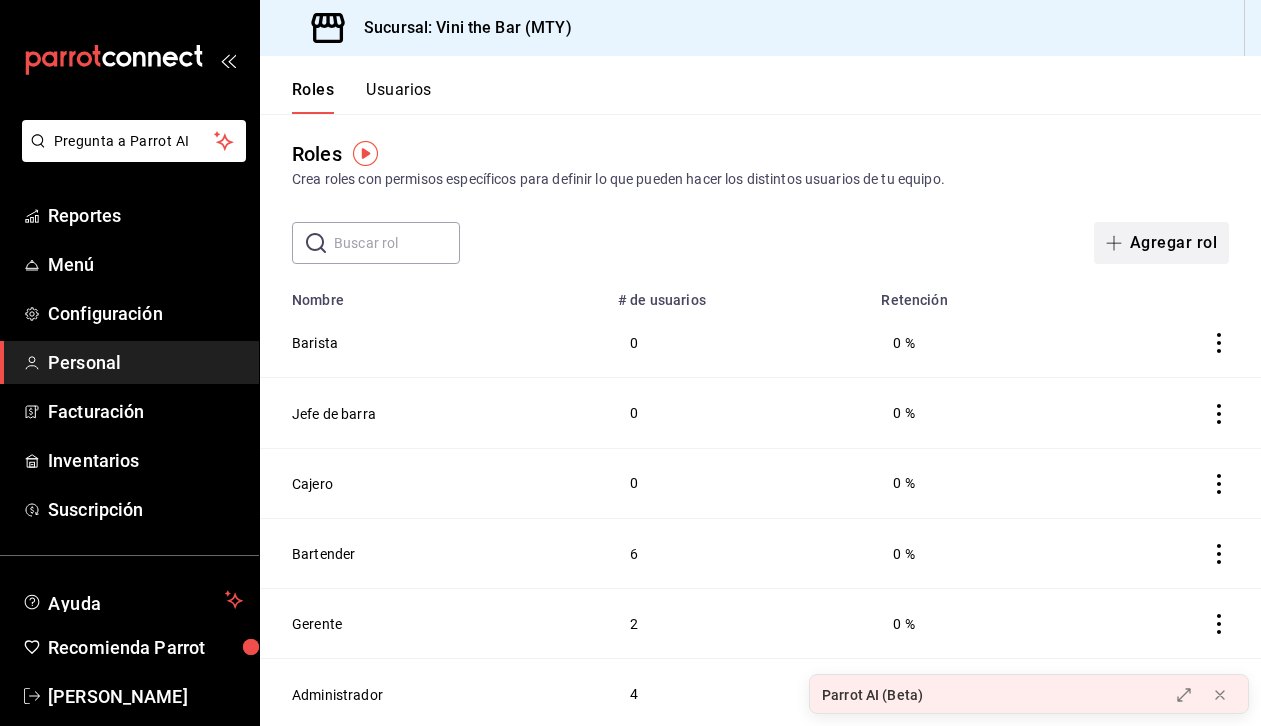 click on "Agregar rol" at bounding box center (1161, 243) 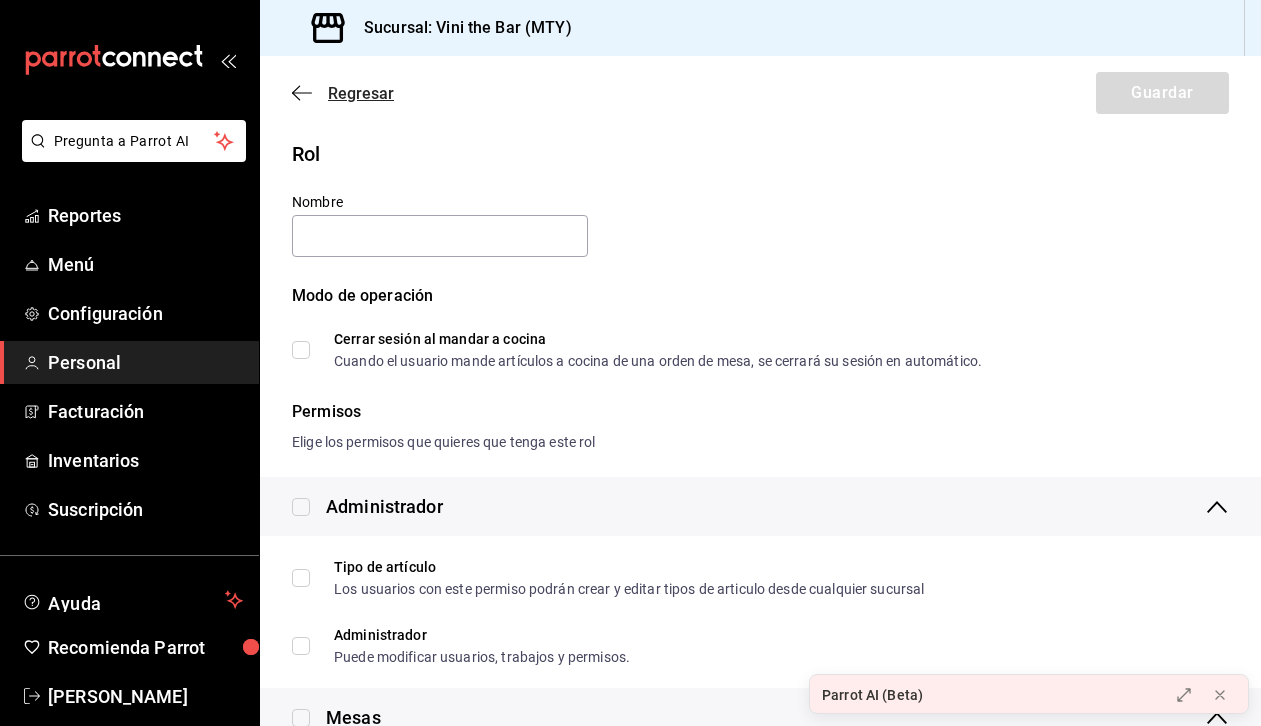 click 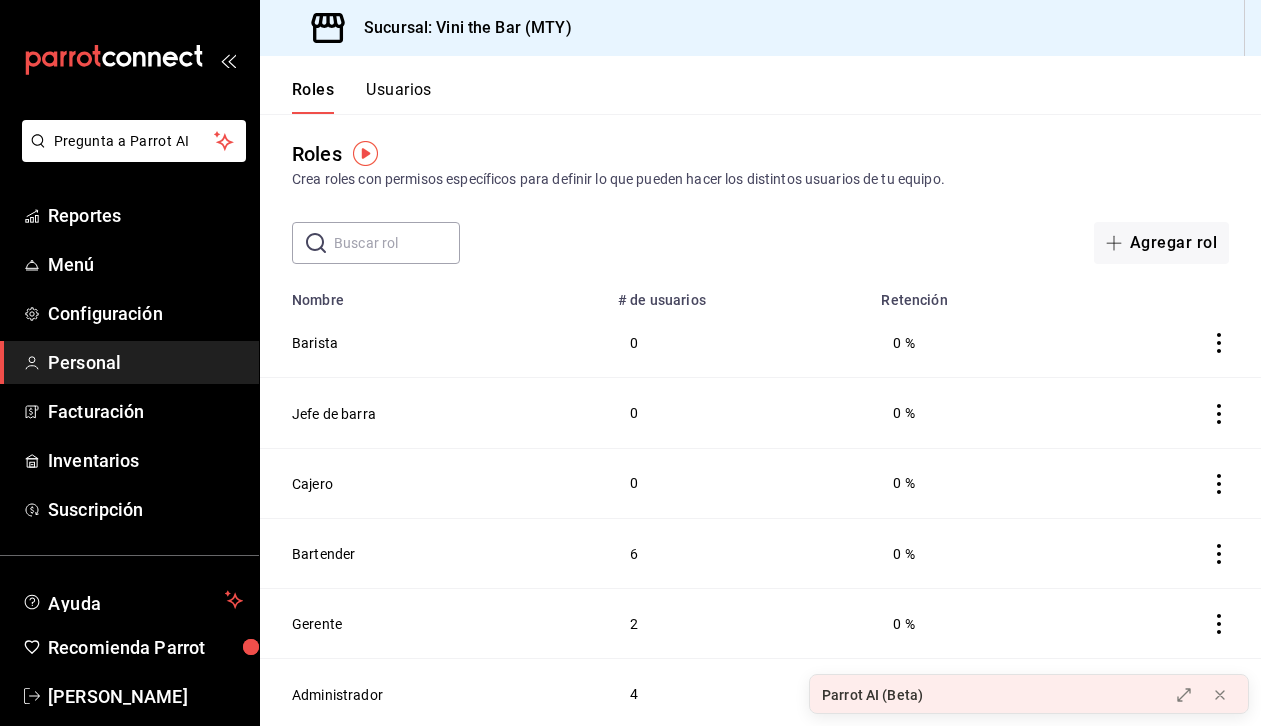 click on "Usuarios" at bounding box center (399, 97) 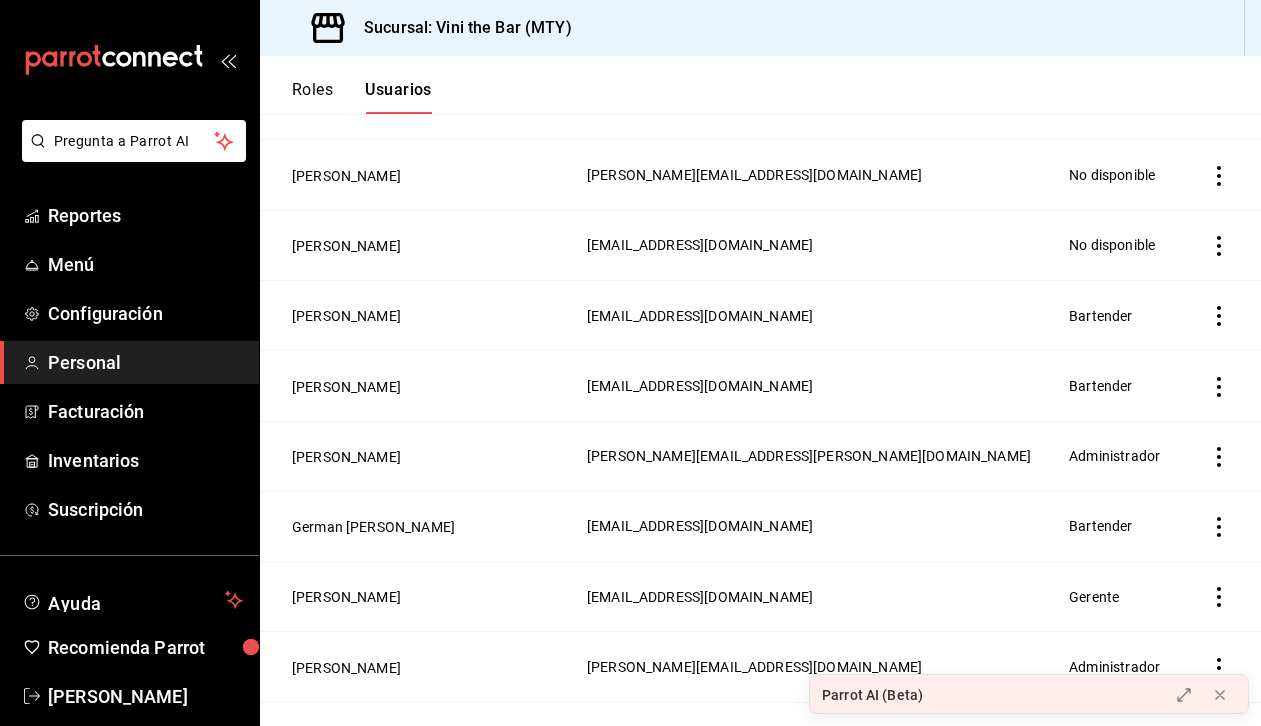 scroll, scrollTop: 1473, scrollLeft: 0, axis: vertical 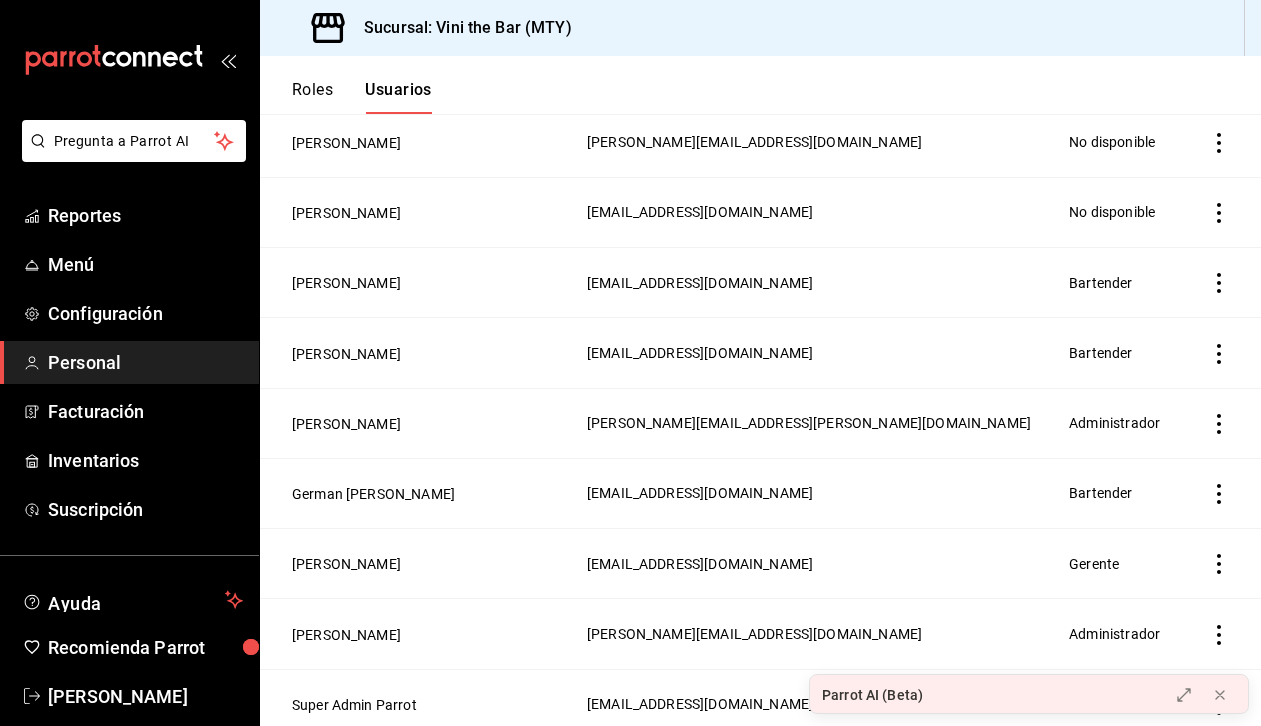 click 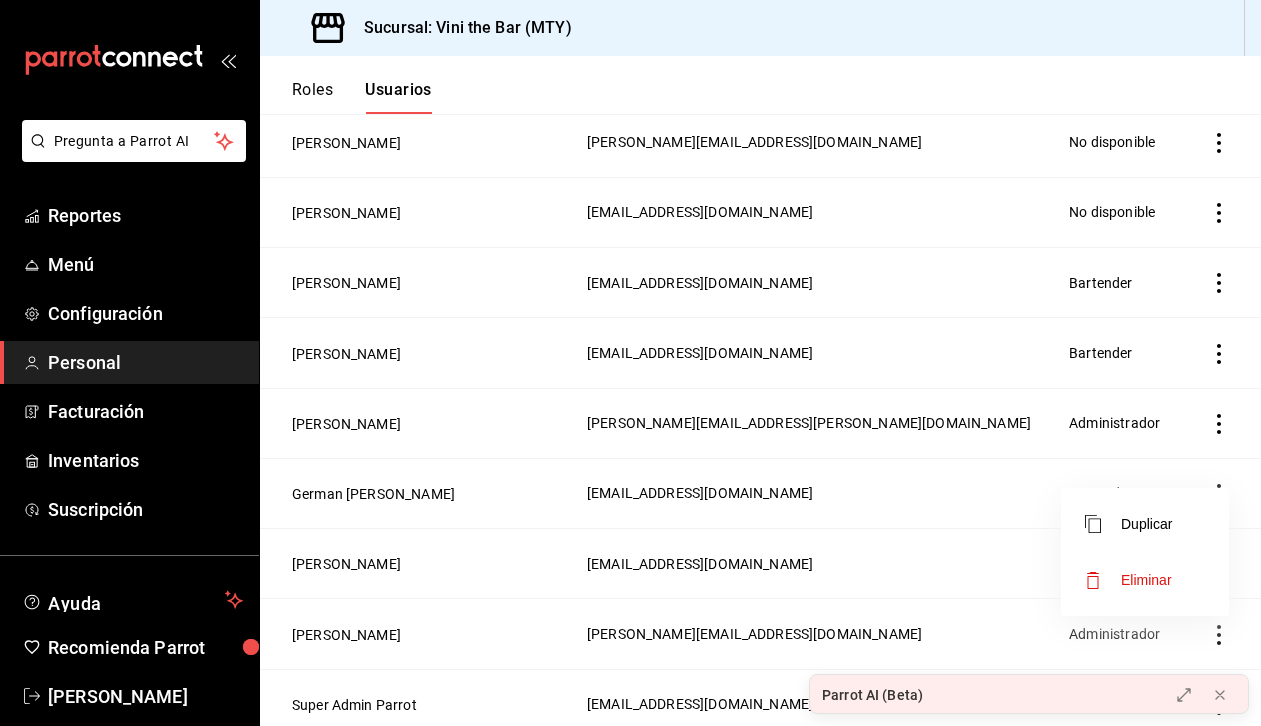 click at bounding box center [630, 363] 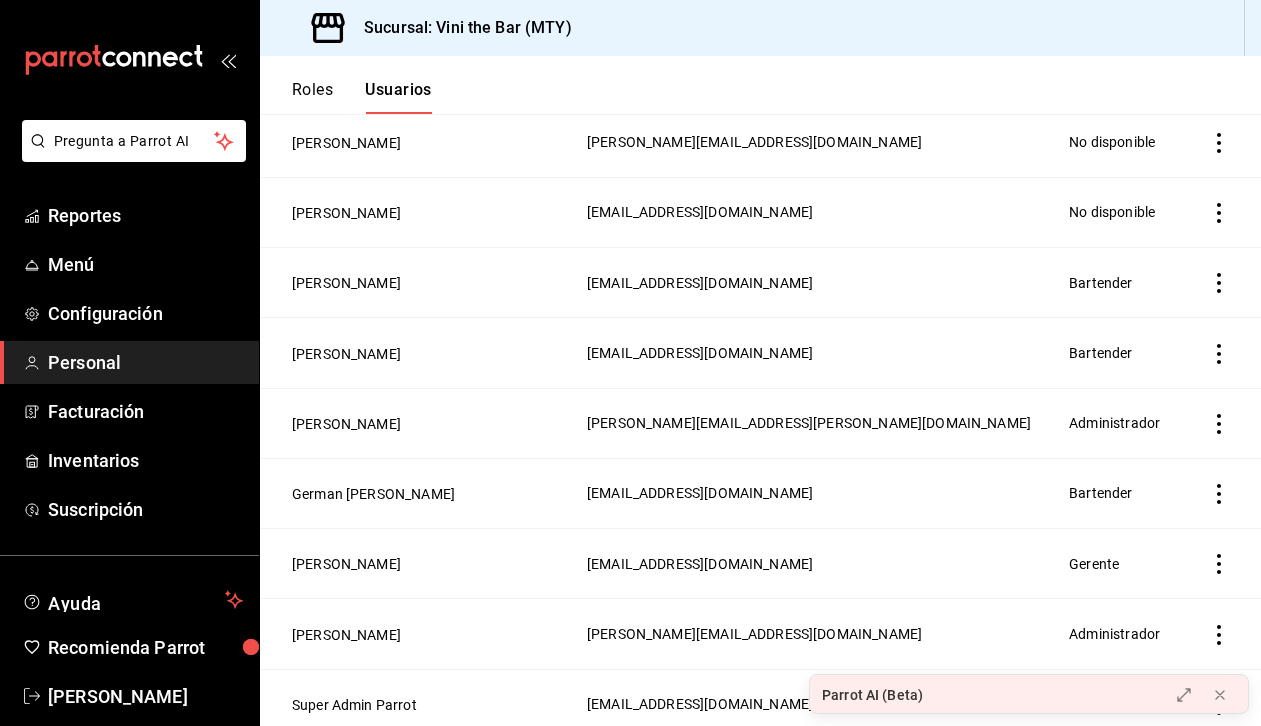 click at bounding box center (630, 363) 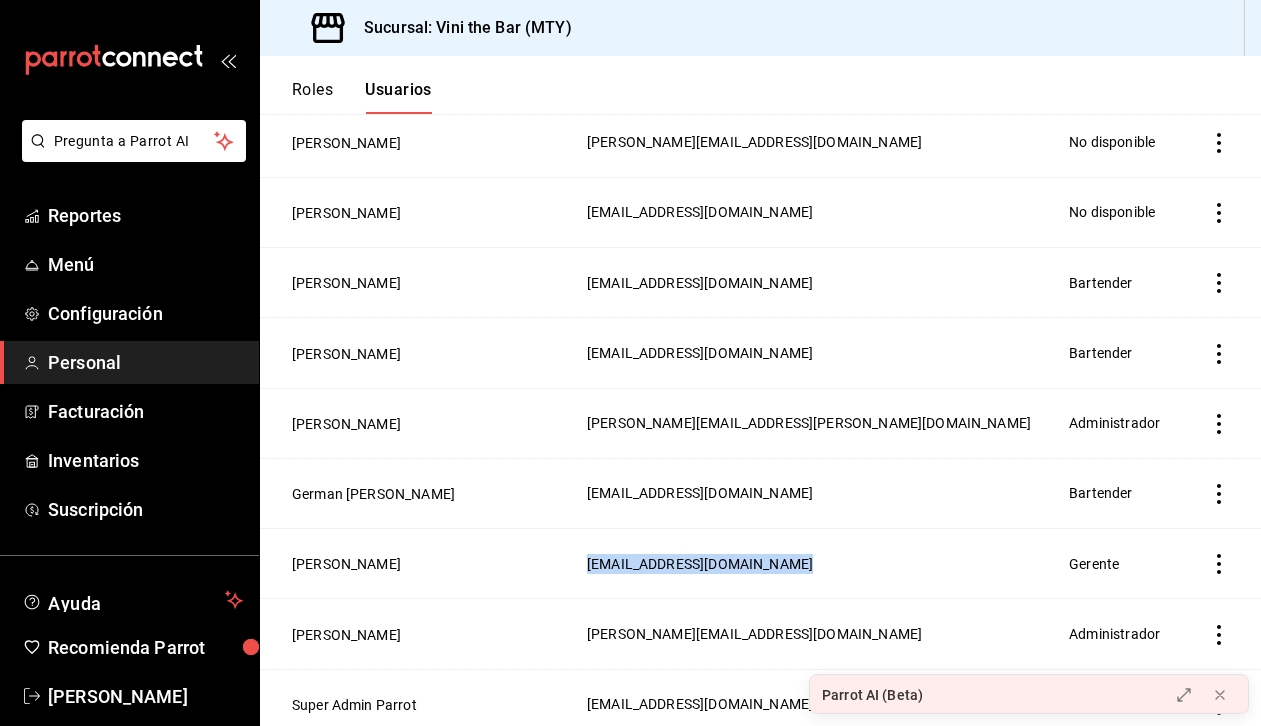 click on "aguirrearturojr@gmail.com" at bounding box center (816, 564) 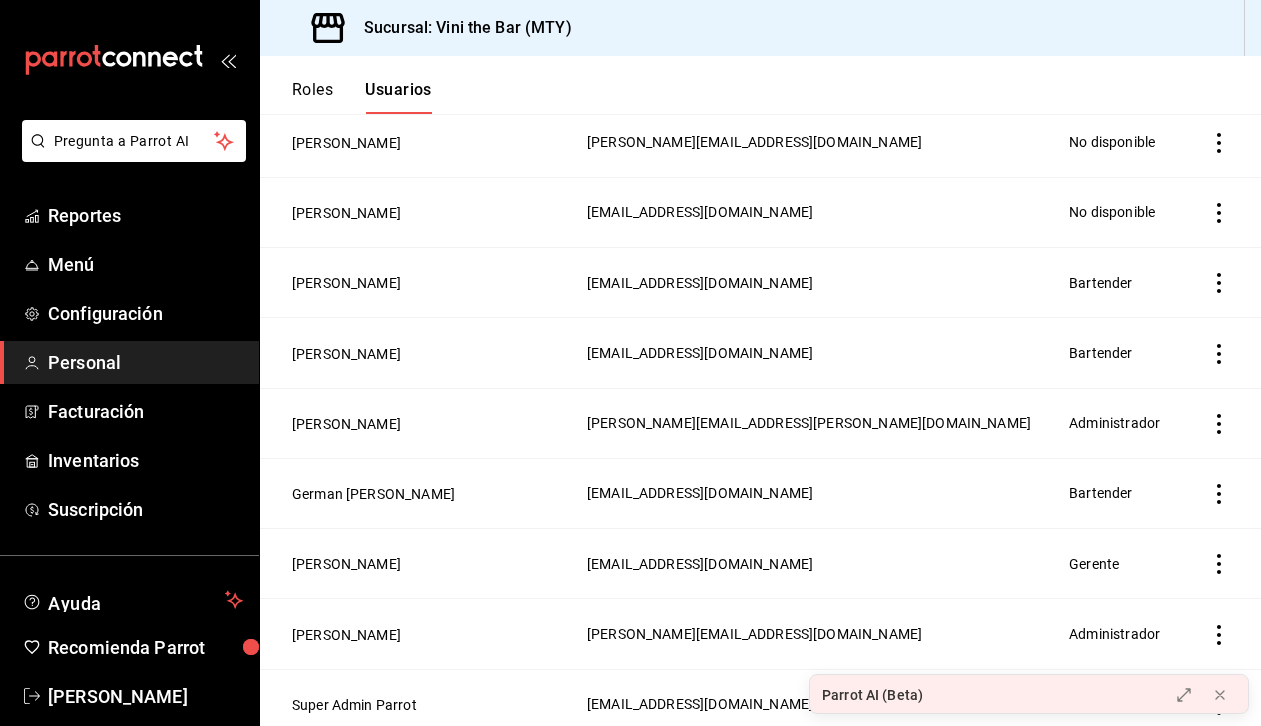 click 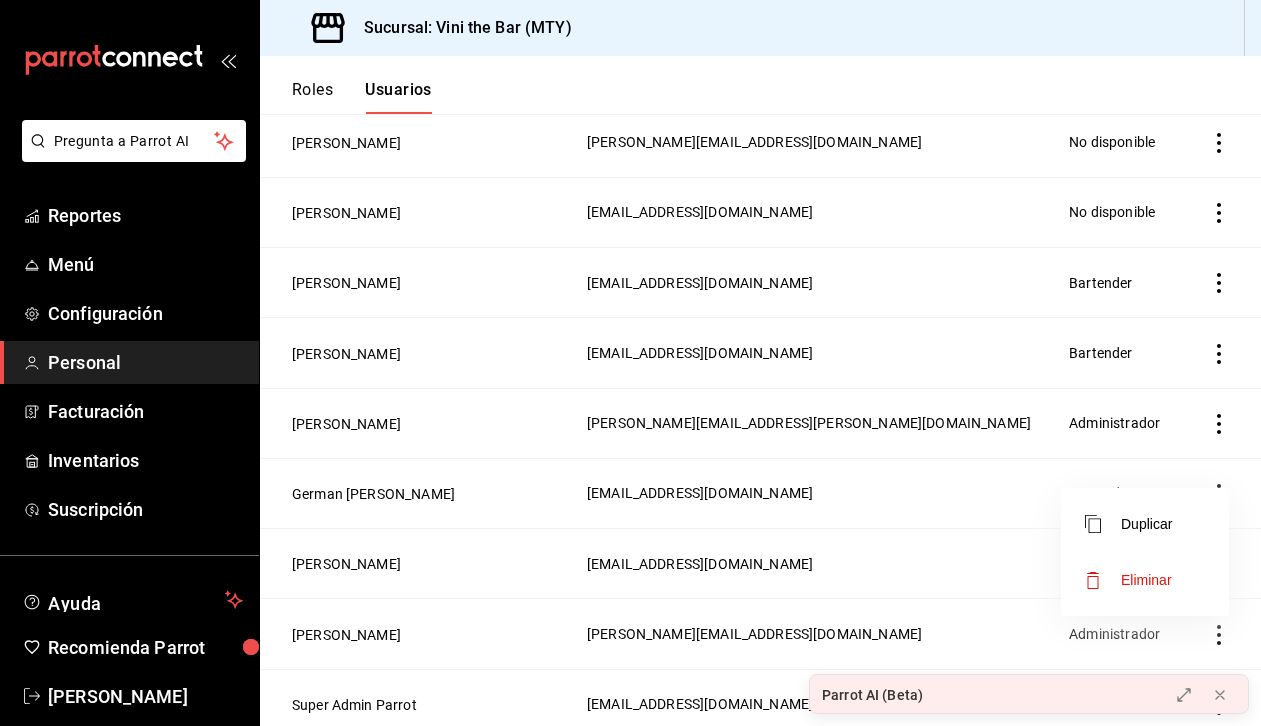 click at bounding box center [630, 363] 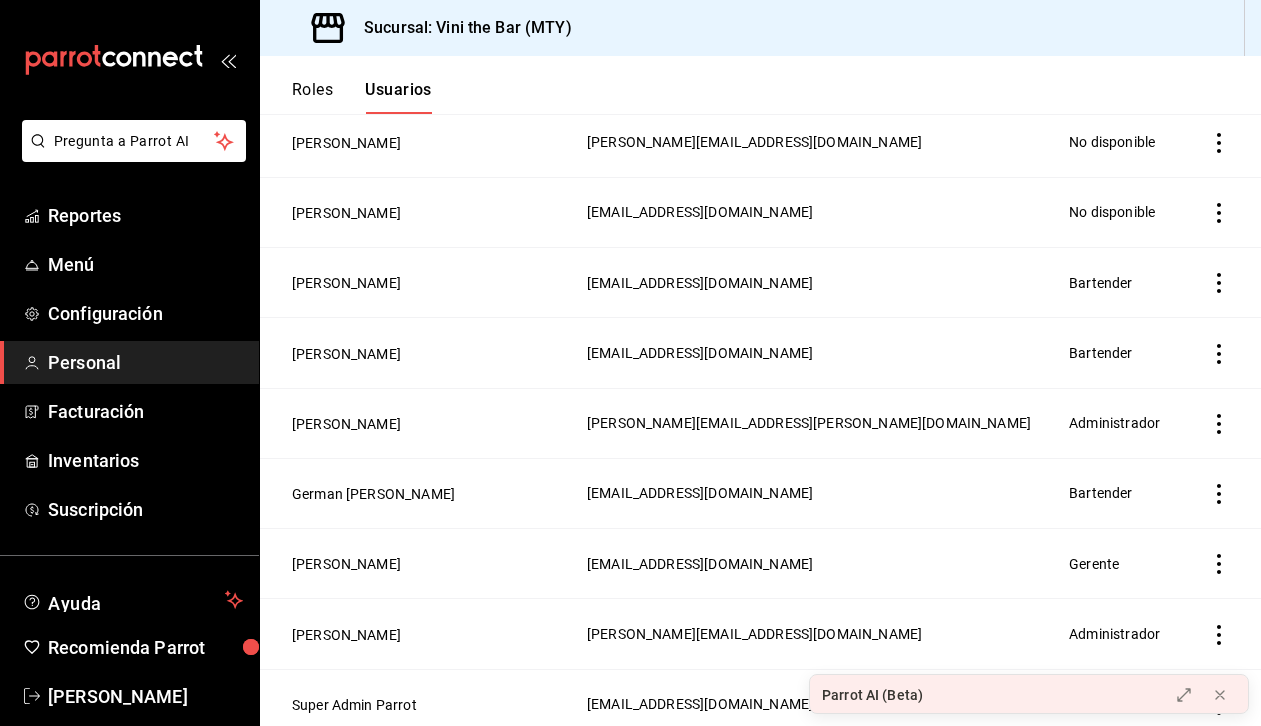 click 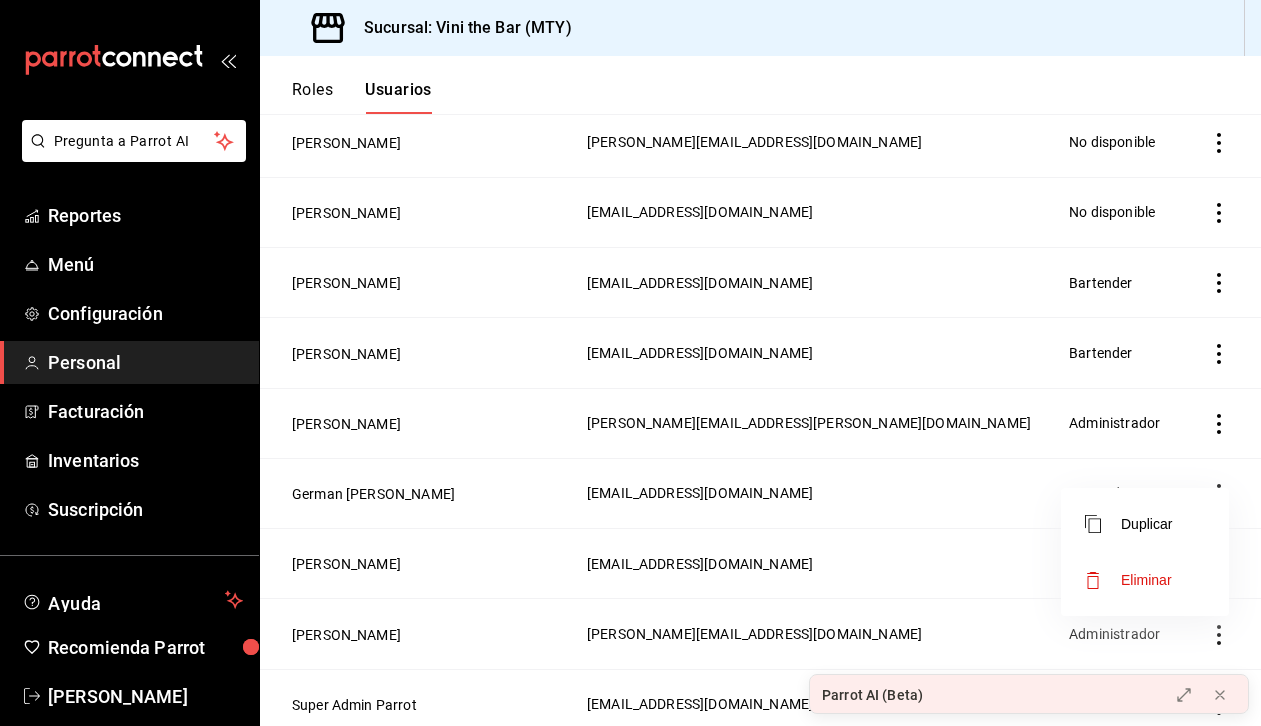 click on "Eliminar" at bounding box center [1146, 580] 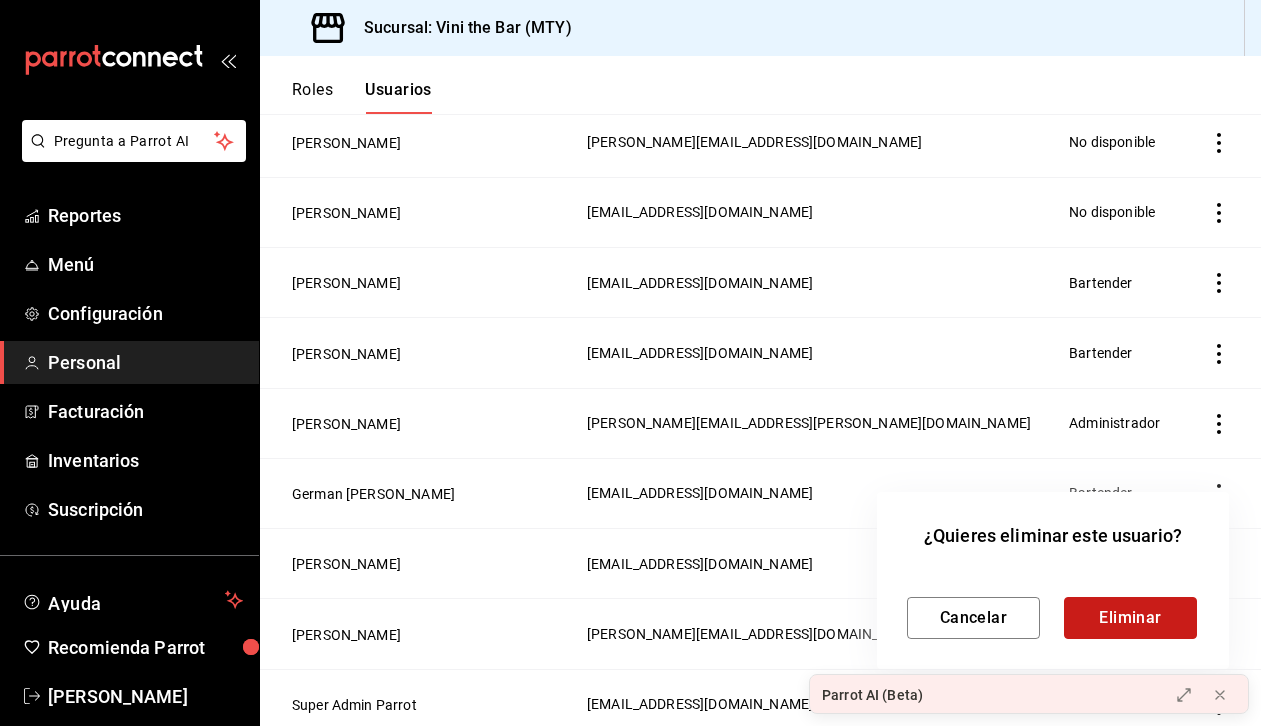 click on "Eliminar" at bounding box center (1130, 618) 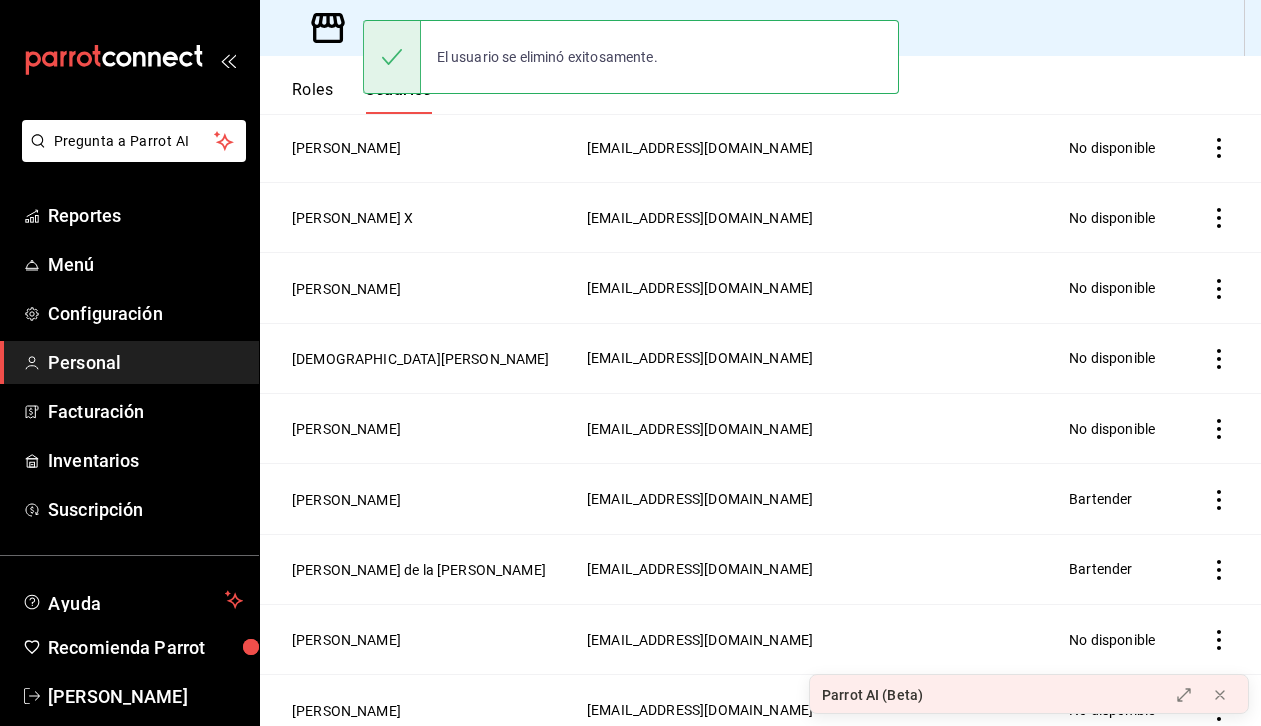 scroll, scrollTop: 0, scrollLeft: 0, axis: both 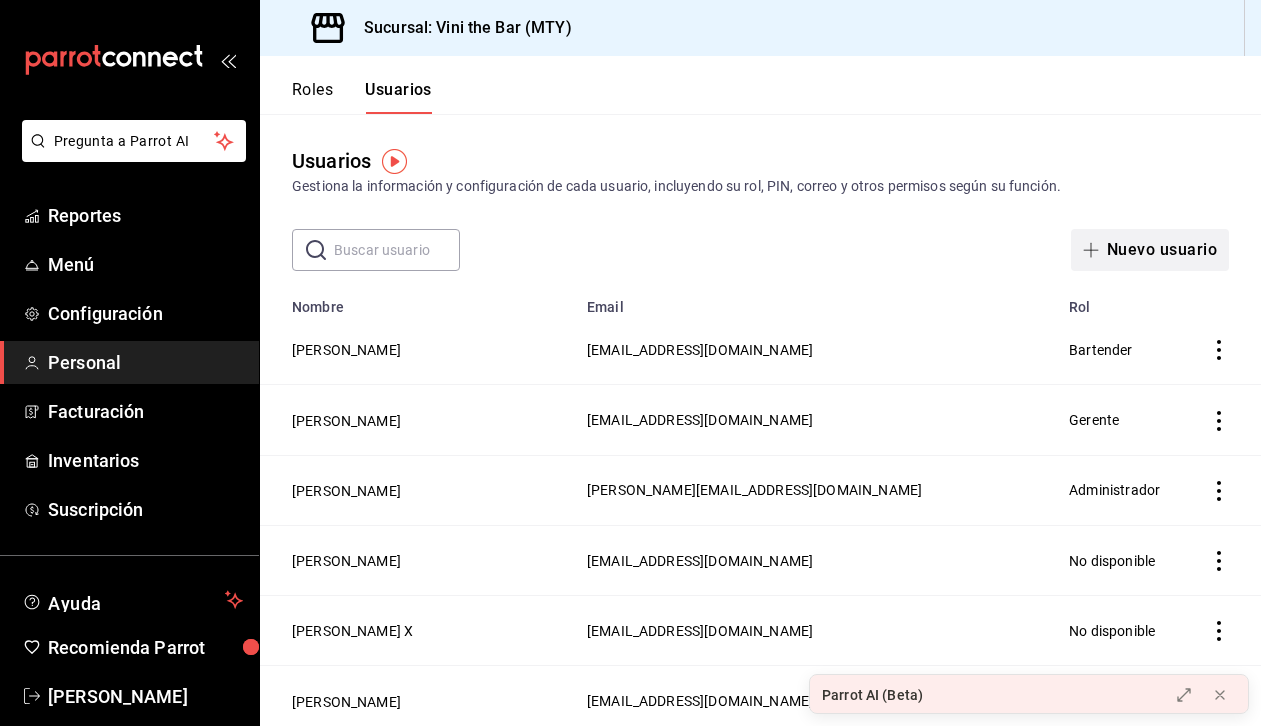 click on "Nuevo usuario" at bounding box center [1150, 250] 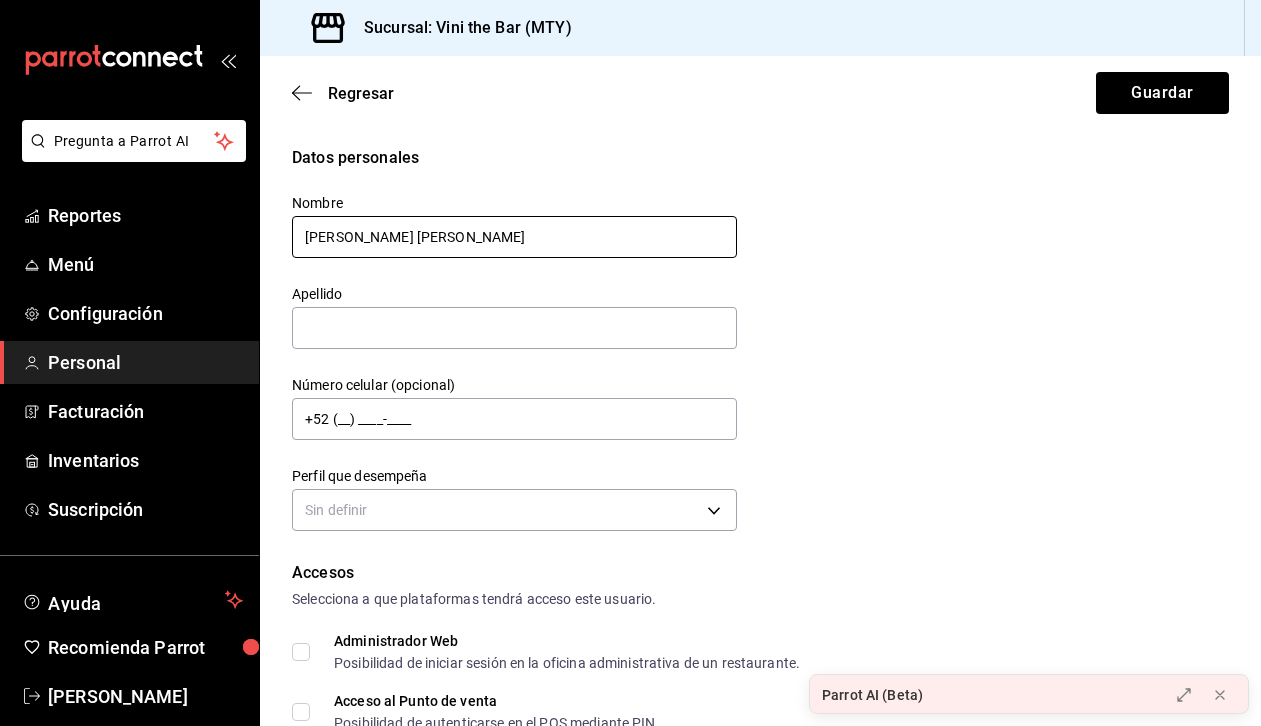 click on "Roberto Martinez Gonzalez" at bounding box center (514, 237) 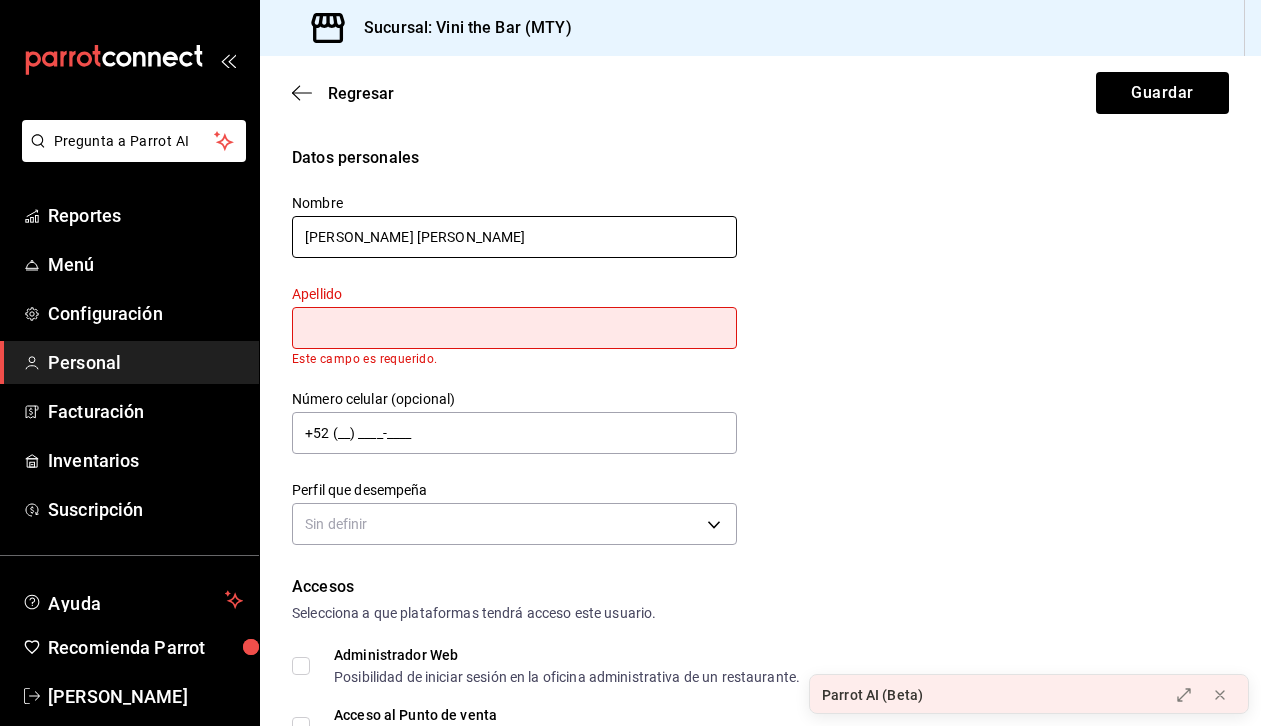 click on "Roberto Martinez Gonzalez" at bounding box center [514, 237] 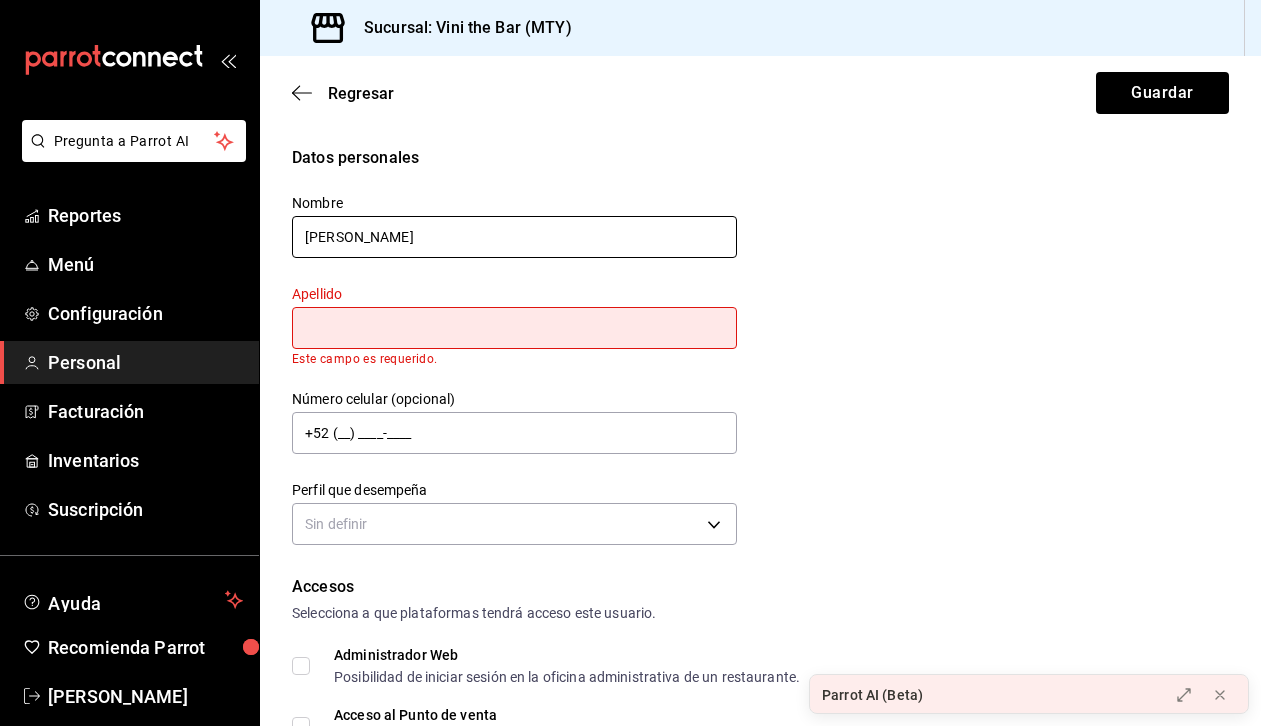 type on "[PERSON_NAME]" 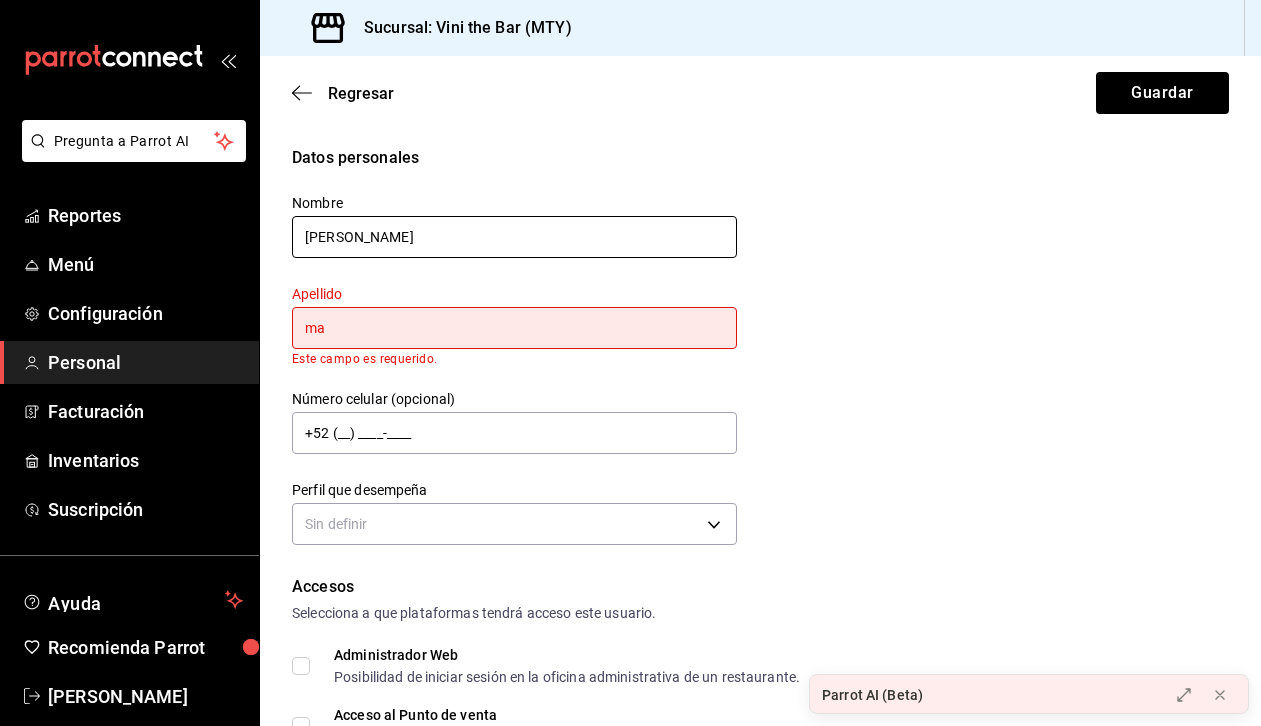 type on "m" 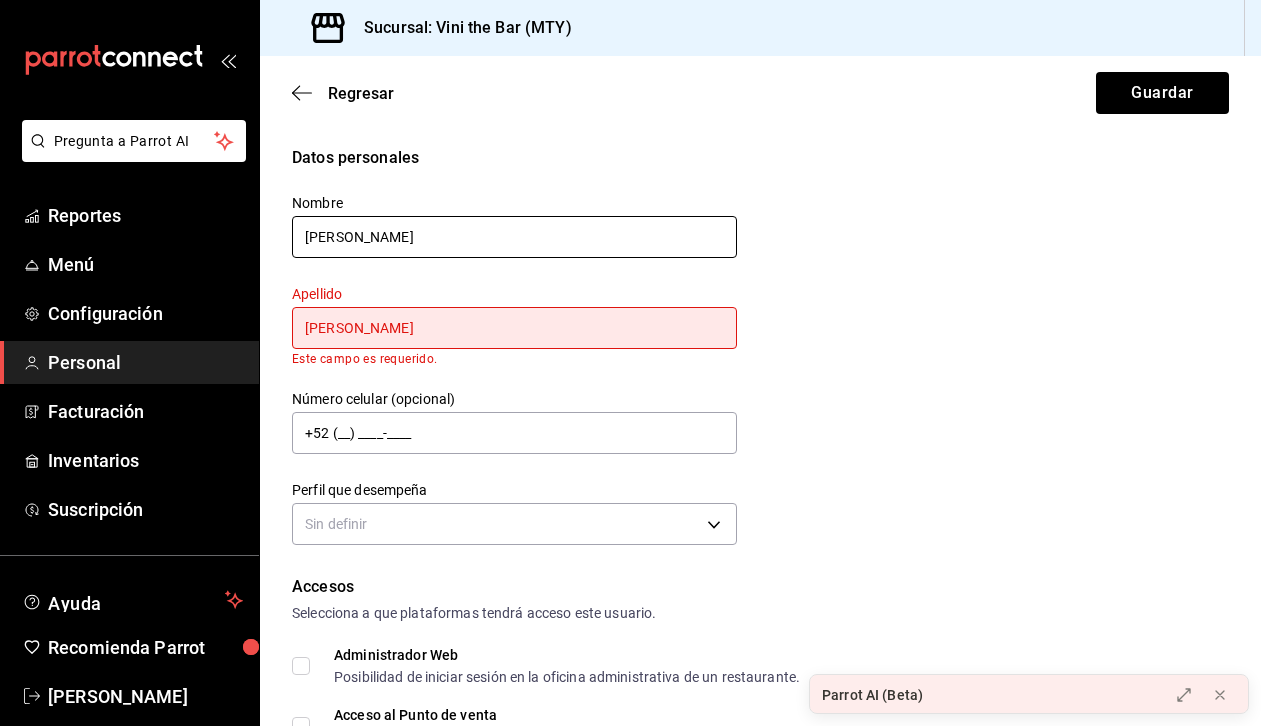 type on "[PERSON_NAME]" 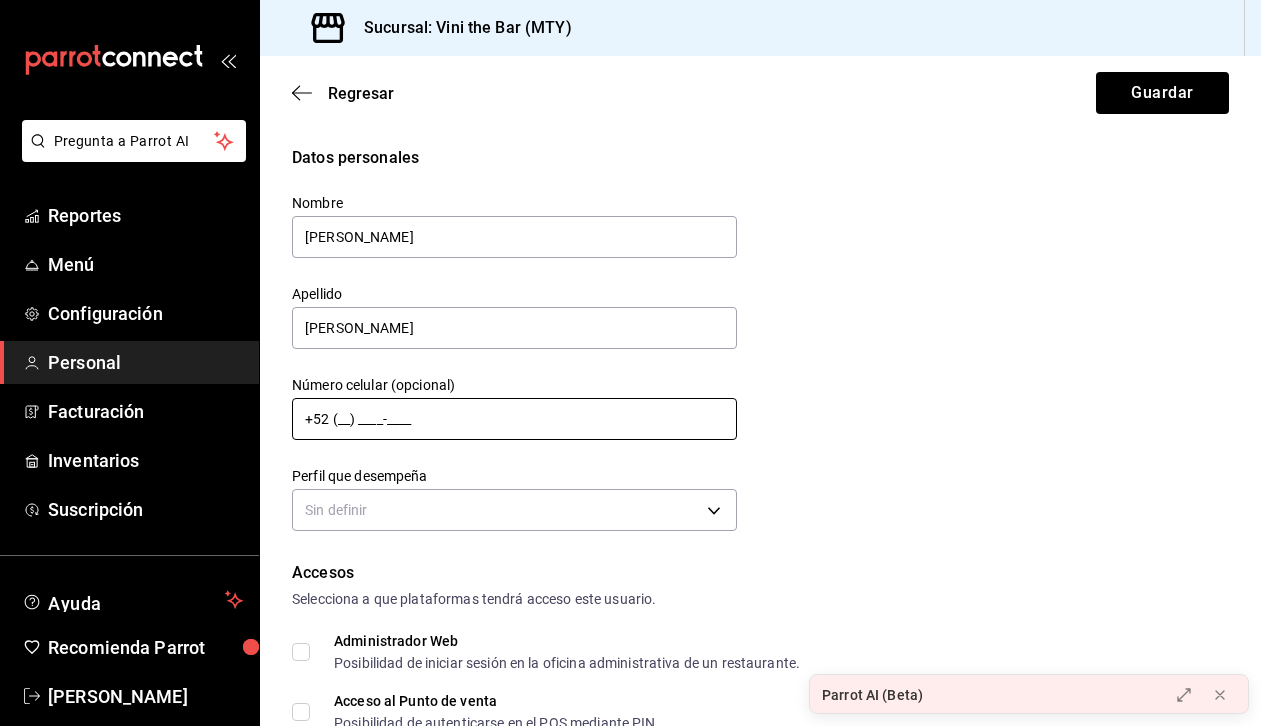 click on "+52 (__) ____-____" at bounding box center [514, 419] 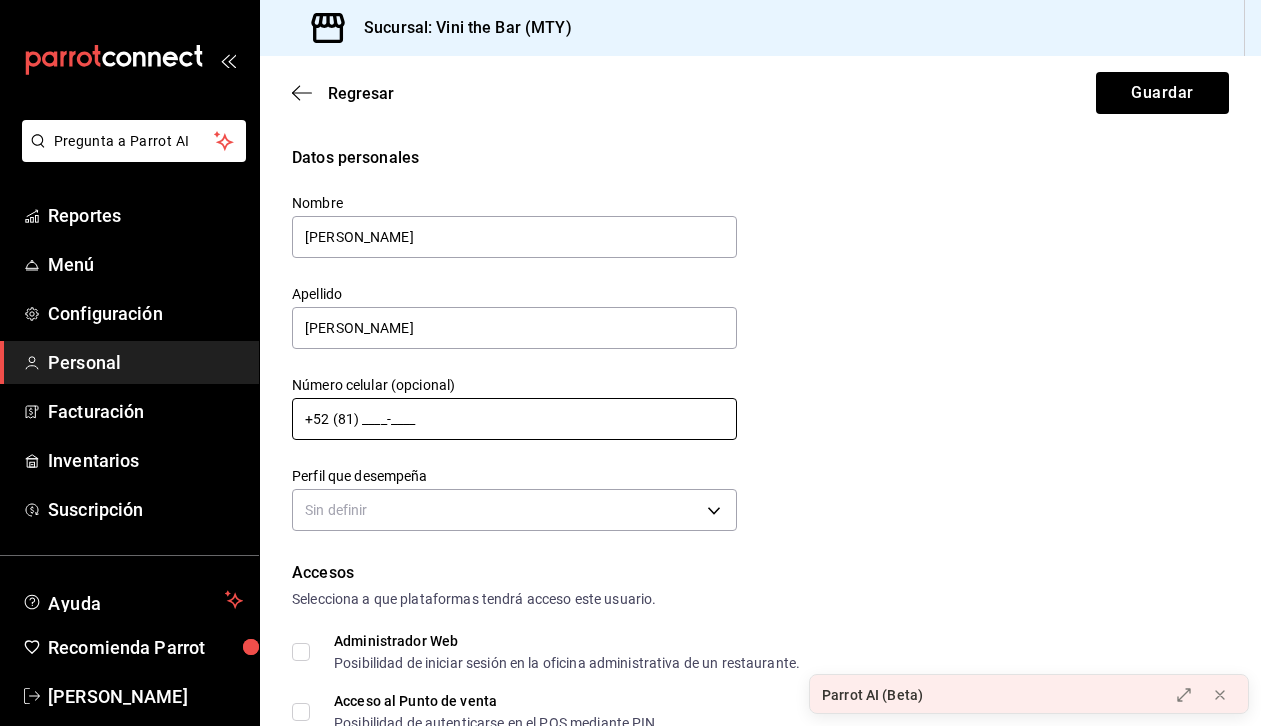 click on "+52 (81) ____-____" at bounding box center (514, 419) 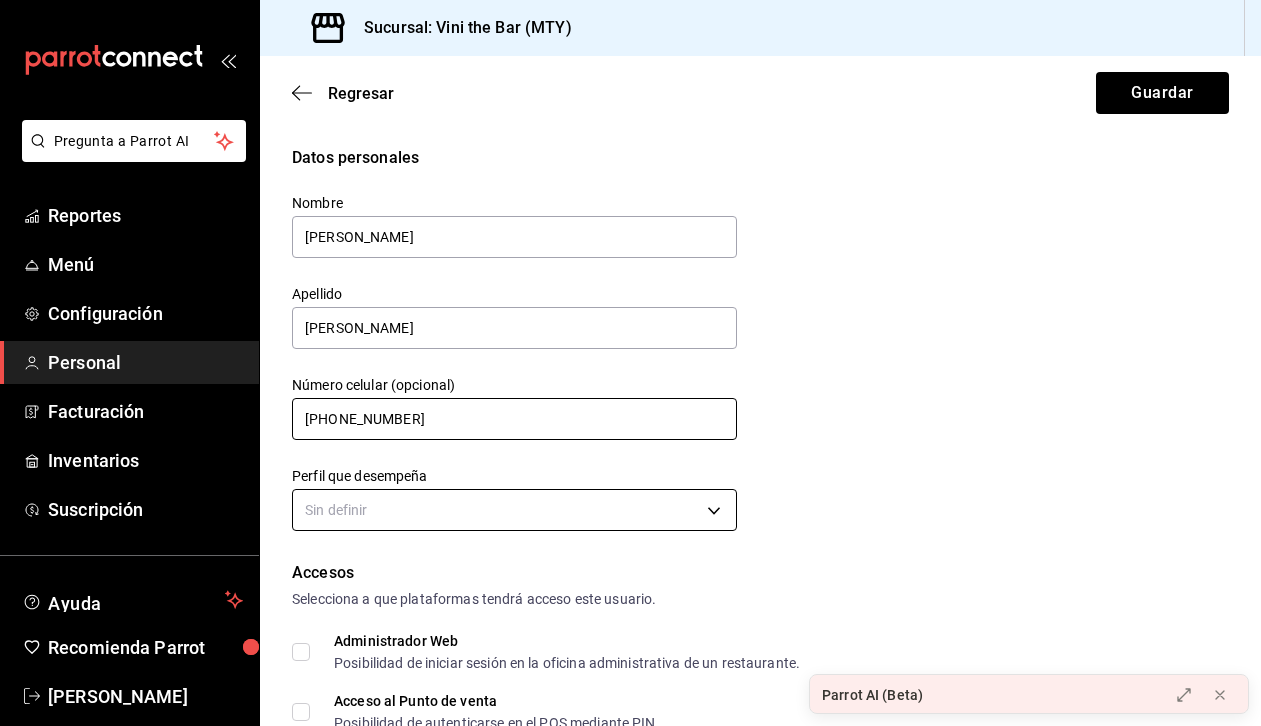 type on "+52 (81) 2584-7523" 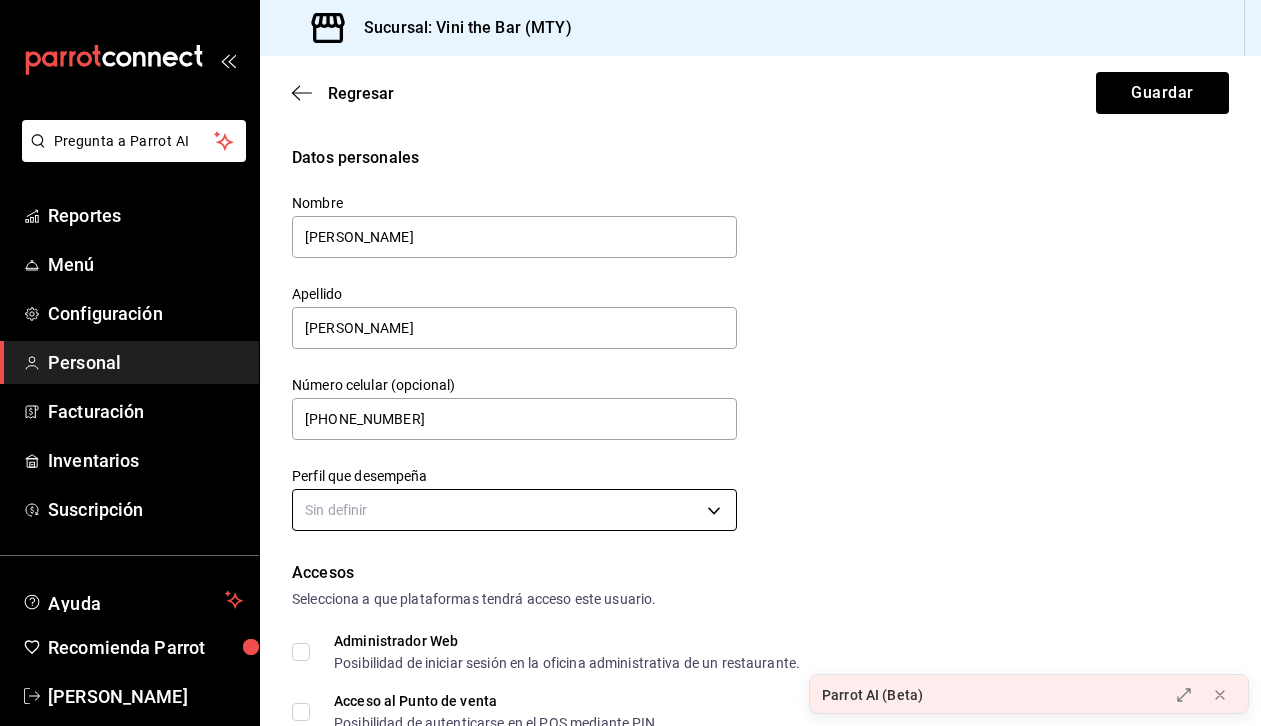 click on "Pregunta a Parrot AI Reportes   Menú   Configuración   Personal   Facturación   Inventarios   Suscripción   Ayuda Recomienda Parrot   Jenny Downey   Sugerir nueva función   Sucursal: Vini the Bar (MTY) Regresar Guardar Datos personales Nombre Roberto Apellido Martinez Número celular (opcional) +52 (81) 2584-7523 Perfil que desempeña Sin definir Accesos Selecciona a que plataformas tendrá acceso este usuario. Administrador Web Posibilidad de iniciar sesión en la oficina administrativa de un restaurante.  Acceso al Punto de venta Posibilidad de autenticarse en el POS mediante PIN.  Iniciar sesión en terminal (correo electrónico o QR) Los usuarios podrán iniciar sesión y aceptar términos y condiciones en la terminal. Acceso uso de terminal Los usuarios podrán acceder y utilizar la terminal para visualizar y procesar pagos de sus órdenes. Correo electrónico Se volverá obligatorio al tener ciertos accesos activados. Contraseña Contraseña Repetir contraseña Repetir contraseña PIN Validar PIN" at bounding box center [630, 363] 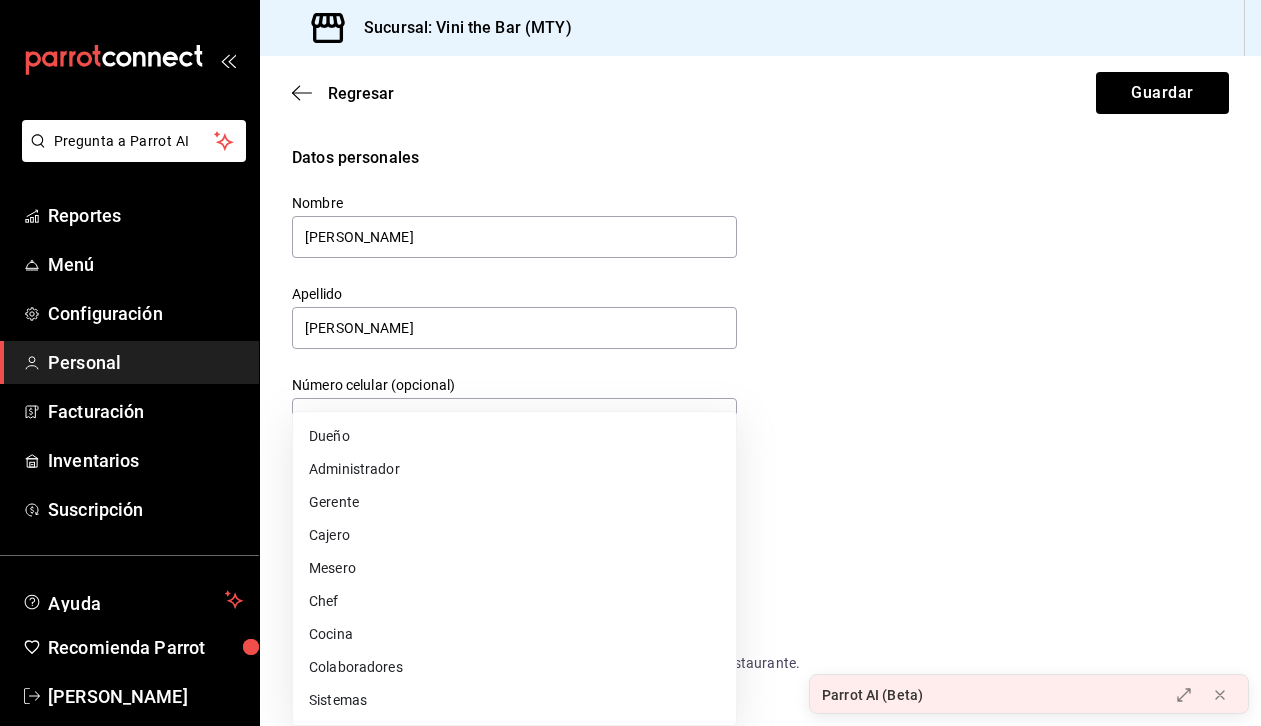 click on "Gerente" at bounding box center (514, 502) 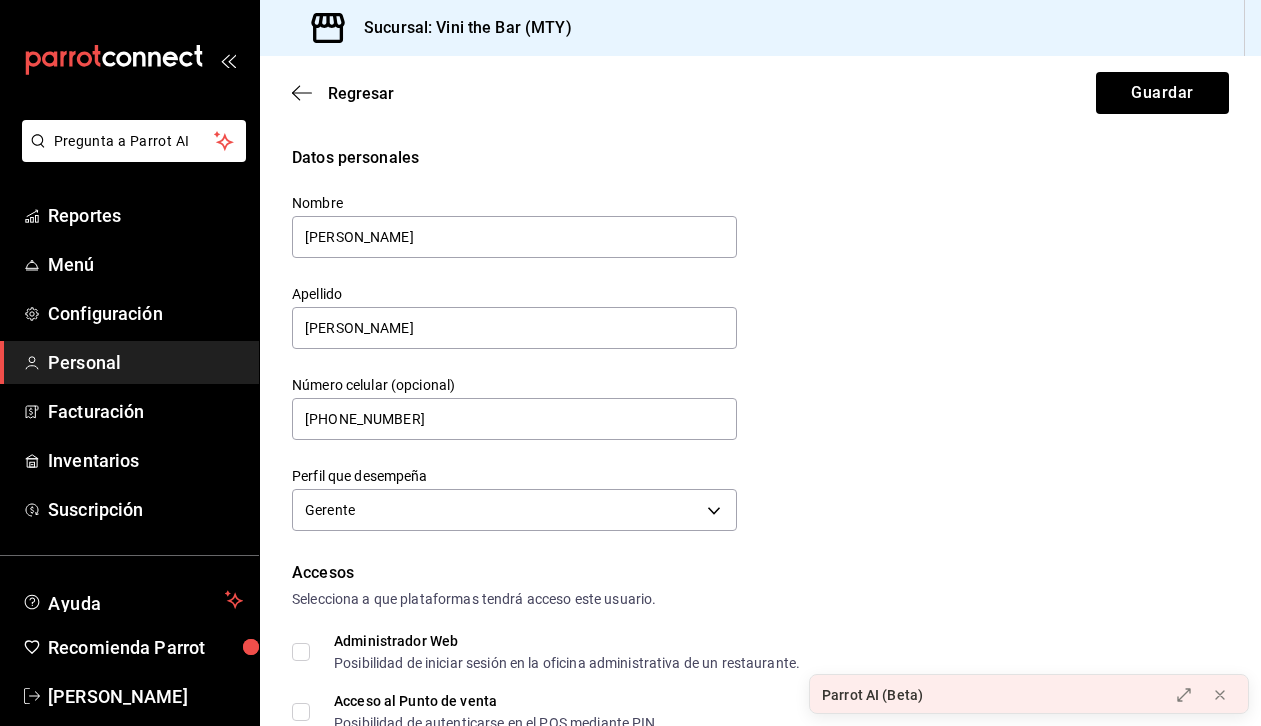 click on "Datos personales Nombre Roberto Apellido Martinez Número celular (opcional) +52 (81) 2584-7523 Perfil que desempeña Gerente MANAGER" at bounding box center (760, 341) 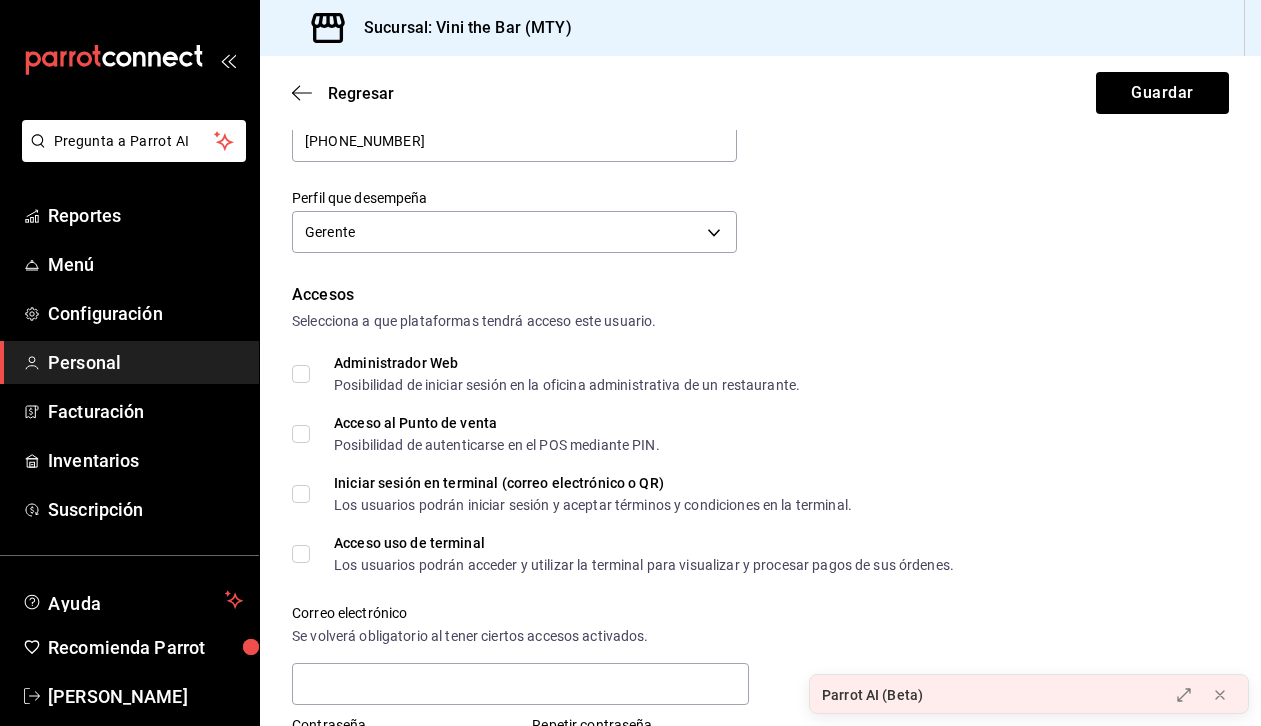 scroll, scrollTop: 296, scrollLeft: 0, axis: vertical 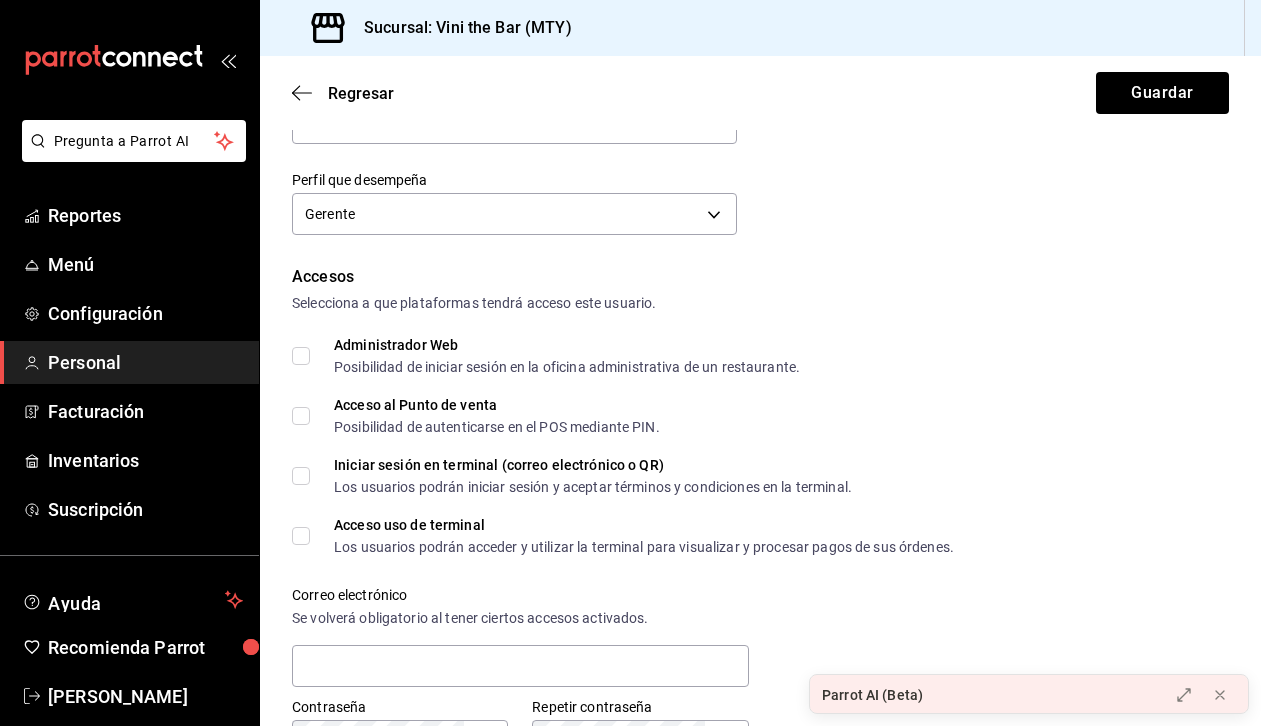 click on "Administrador Web Posibilidad de iniciar sesión en la oficina administrativa de un restaurante." at bounding box center [301, 356] 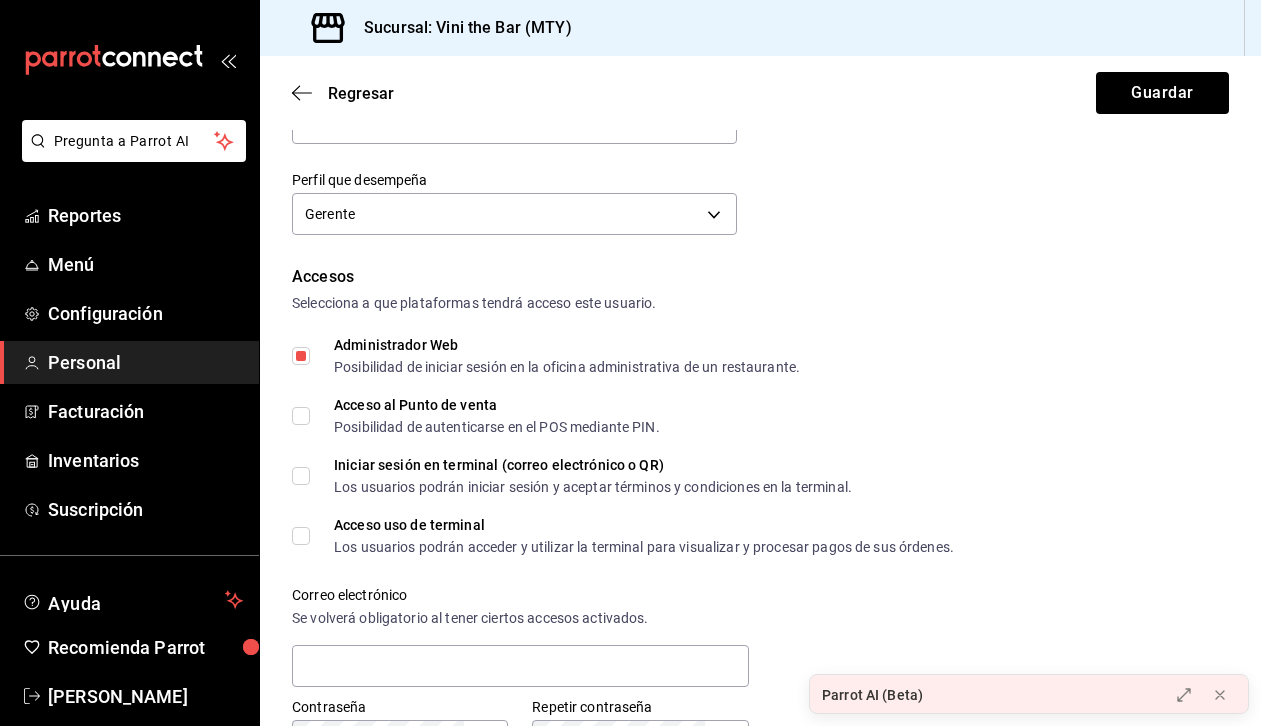 click on "Administrador Web Posibilidad de iniciar sesión en la oficina administrativa de un restaurante." at bounding box center (301, 356) 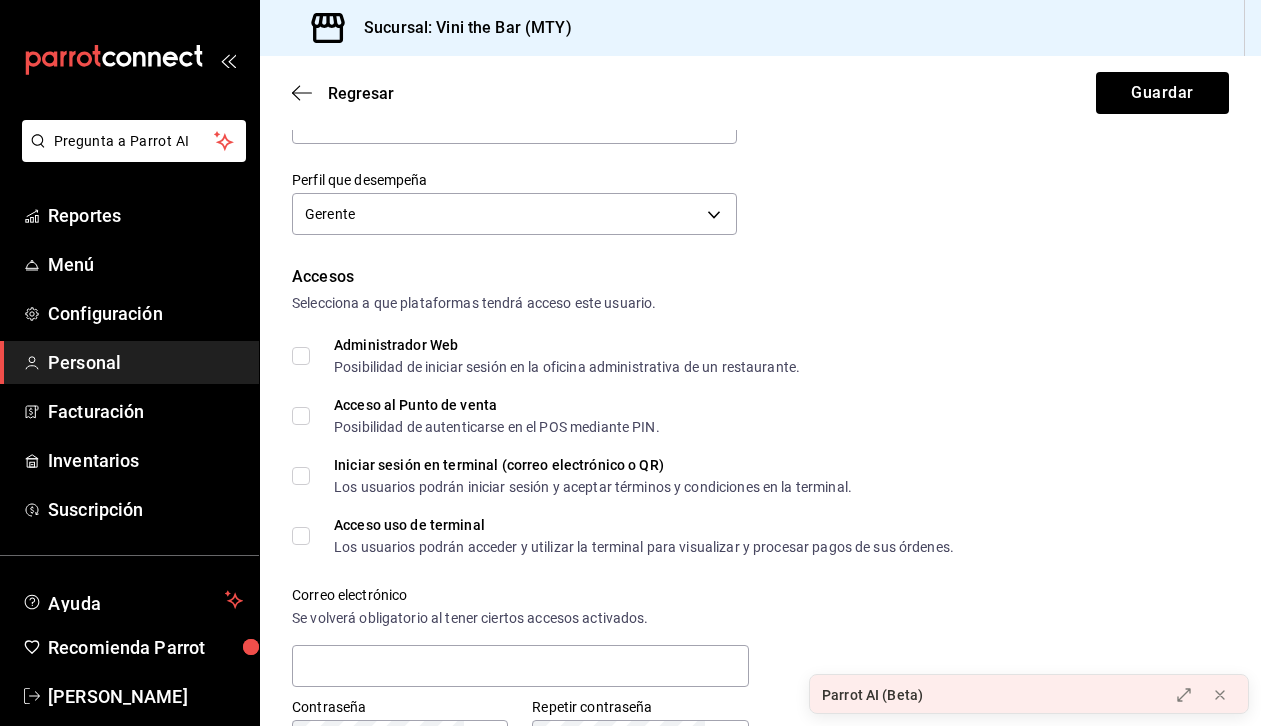drag, startPoint x: 297, startPoint y: 373, endPoint x: 301, endPoint y: 358, distance: 15.524175 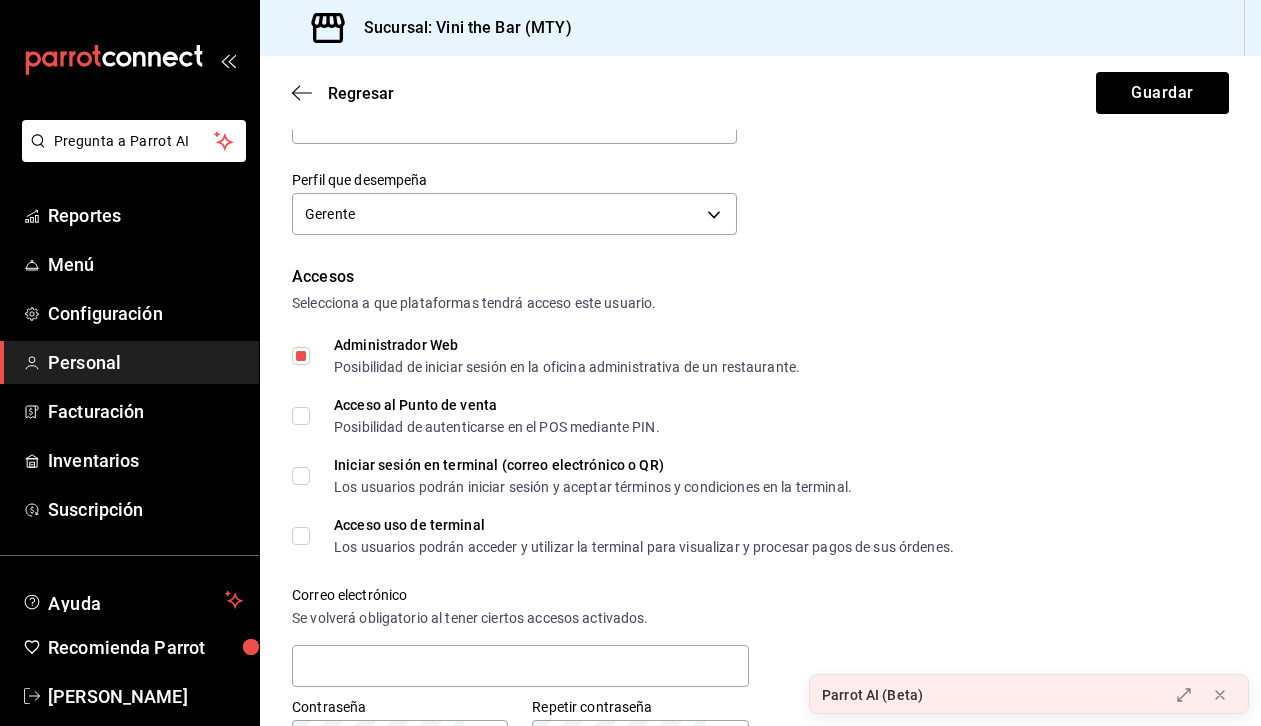 click on "Administrador Web Posibilidad de iniciar sesión en la oficina administrativa de un restaurante." at bounding box center (301, 356) 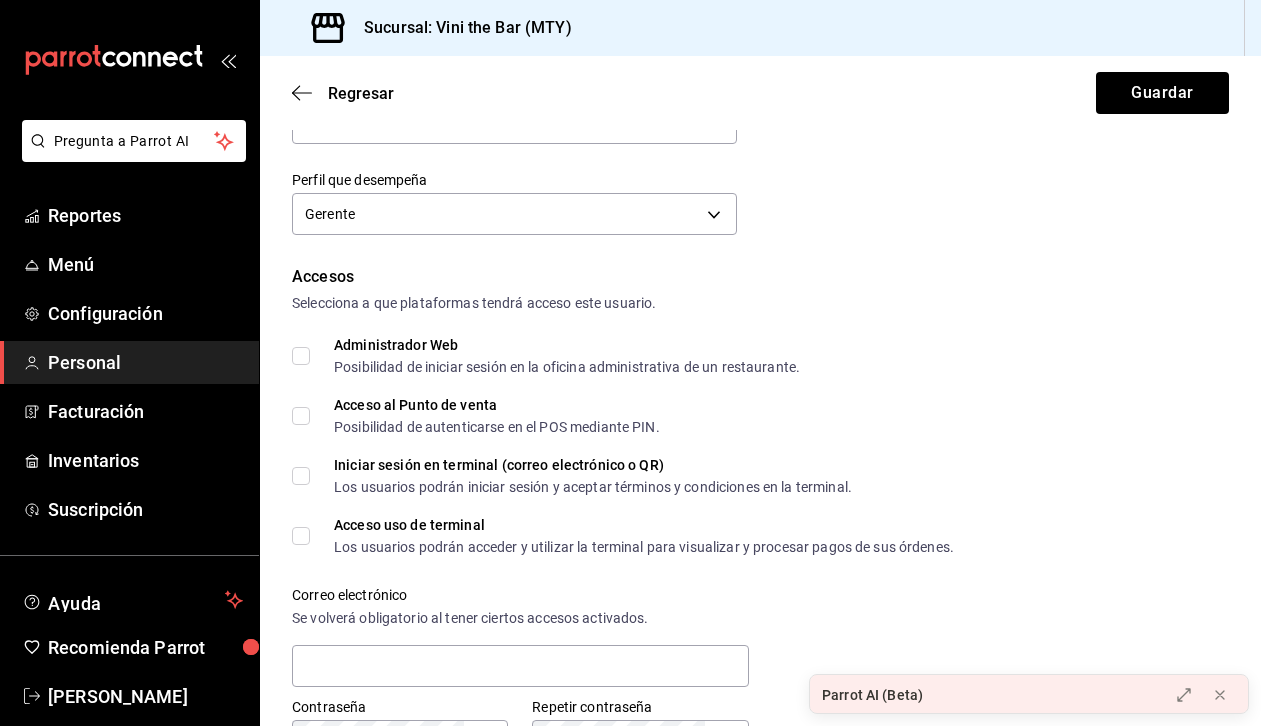 click on "Administrador Web Posibilidad de iniciar sesión en la oficina administrativa de un restaurante." at bounding box center [301, 356] 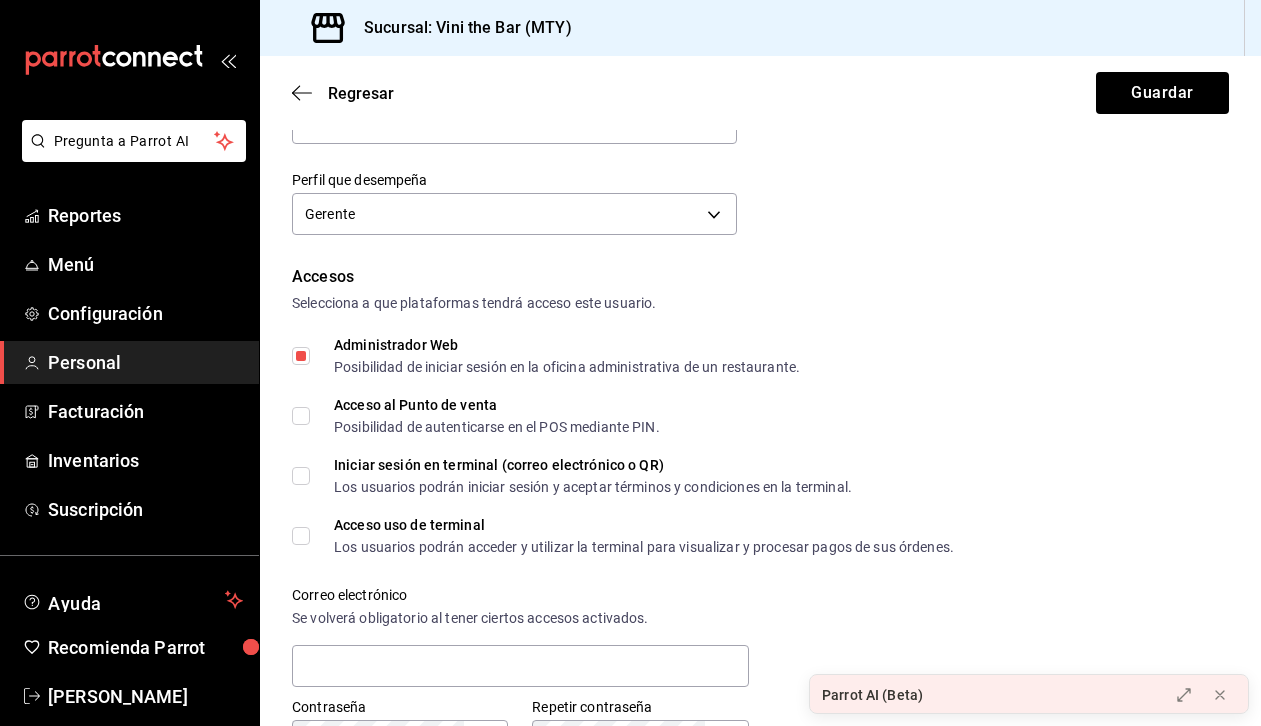 click on "Administrador Web Posibilidad de iniciar sesión en la oficina administrativa de un restaurante." at bounding box center (301, 356) 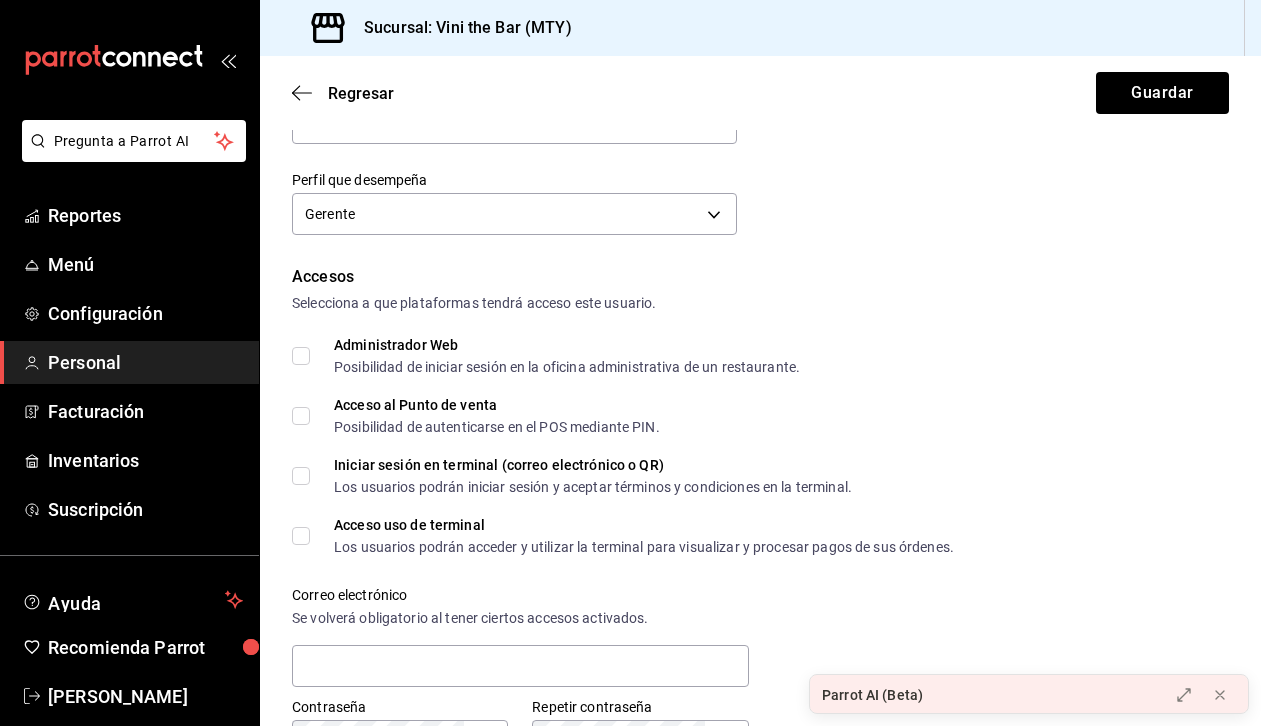 click on "Administrador Web Posibilidad de iniciar sesión en la oficina administrativa de un restaurante." at bounding box center (546, 356) 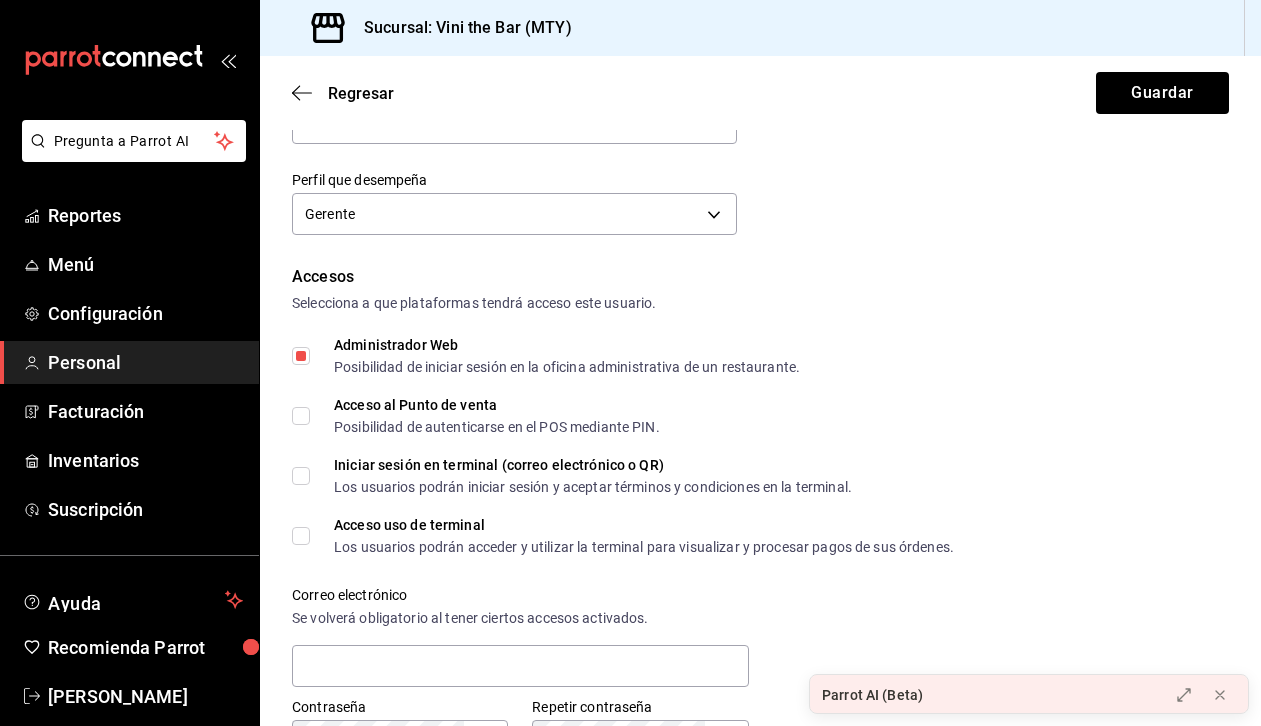 click on "Acceso al Punto de venta Posibilidad de autenticarse en el POS mediante PIN." at bounding box center (301, 416) 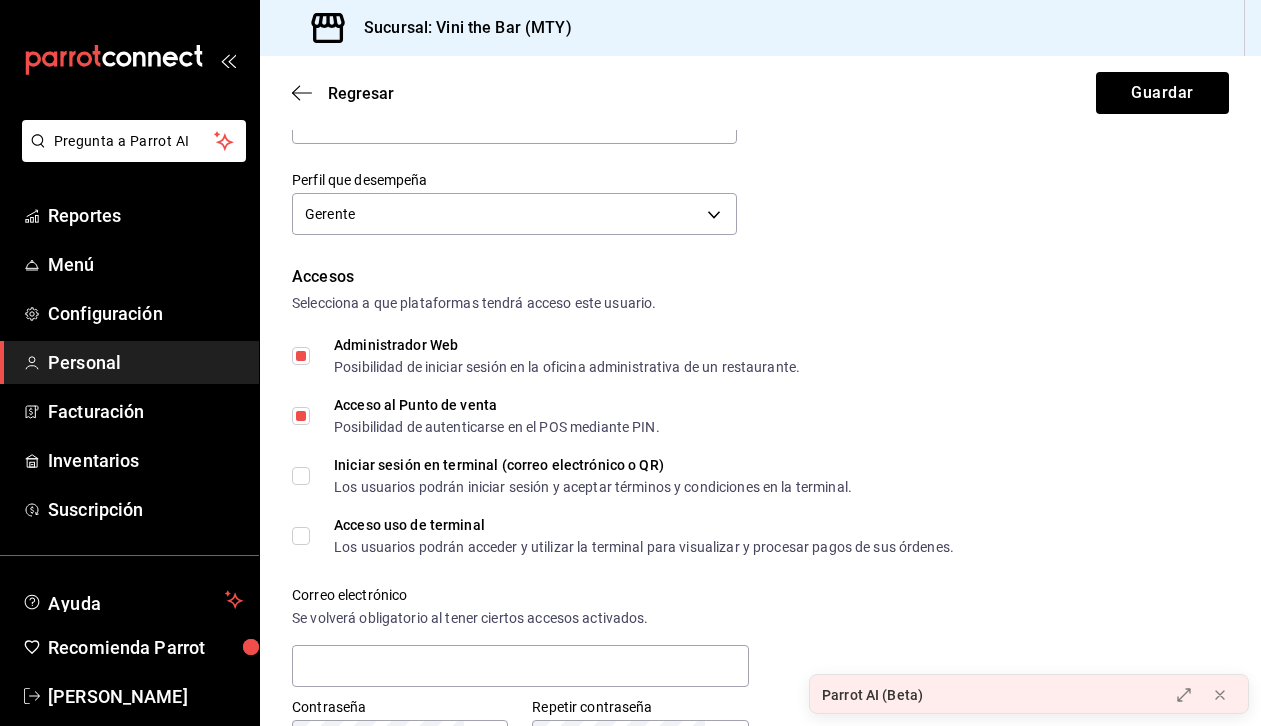 click on "Iniciar sesión en terminal (correo electrónico o QR) Los usuarios podrán iniciar sesión y aceptar términos y condiciones en la terminal." at bounding box center (301, 476) 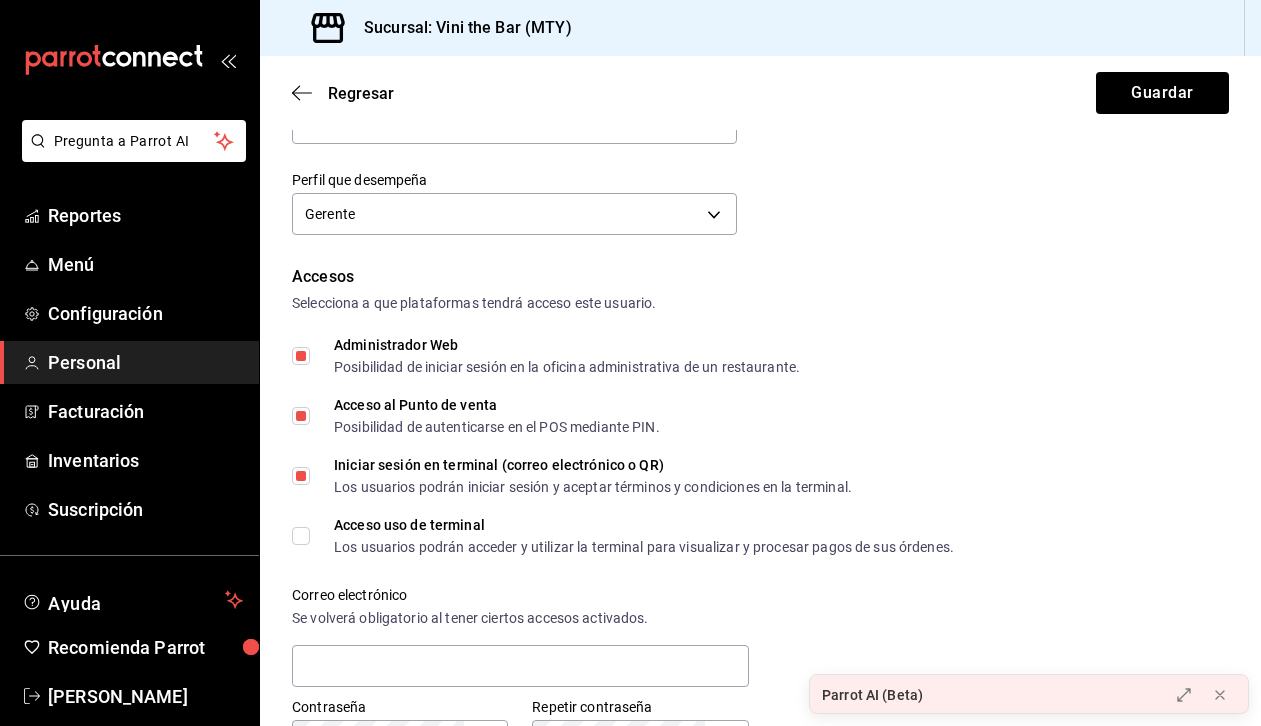 click on "Acceso uso de terminal Los usuarios podrán acceder y utilizar la terminal para visualizar y procesar pagos de sus órdenes." at bounding box center (301, 536) 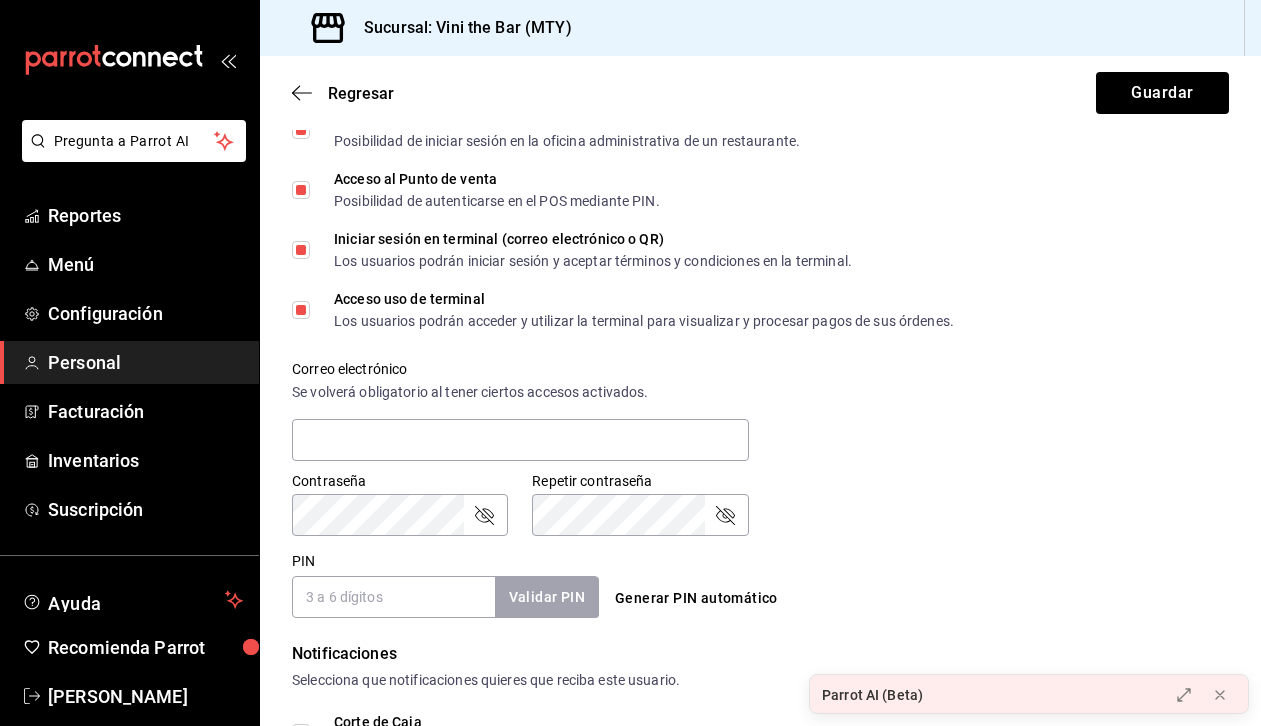 scroll, scrollTop: 554, scrollLeft: 0, axis: vertical 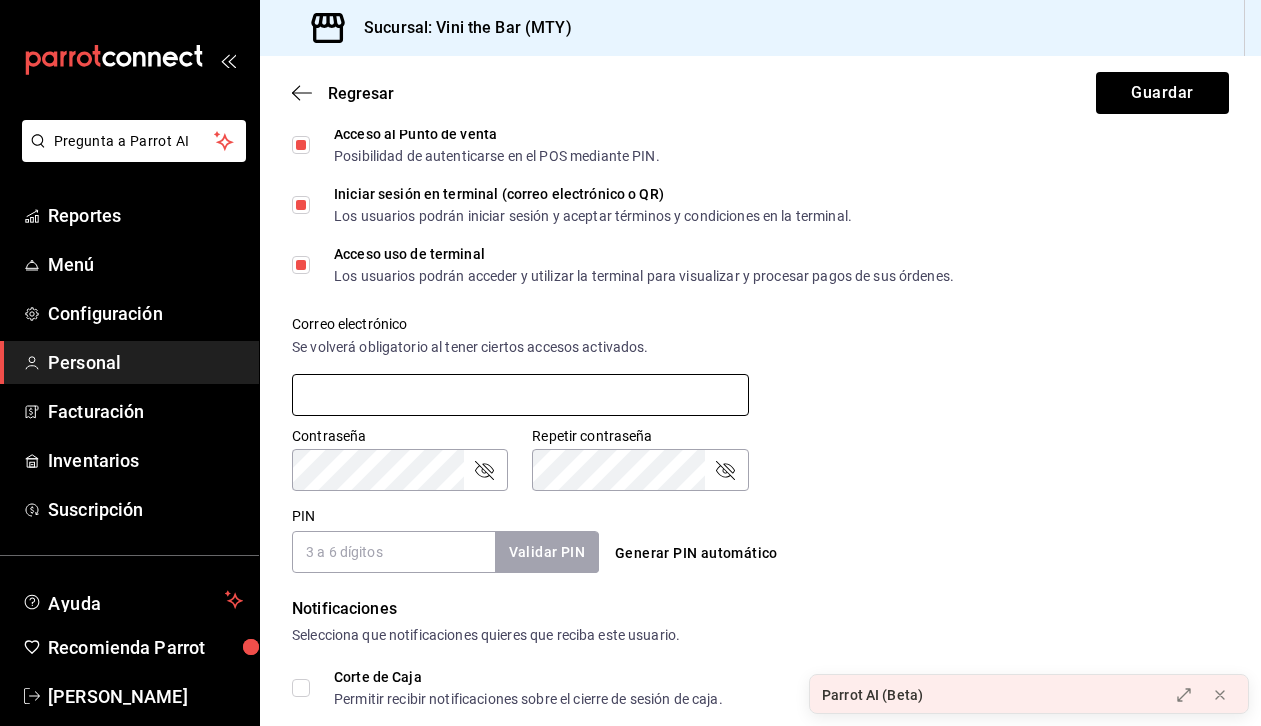 click at bounding box center [520, 395] 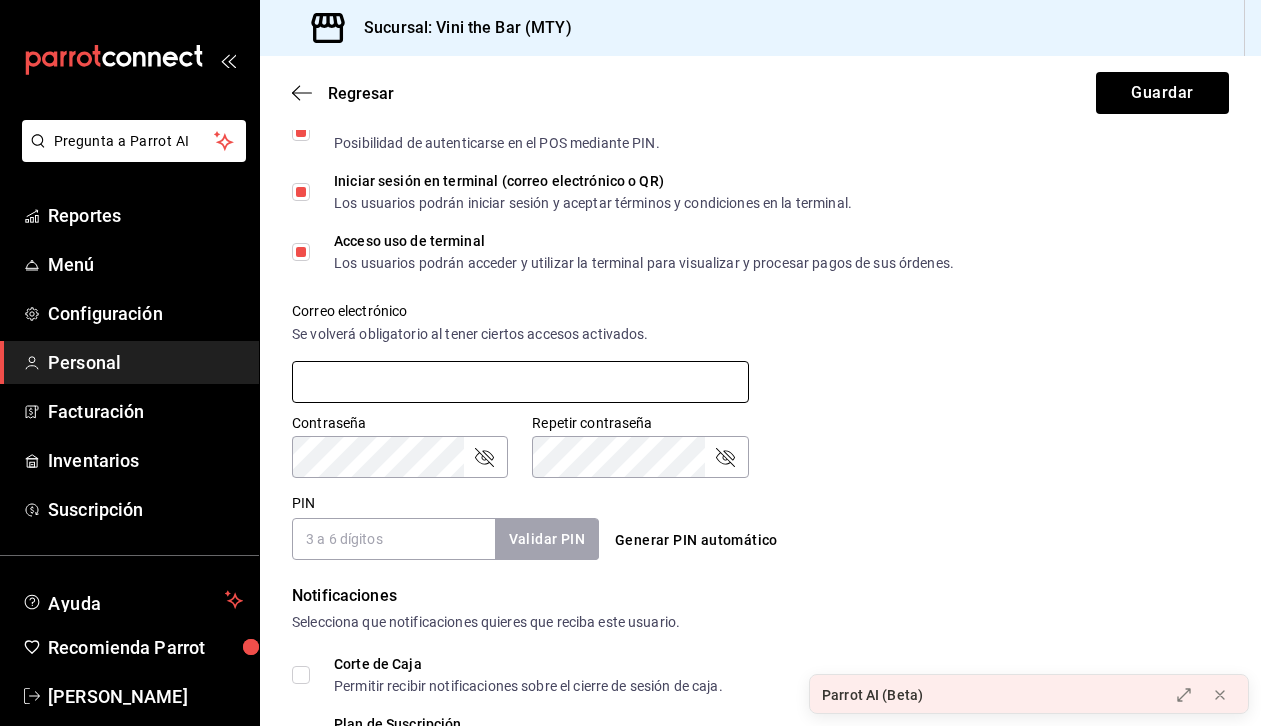scroll, scrollTop: 608, scrollLeft: 0, axis: vertical 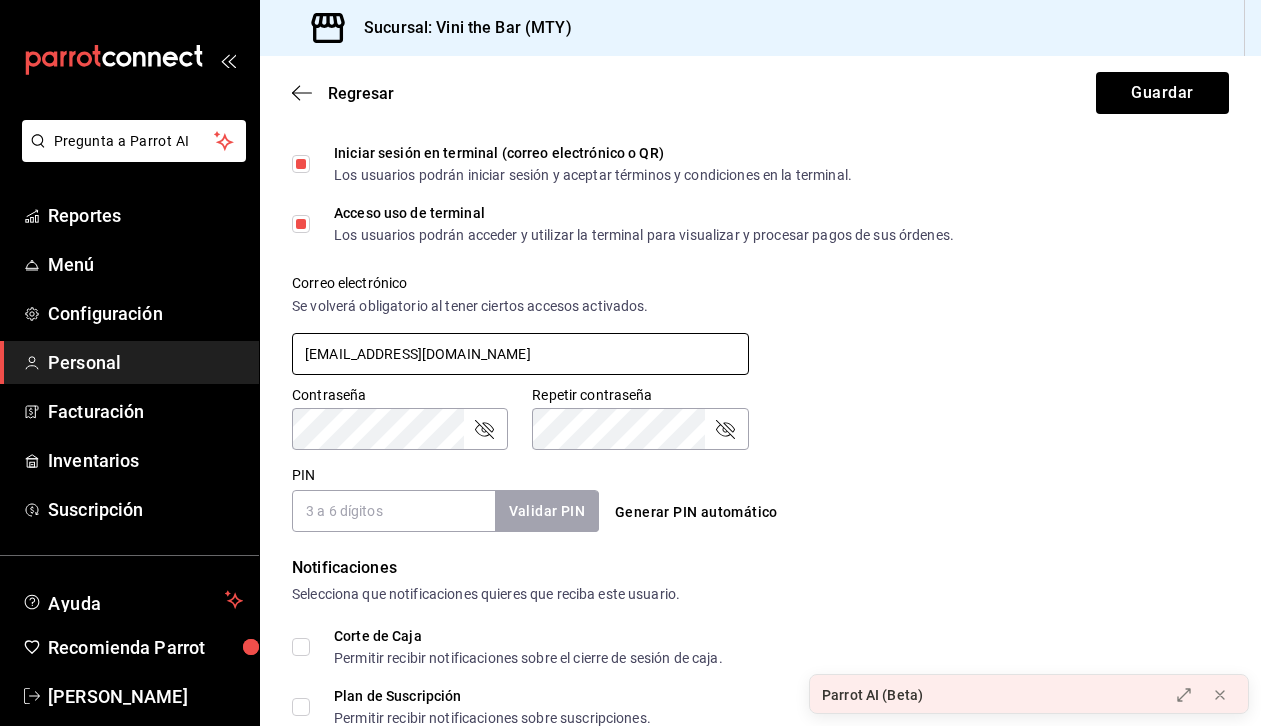 type on "[EMAIL_ADDRESS][DOMAIN_NAME]" 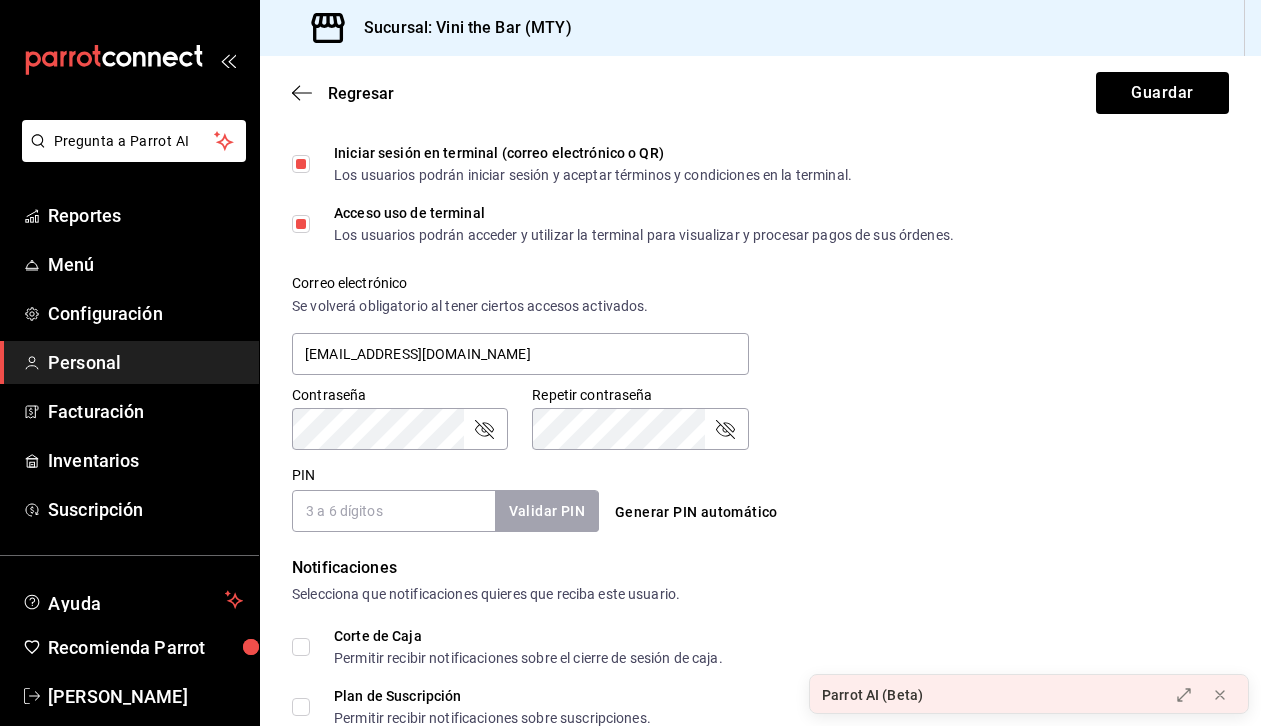 click on "Accesos Selecciona a que plataformas tendrá acceso este usuario. Administrador Web Posibilidad de iniciar sesión en la oficina administrativa de un restaurante.  Acceso al Punto de venta Posibilidad de autenticarse en el POS mediante PIN.  Iniciar sesión en terminal (correo electrónico o QR) Los usuarios podrán iniciar sesión y aceptar términos y condiciones en la terminal. Acceso uso de terminal Los usuarios podrán acceder y utilizar la terminal para visualizar y procesar pagos de sus órdenes. Correo electrónico Se volverá obligatorio al tener ciertos accesos activados. robertomargonz@gmail.com Contraseña Contraseña Repetir contraseña Repetir contraseña PIN Validar PIN ​ Generar PIN automático" at bounding box center [760, 242] 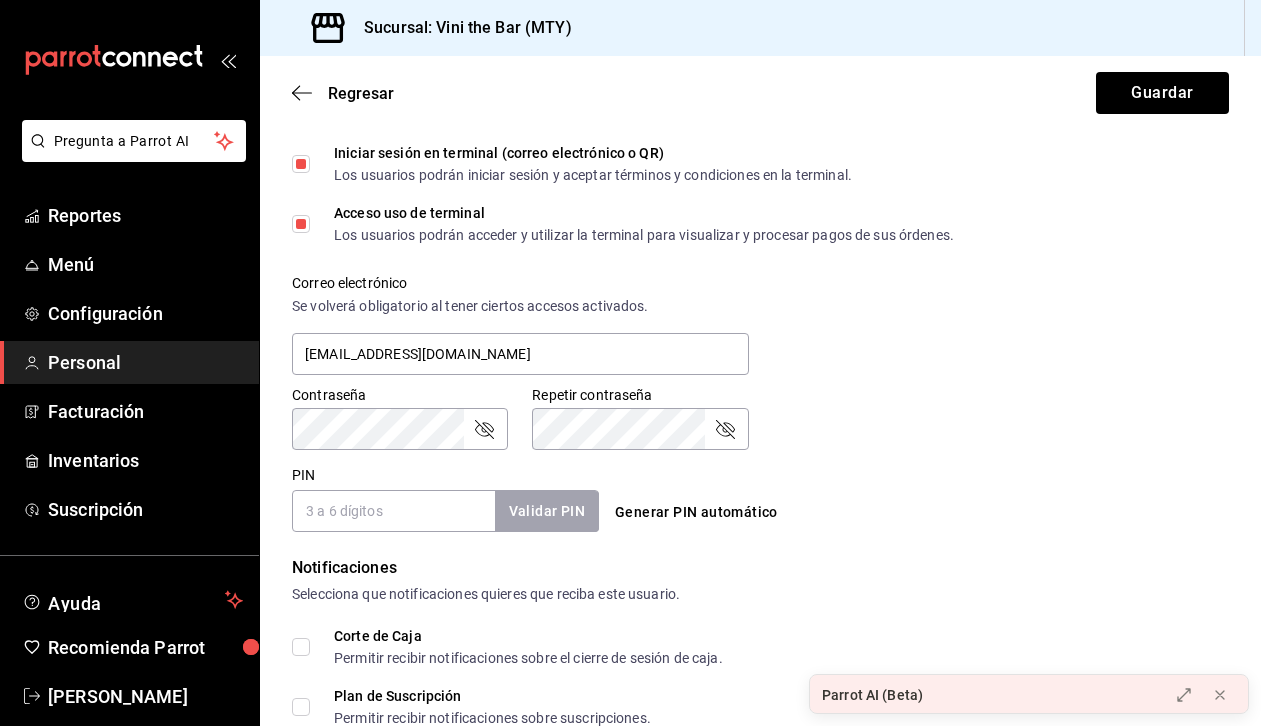 type 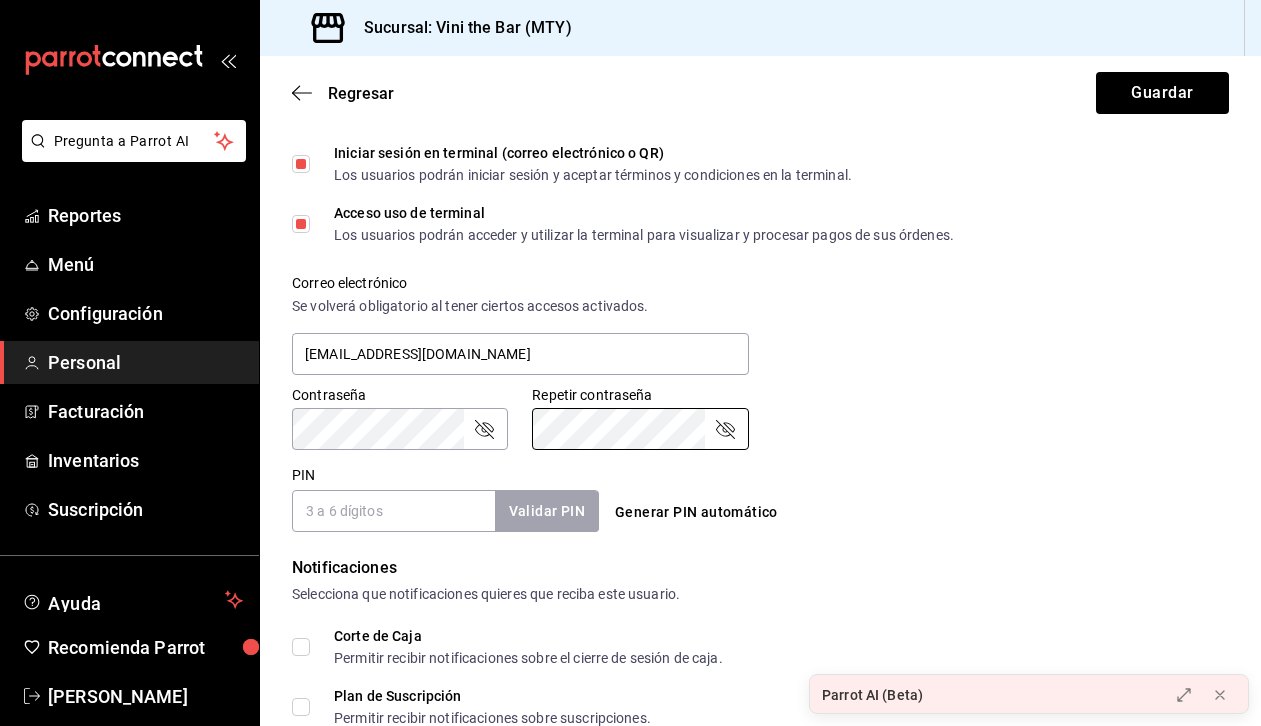 click 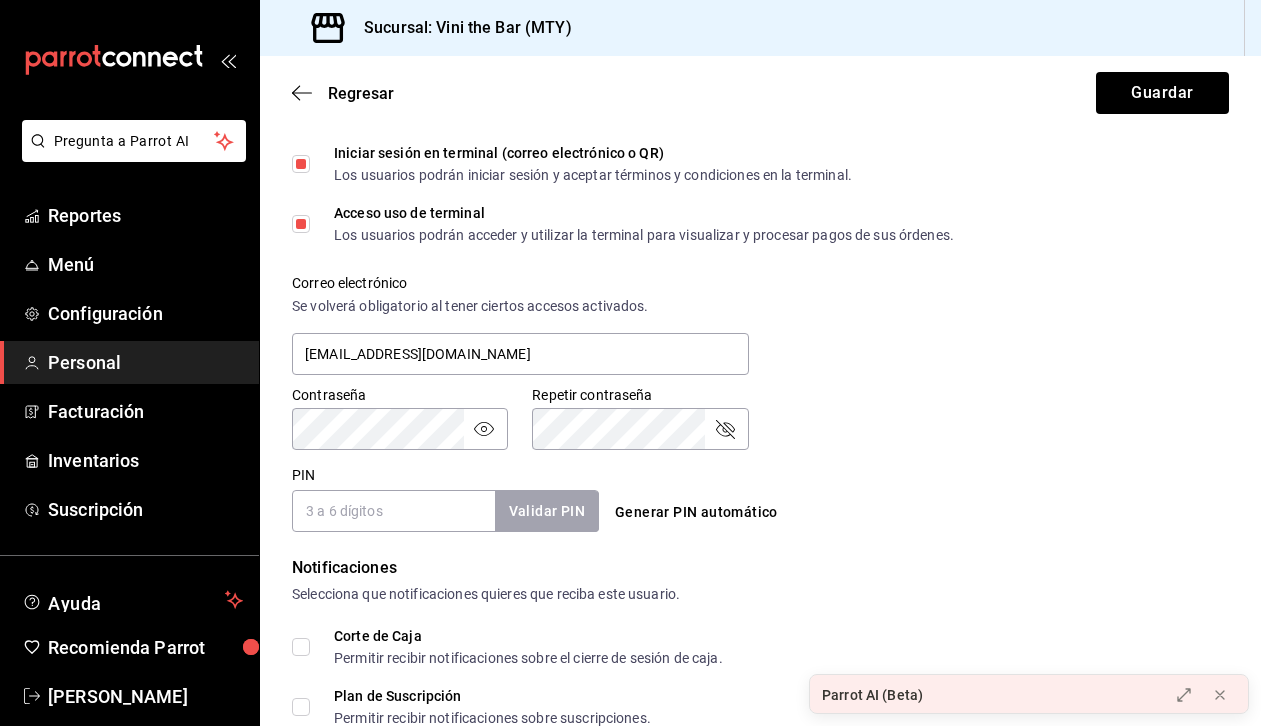 click 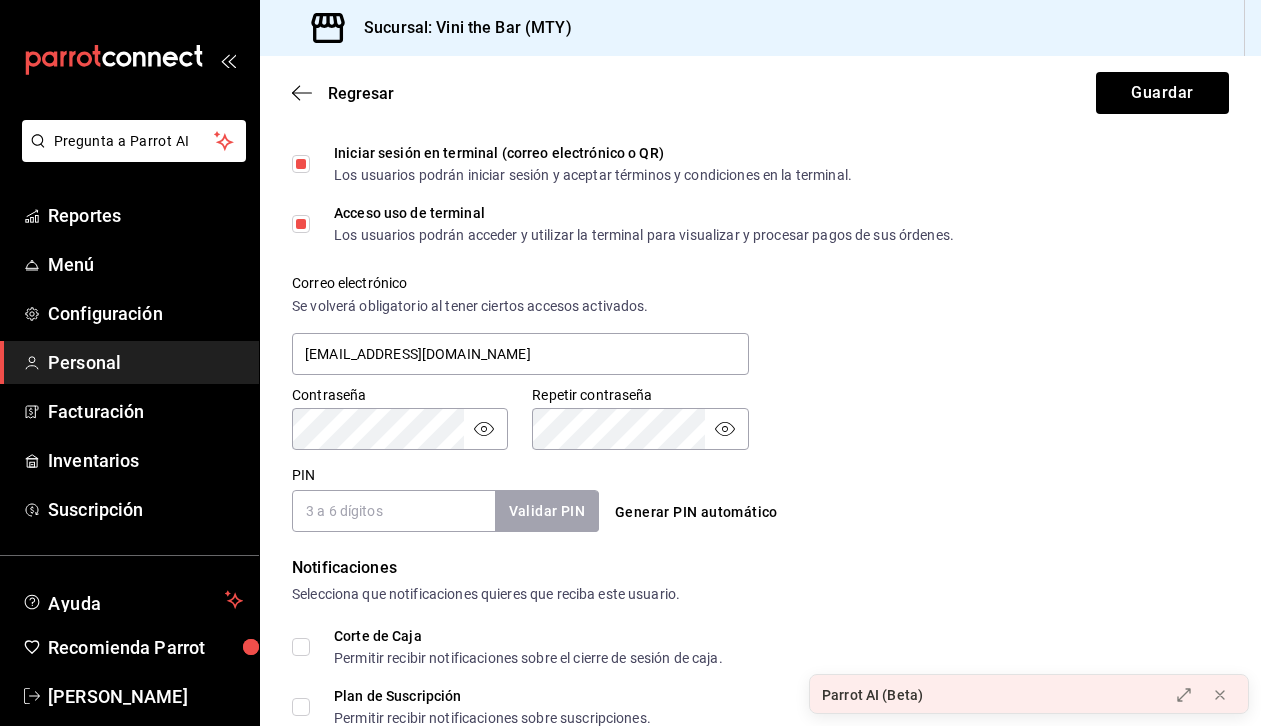click on "PIN" at bounding box center (393, 511) 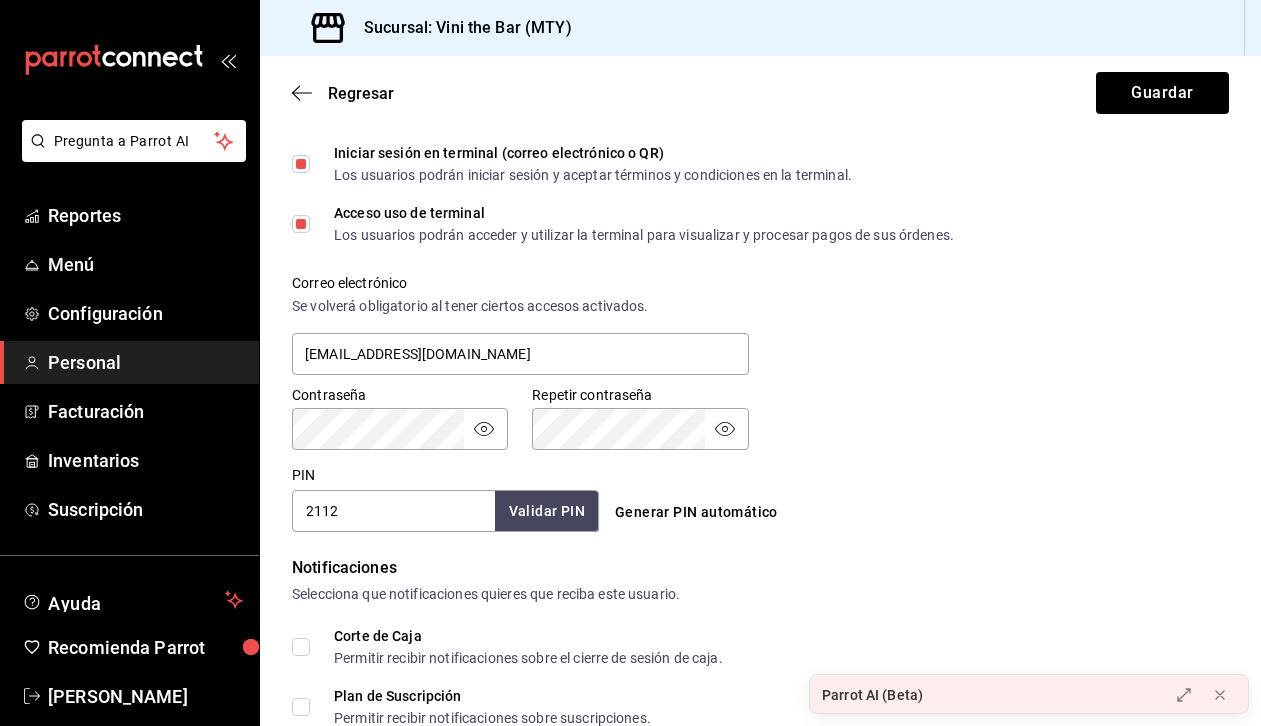 type on "2112" 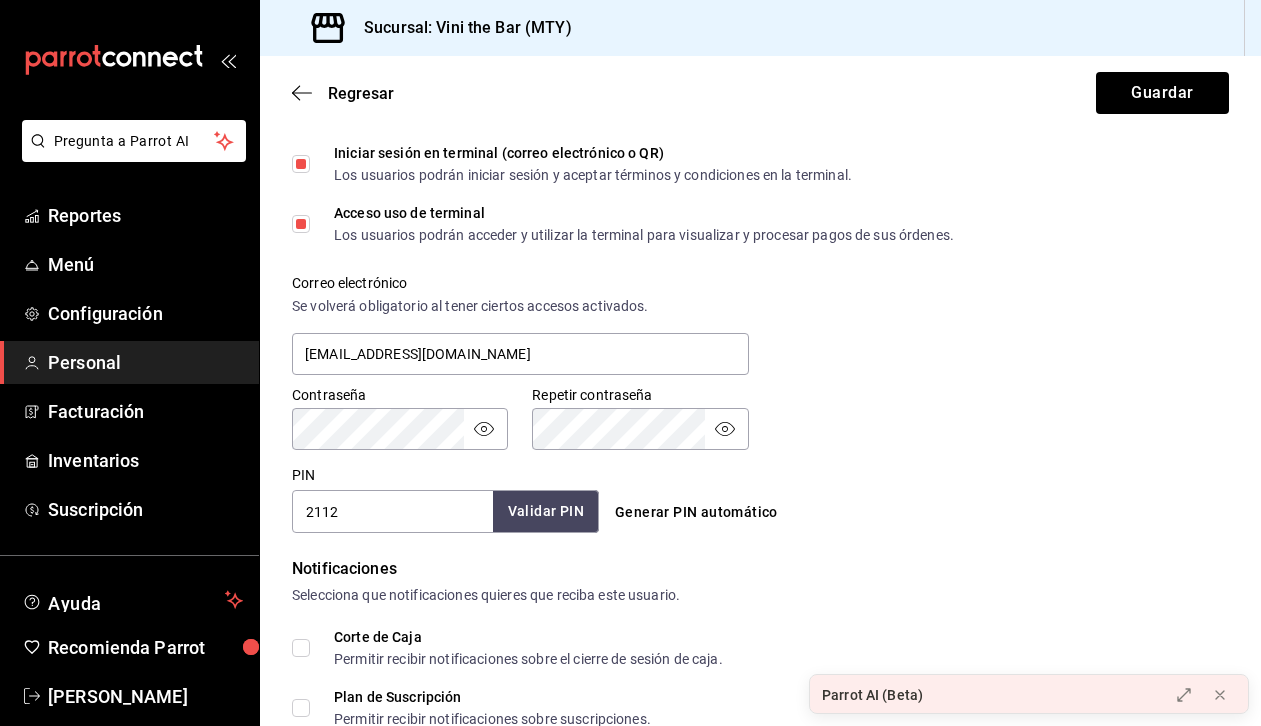 click on "Validar PIN" at bounding box center (546, 511) 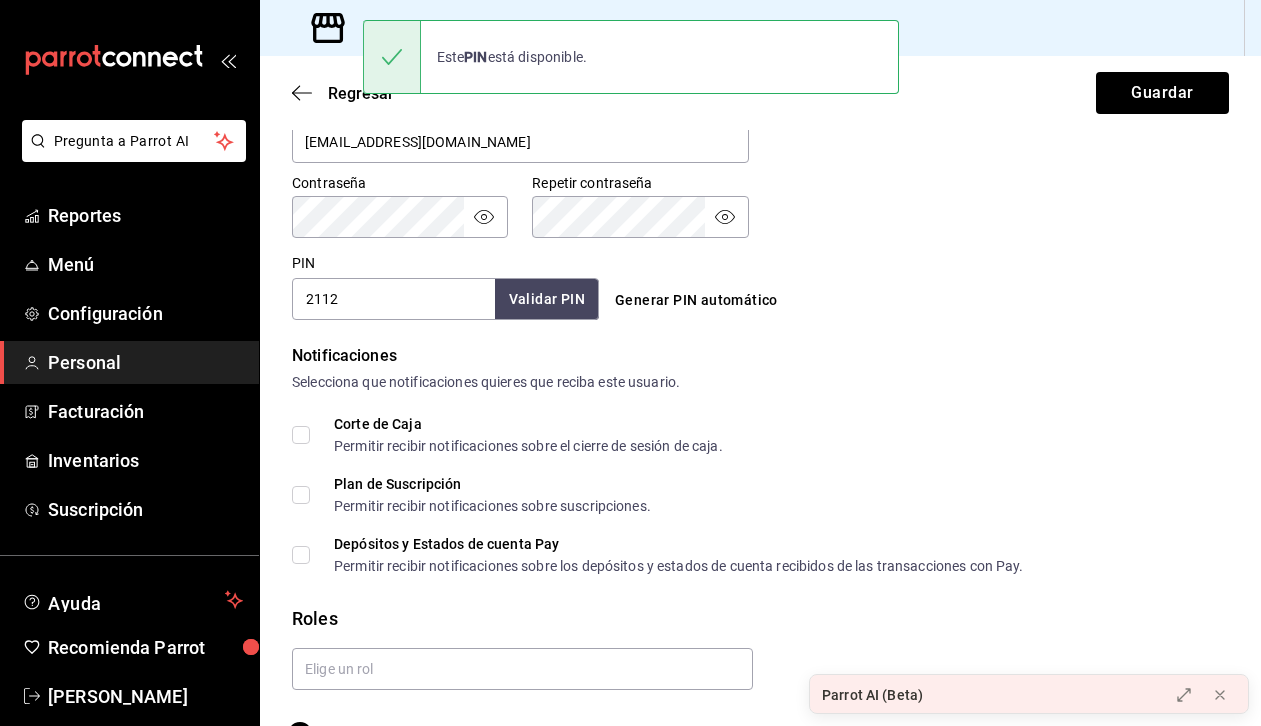 scroll, scrollTop: 872, scrollLeft: 0, axis: vertical 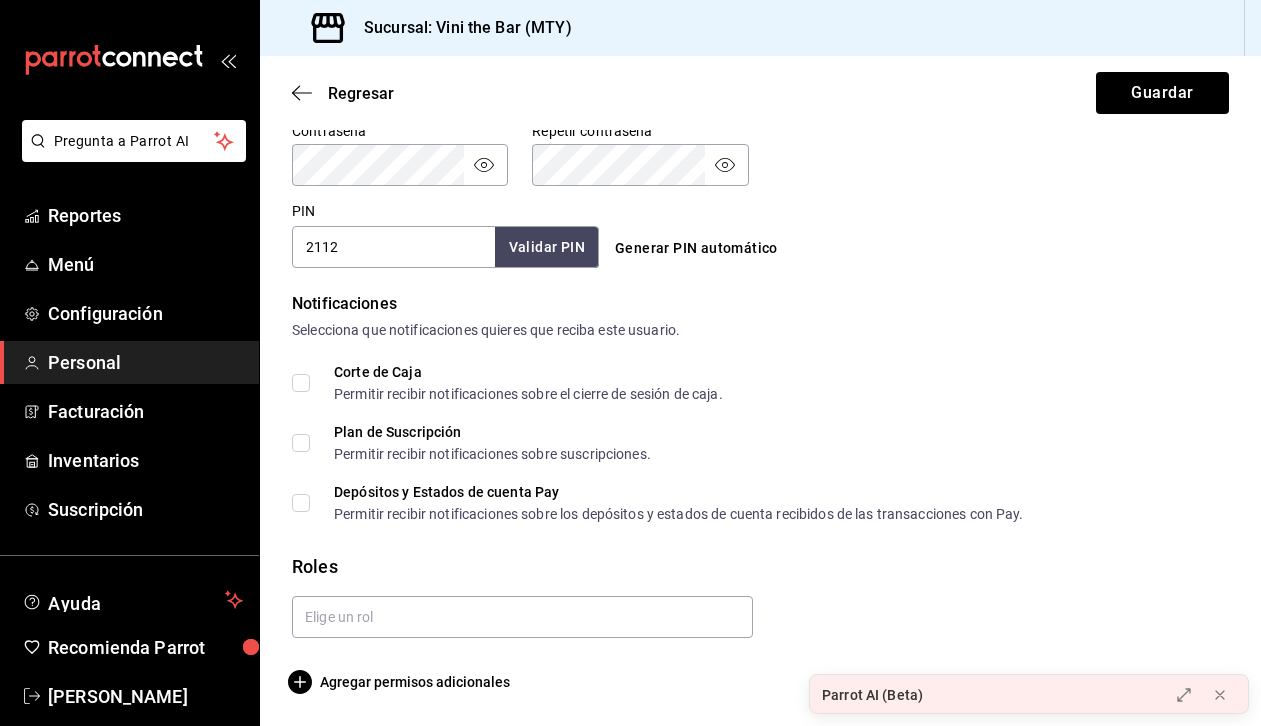 click on "Corte de Caja Permitir recibir notificaciones sobre el cierre de sesión de caja." at bounding box center (301, 383) 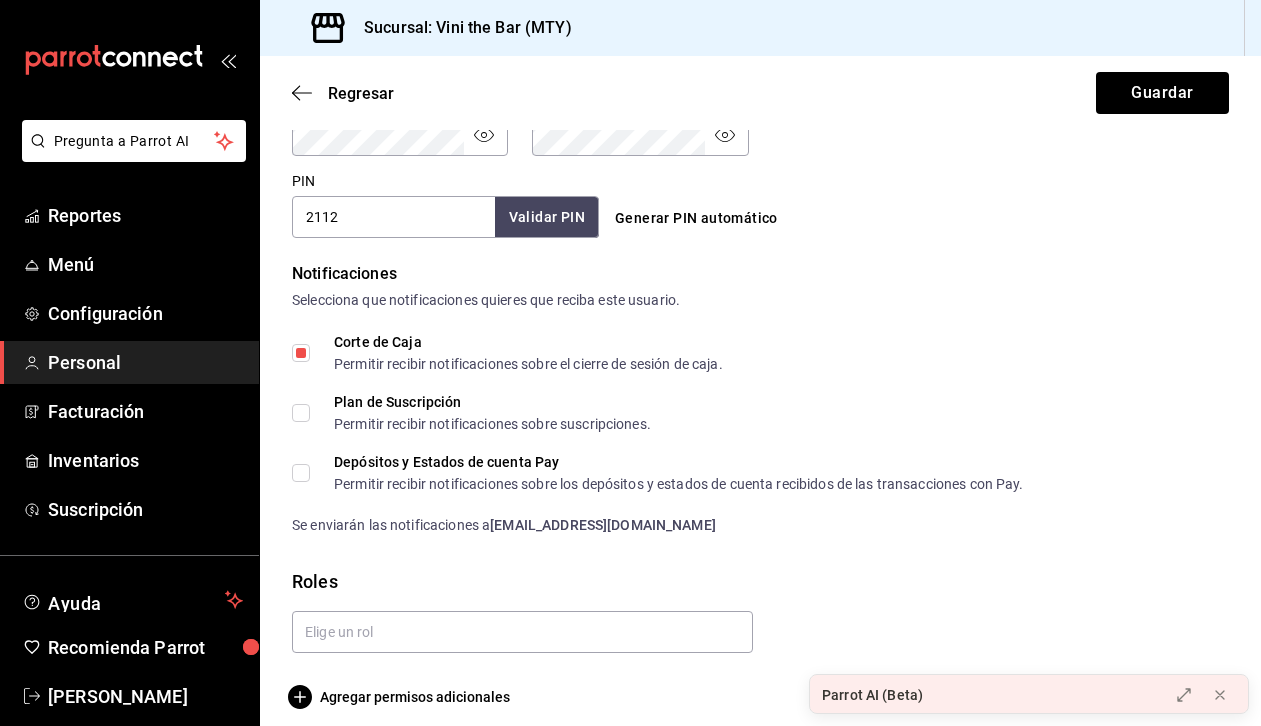 scroll, scrollTop: 917, scrollLeft: 0, axis: vertical 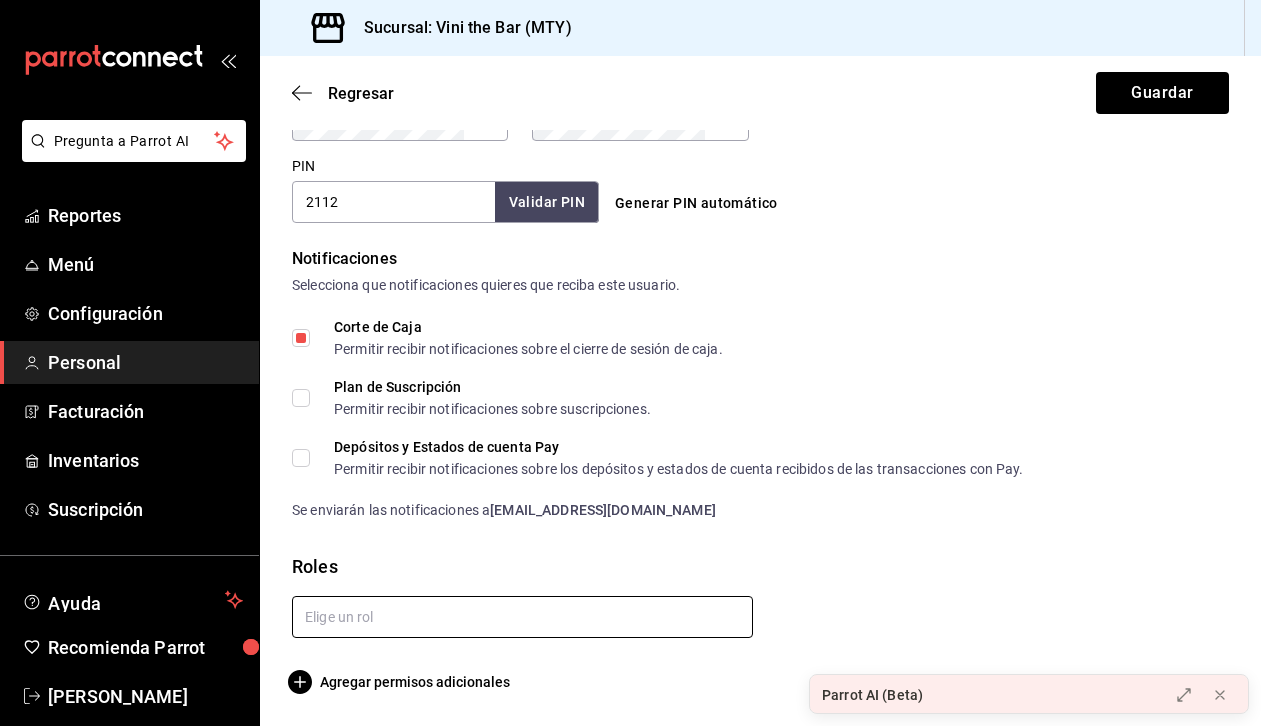 click at bounding box center (522, 617) 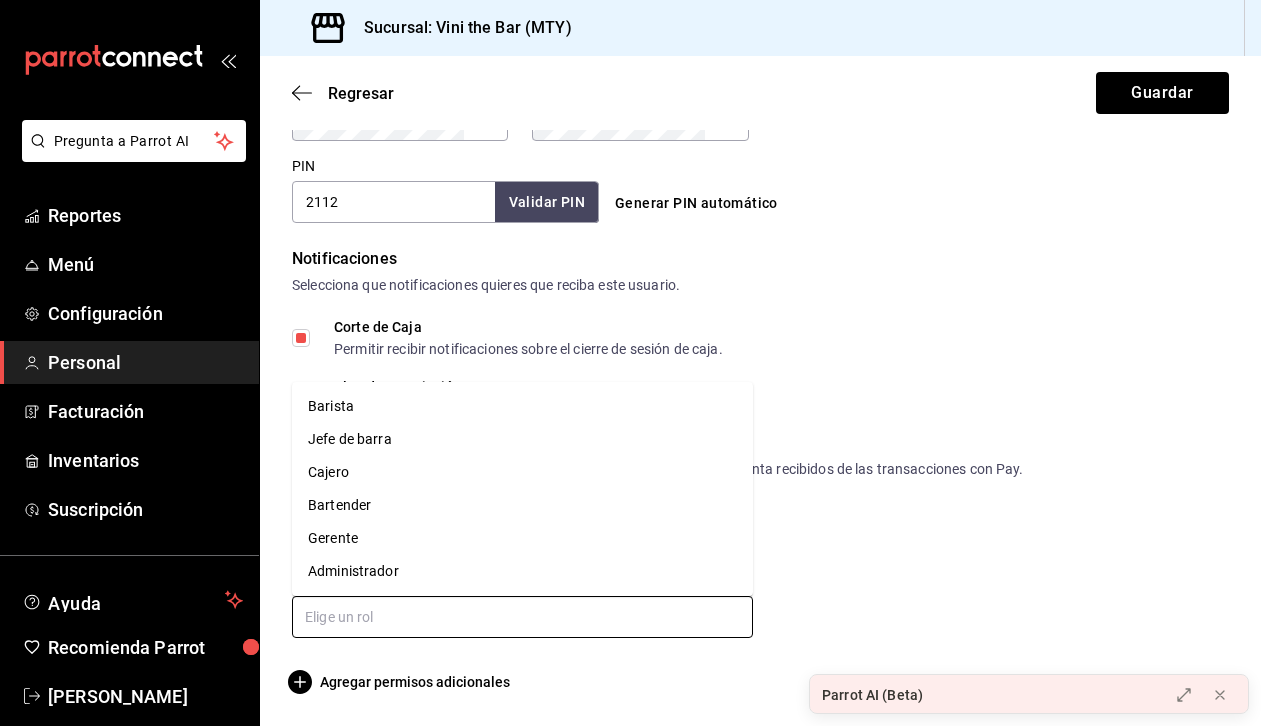 click on "Gerente" at bounding box center (522, 538) 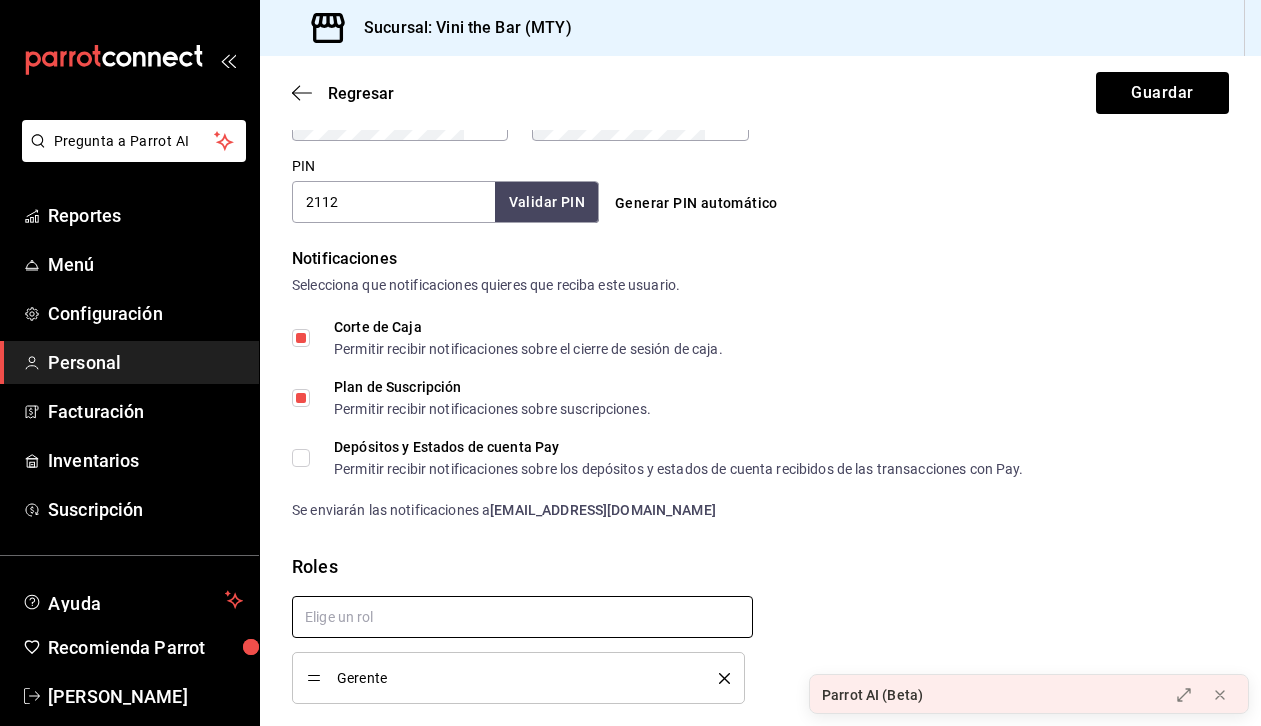 checkbox on "true" 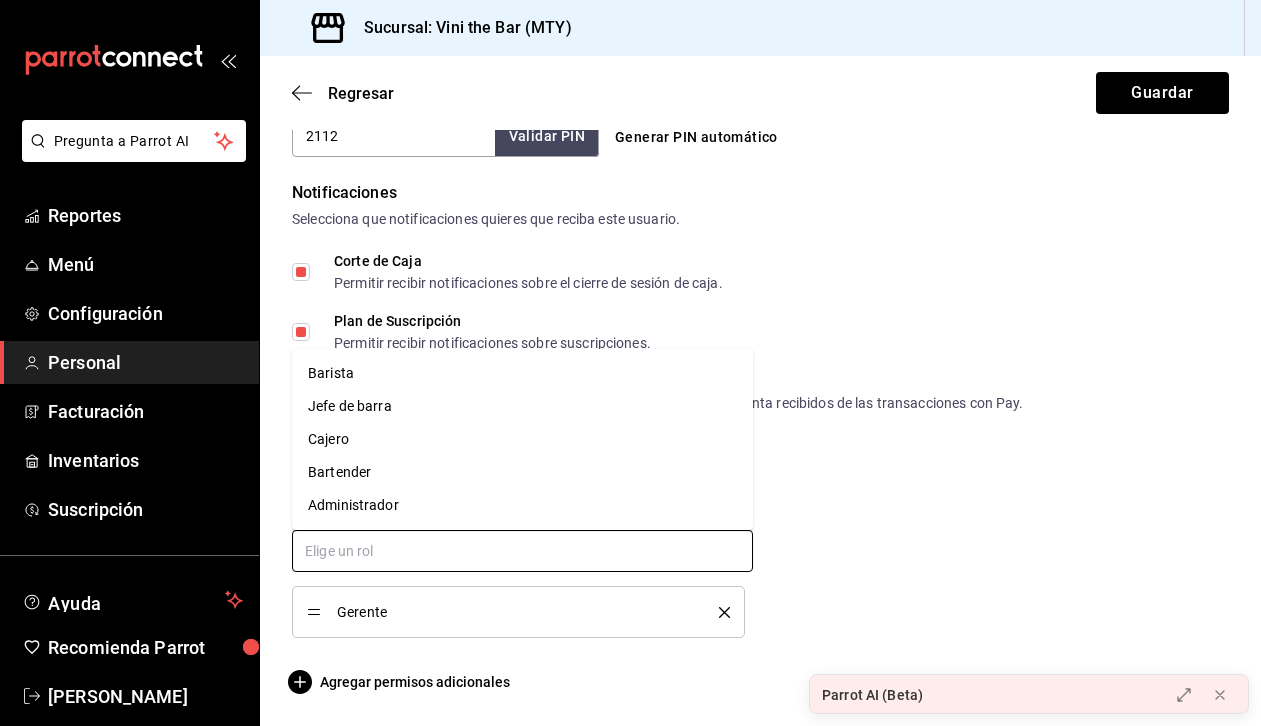 click at bounding box center (522, 551) 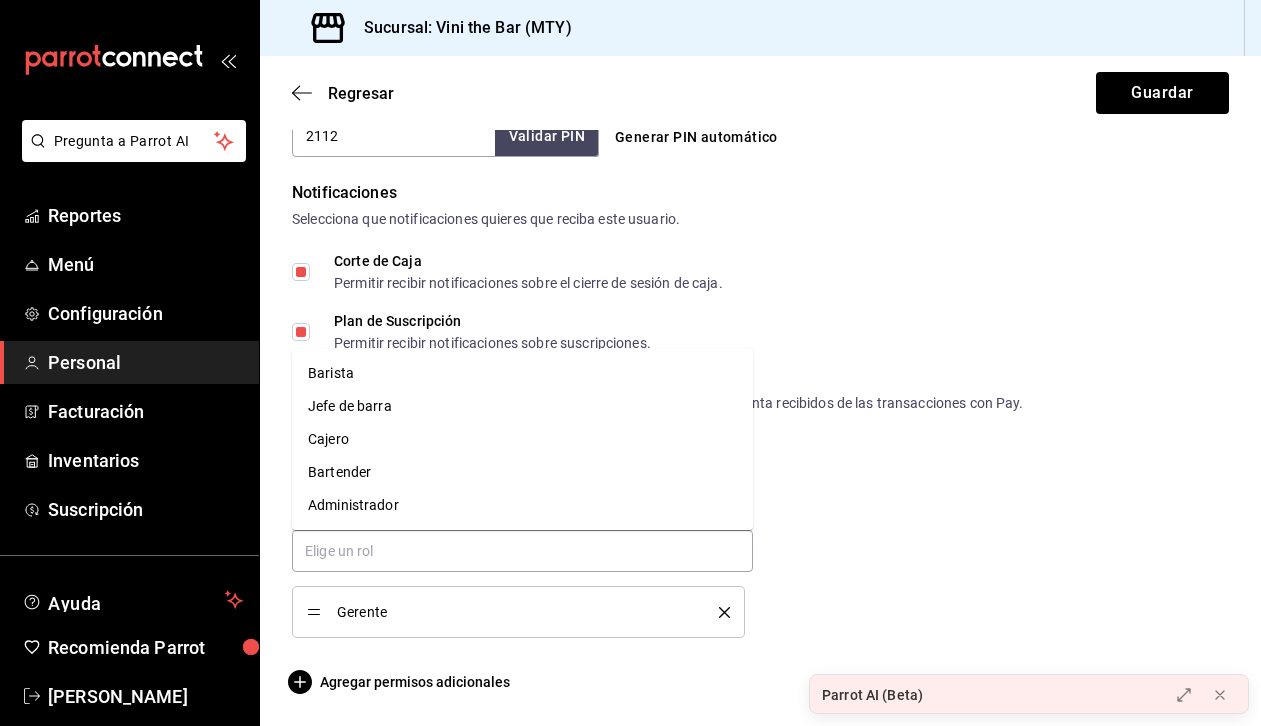 click on "Gerente" at bounding box center (752, 576) 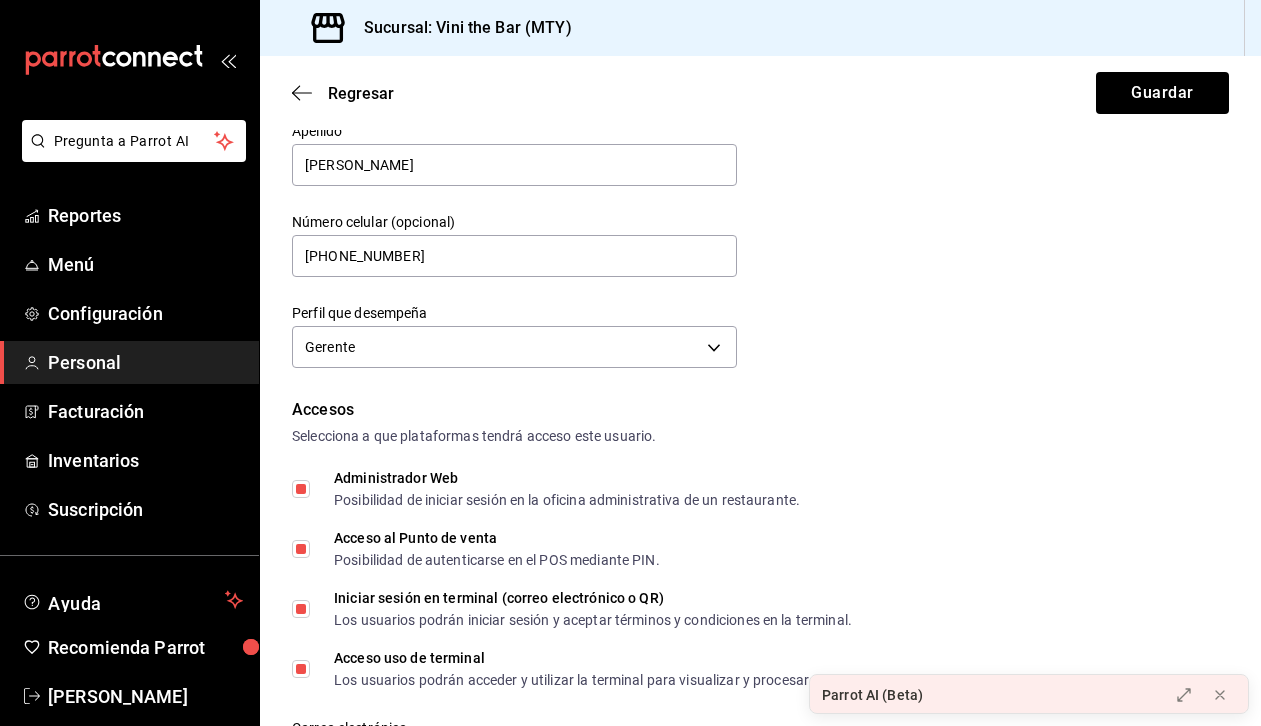 scroll, scrollTop: 0, scrollLeft: 0, axis: both 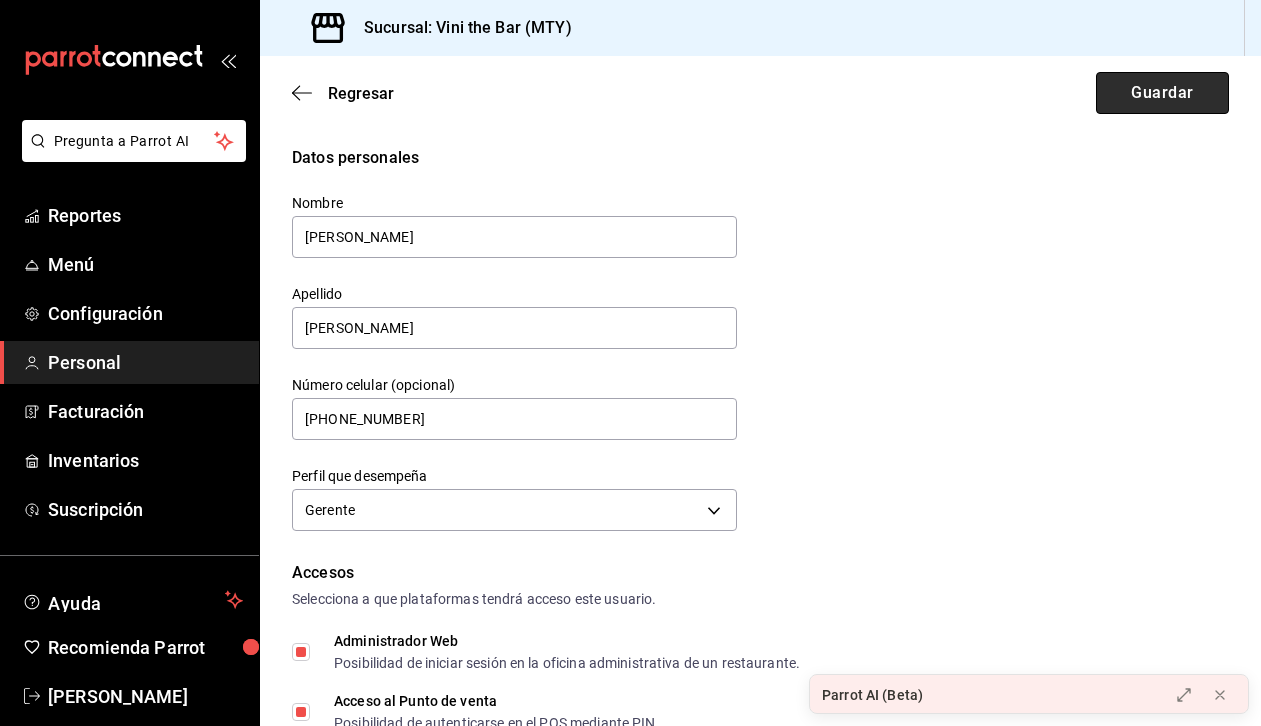 click on "Guardar" at bounding box center (1162, 93) 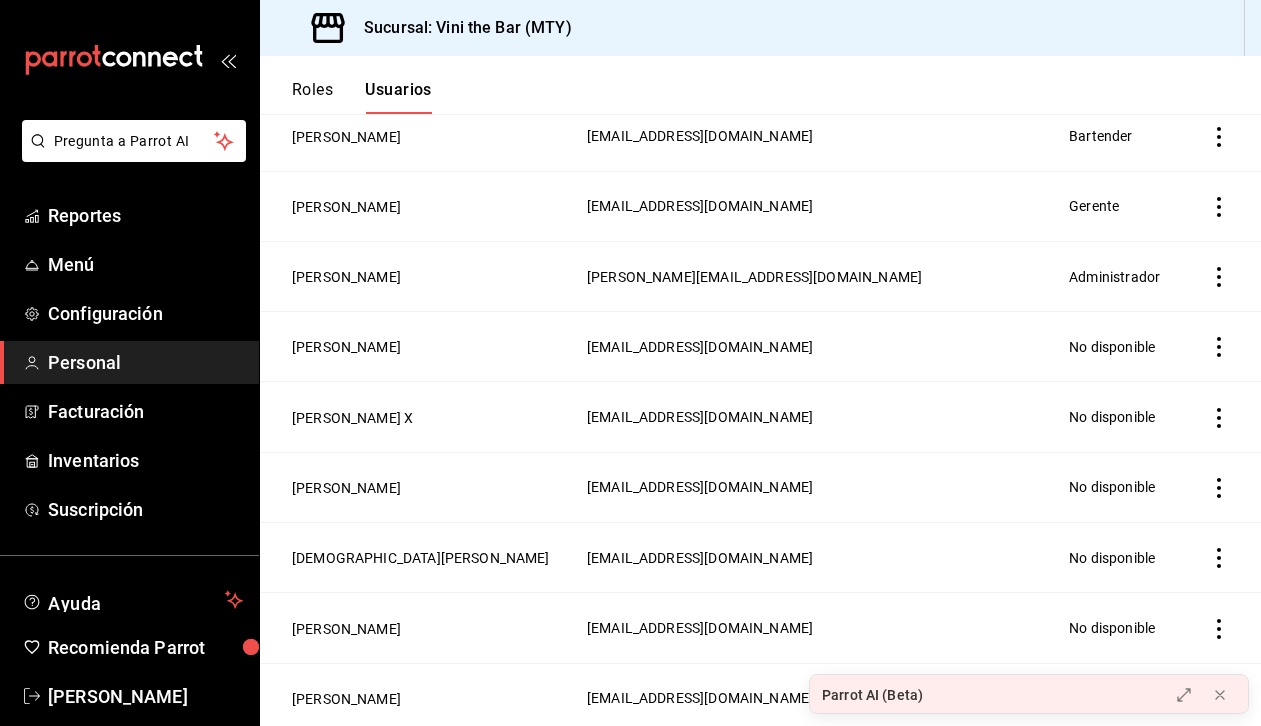 scroll, scrollTop: 0, scrollLeft: 0, axis: both 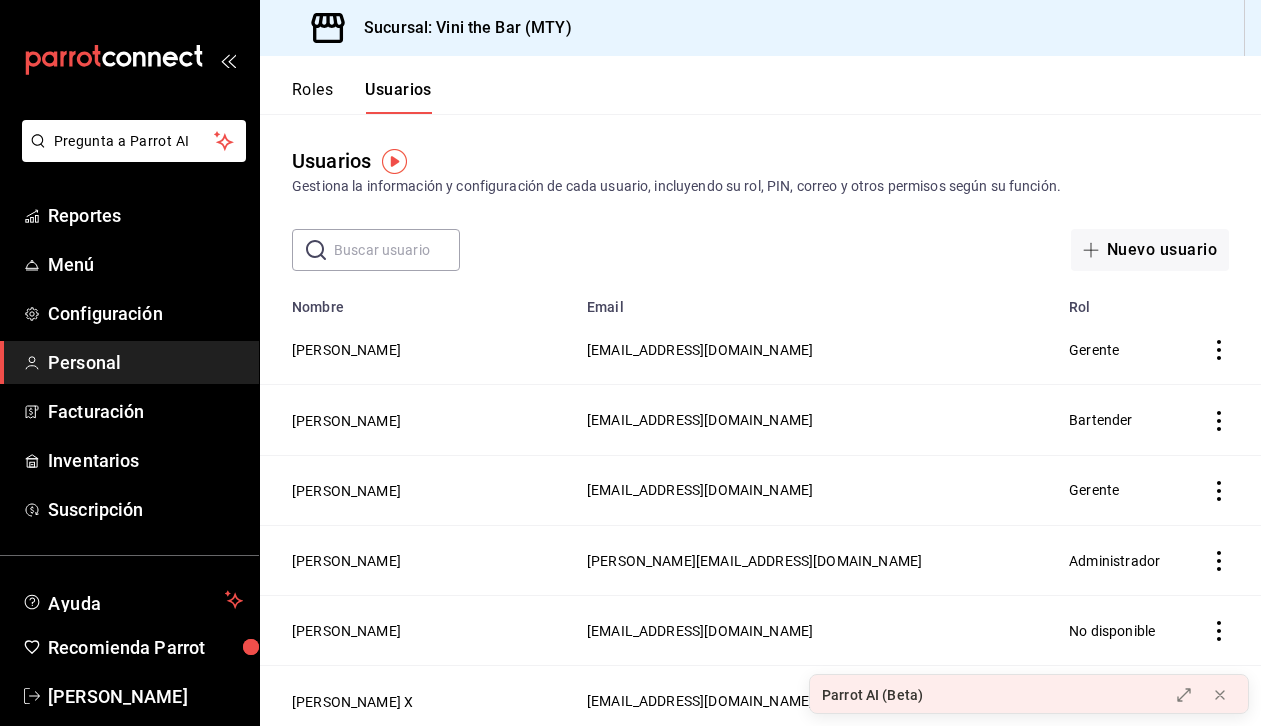 click 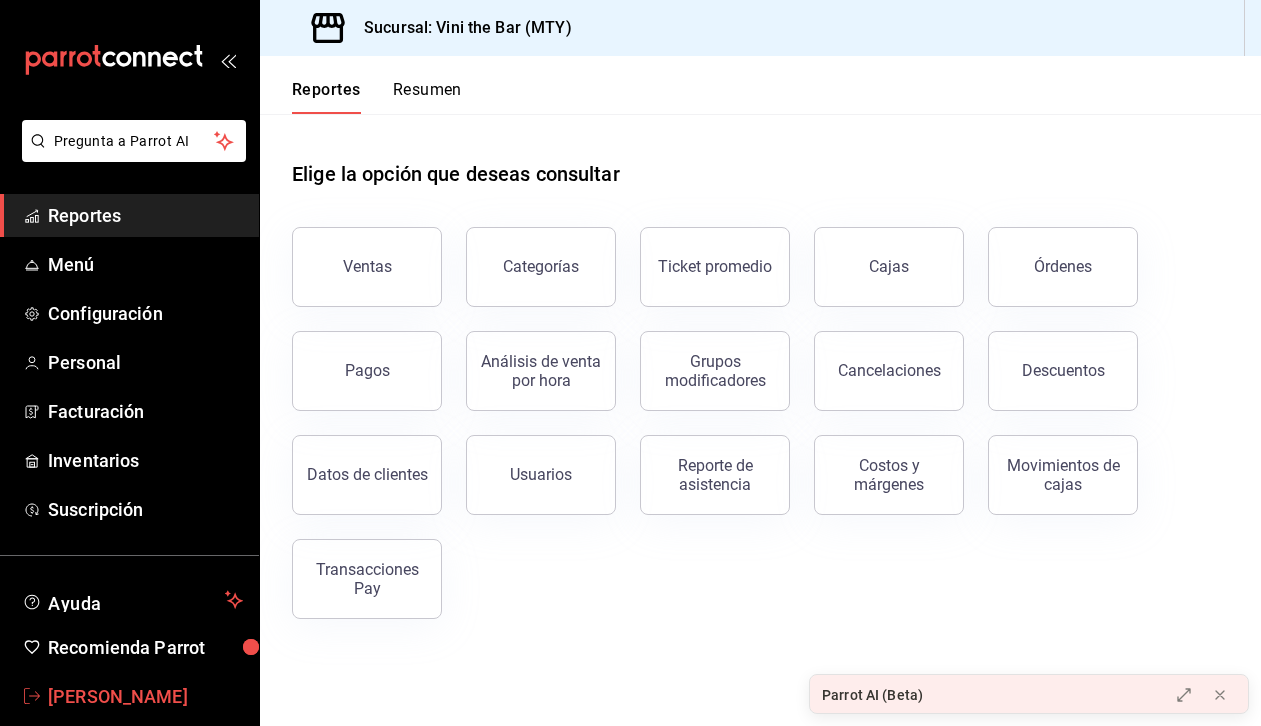 click on "[PERSON_NAME]" at bounding box center [129, 696] 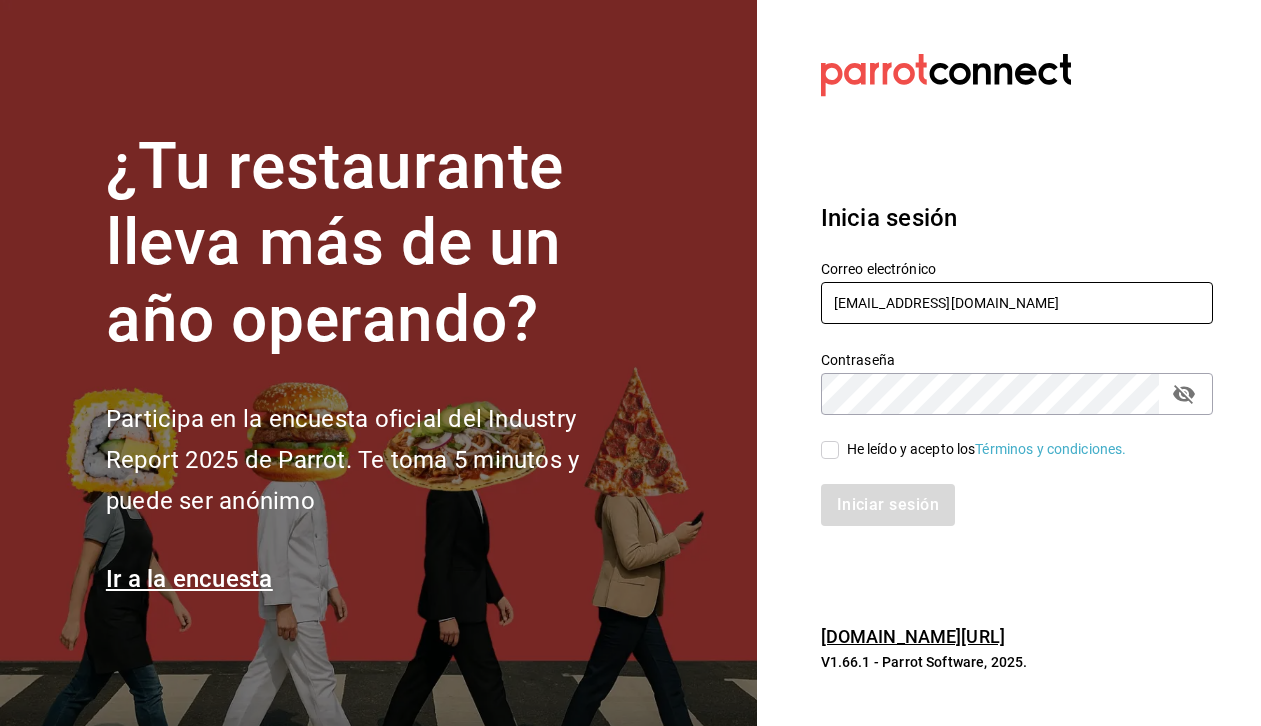 click on "[EMAIL_ADDRESS][DOMAIN_NAME]" at bounding box center (1017, 303) 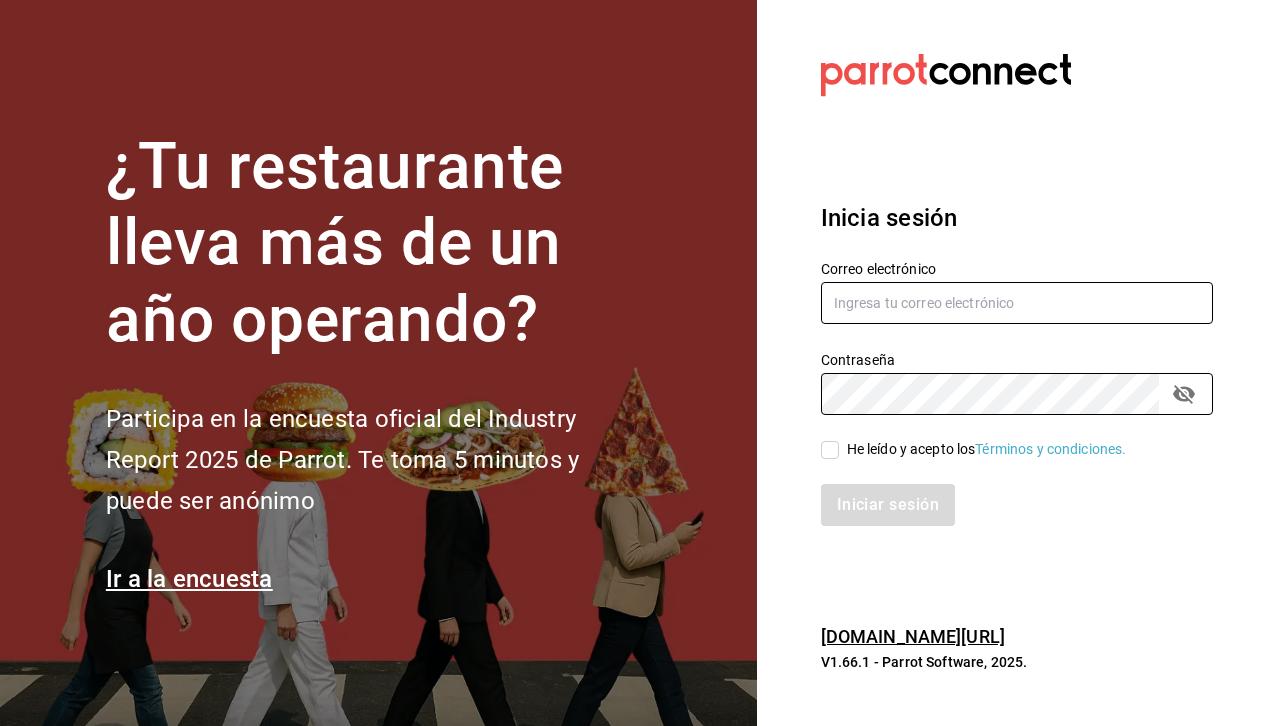 click at bounding box center [1017, 303] 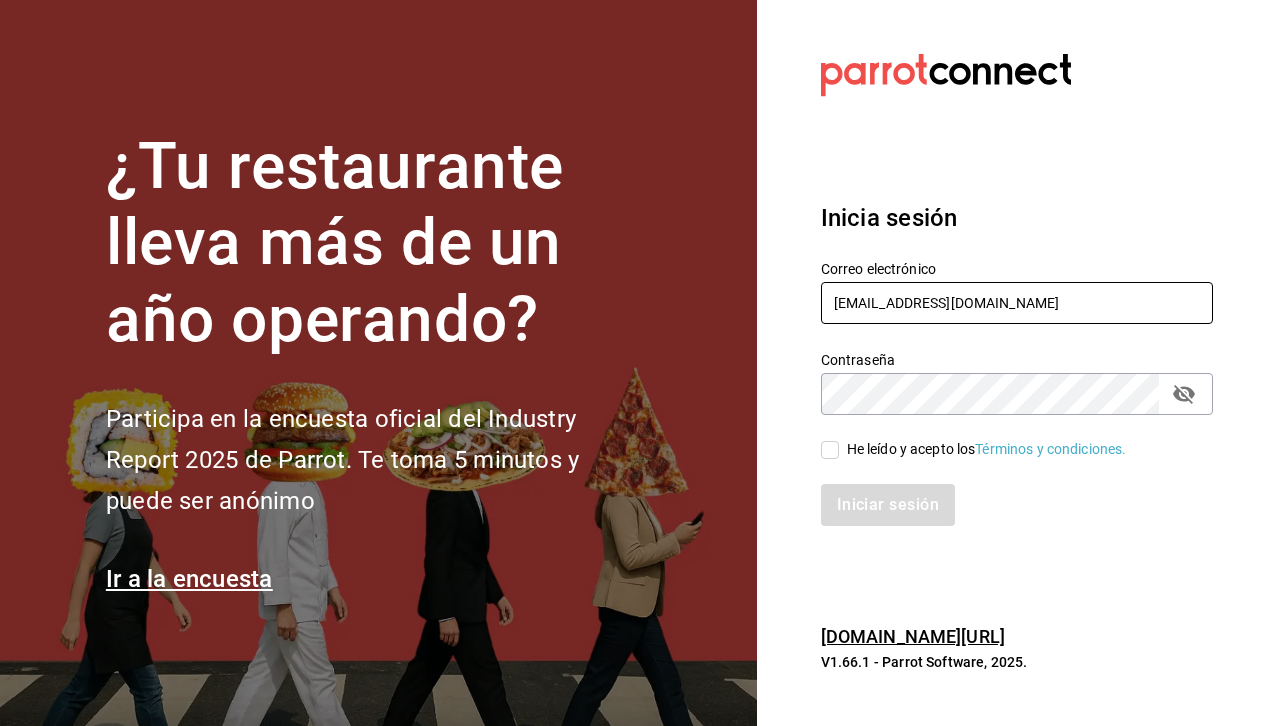 type on "[EMAIL_ADDRESS][DOMAIN_NAME]" 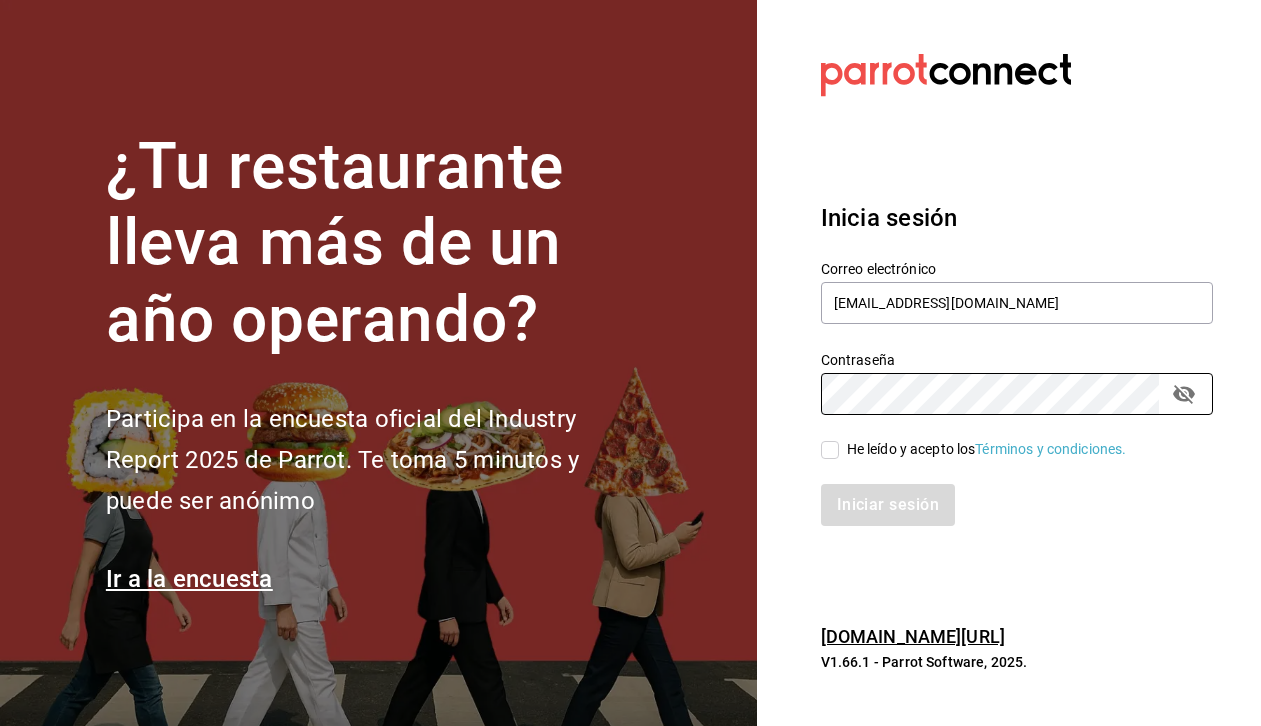 click on "He leído y acepto los  Términos y condiciones." at bounding box center (830, 450) 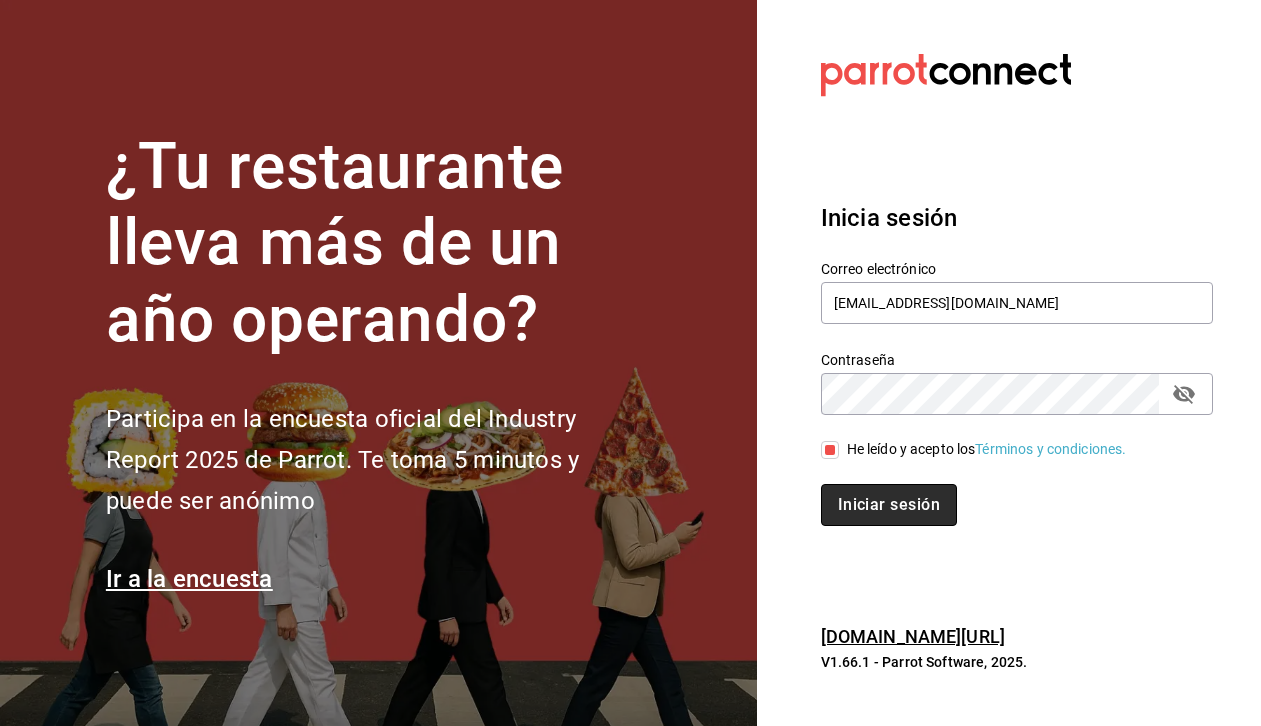 click on "Iniciar sesión" at bounding box center [889, 505] 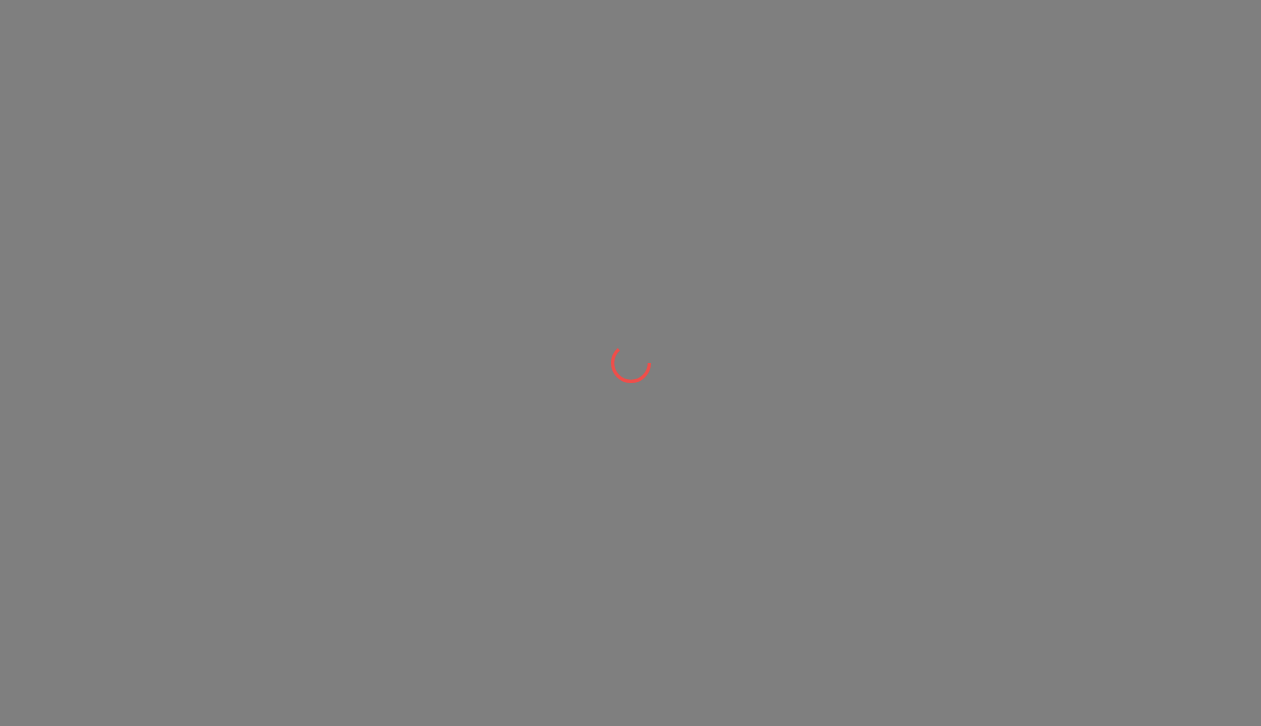 scroll, scrollTop: 0, scrollLeft: 0, axis: both 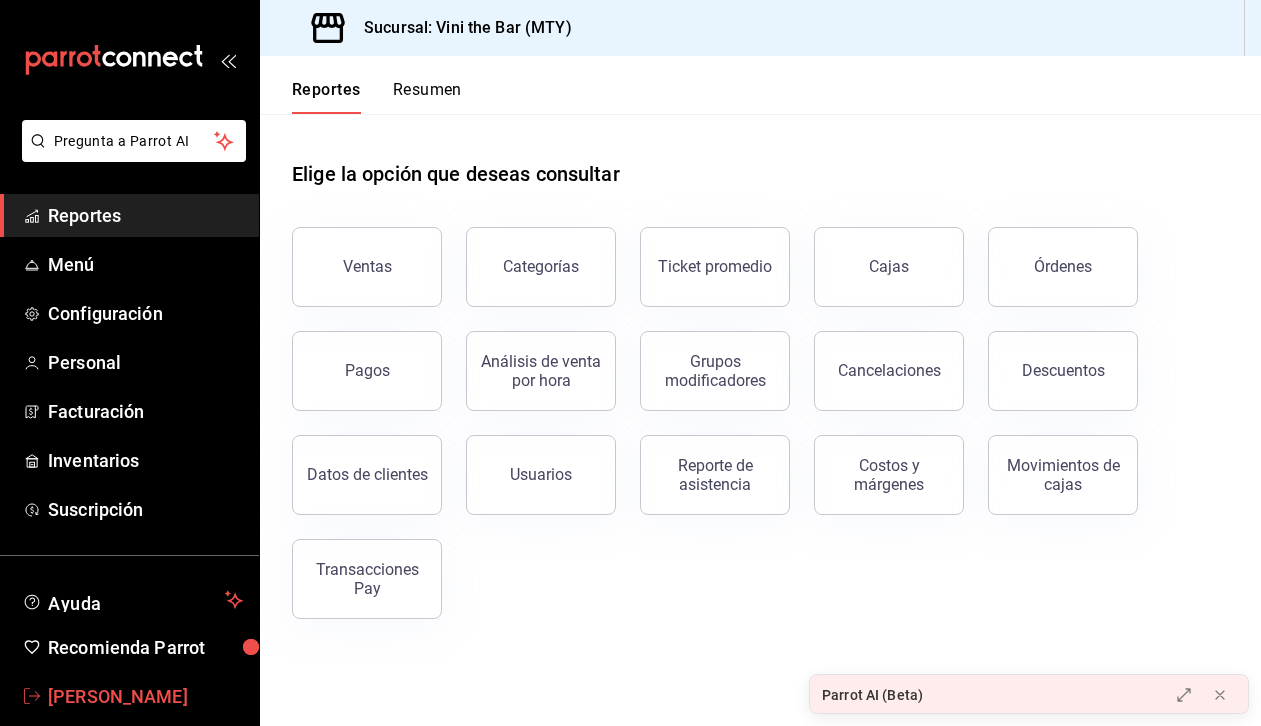 click on "[PERSON_NAME]" at bounding box center (145, 696) 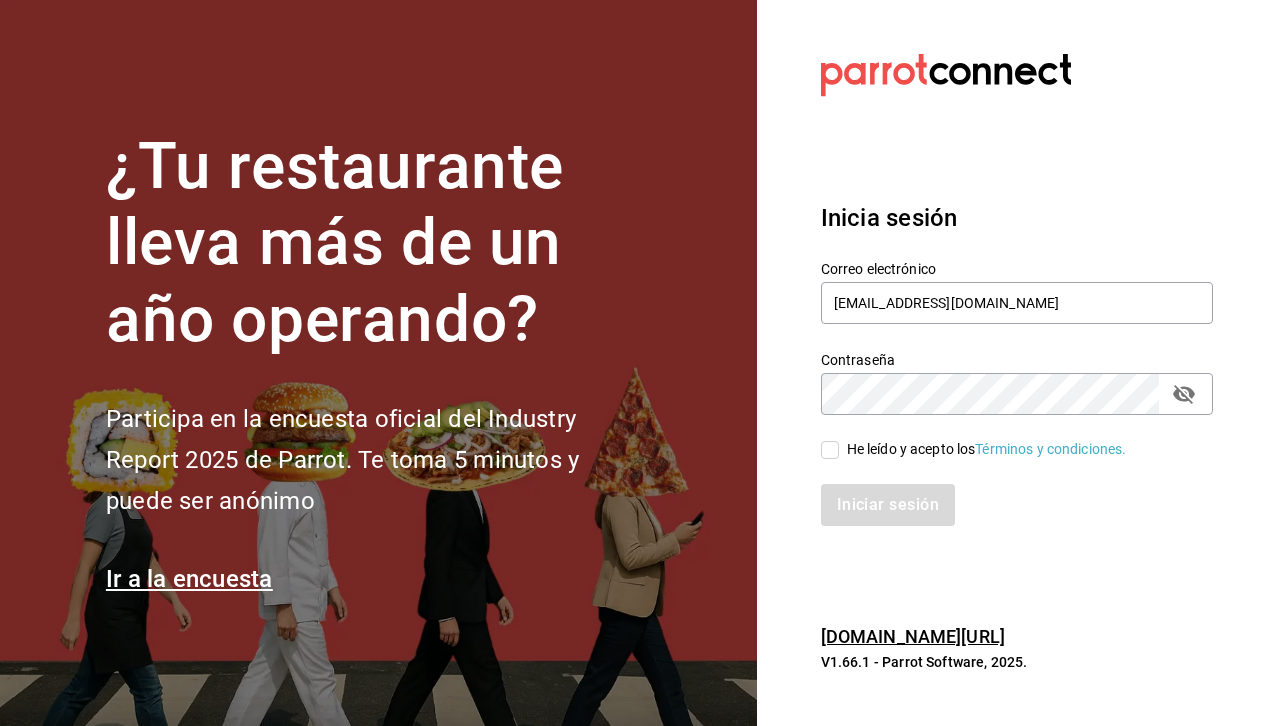 click on "He leído y acepto los  Términos y condiciones." at bounding box center (830, 450) 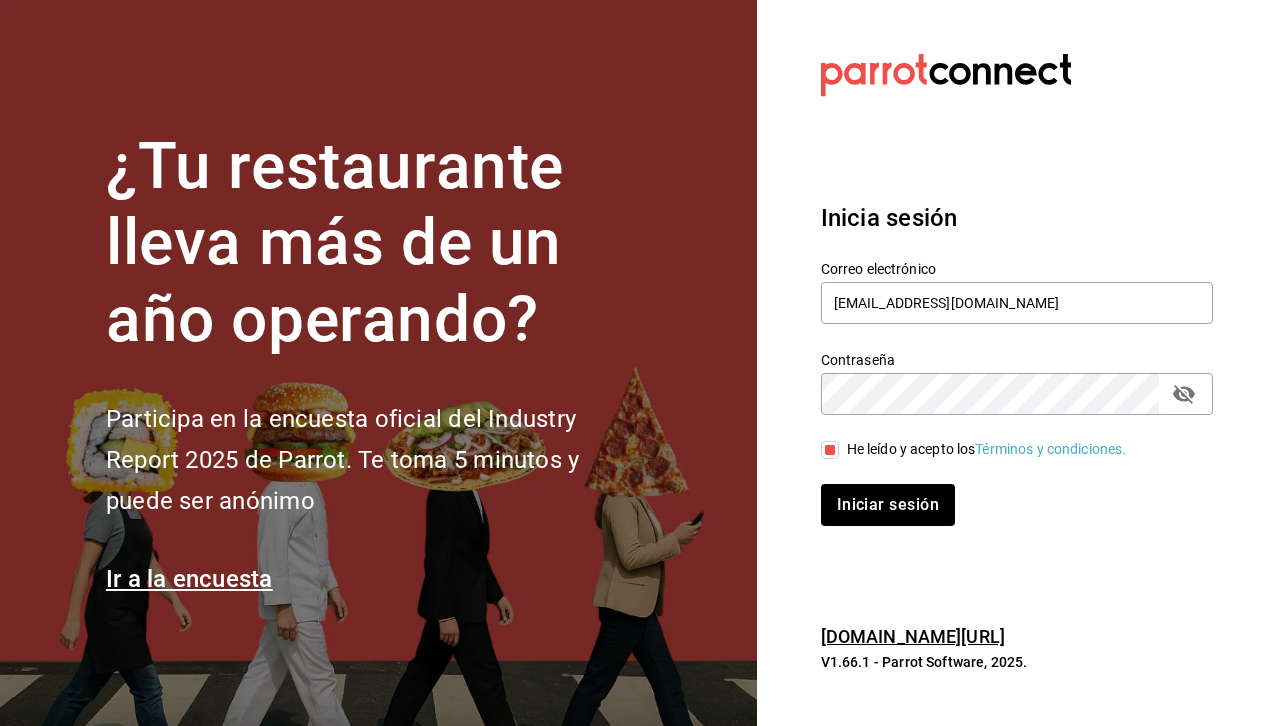 click on "Inicia sesión Correo electrónico jennydow13@gmail.com Contraseña Contraseña He leído y acepto los  Términos y condiciones. Iniciar sesión" at bounding box center (1017, 363) 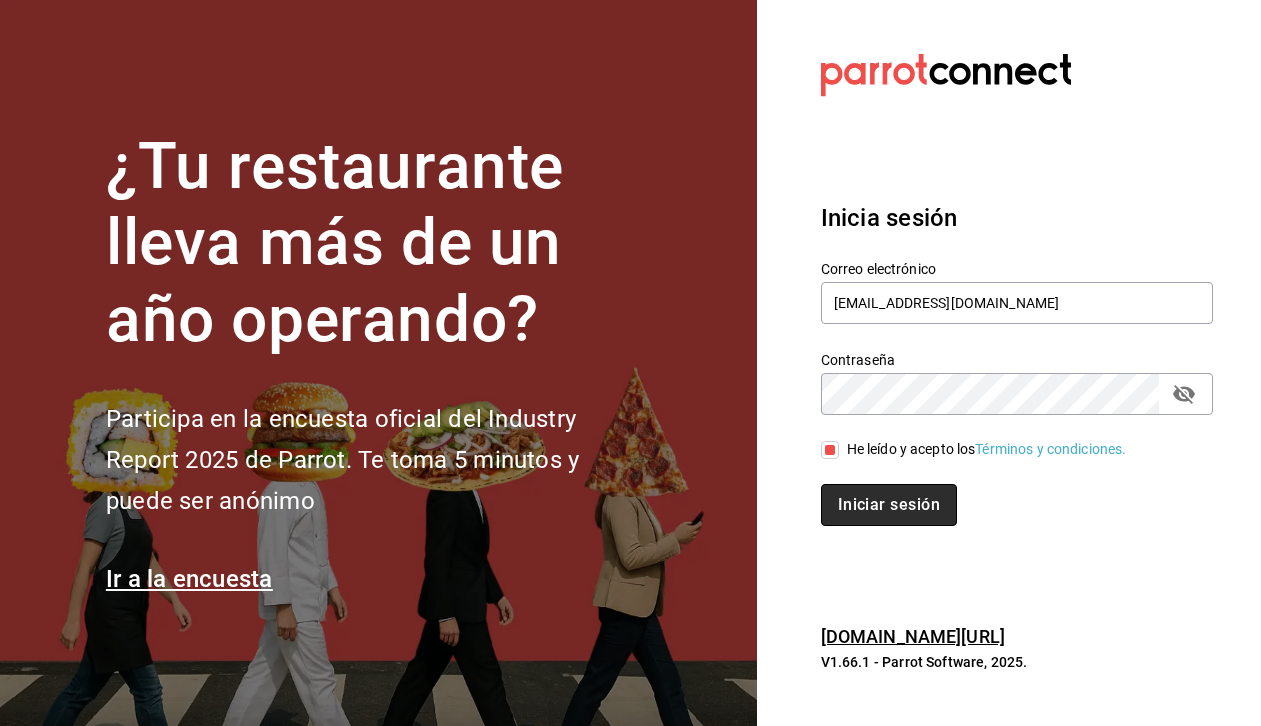 click on "Iniciar sesión" at bounding box center (889, 505) 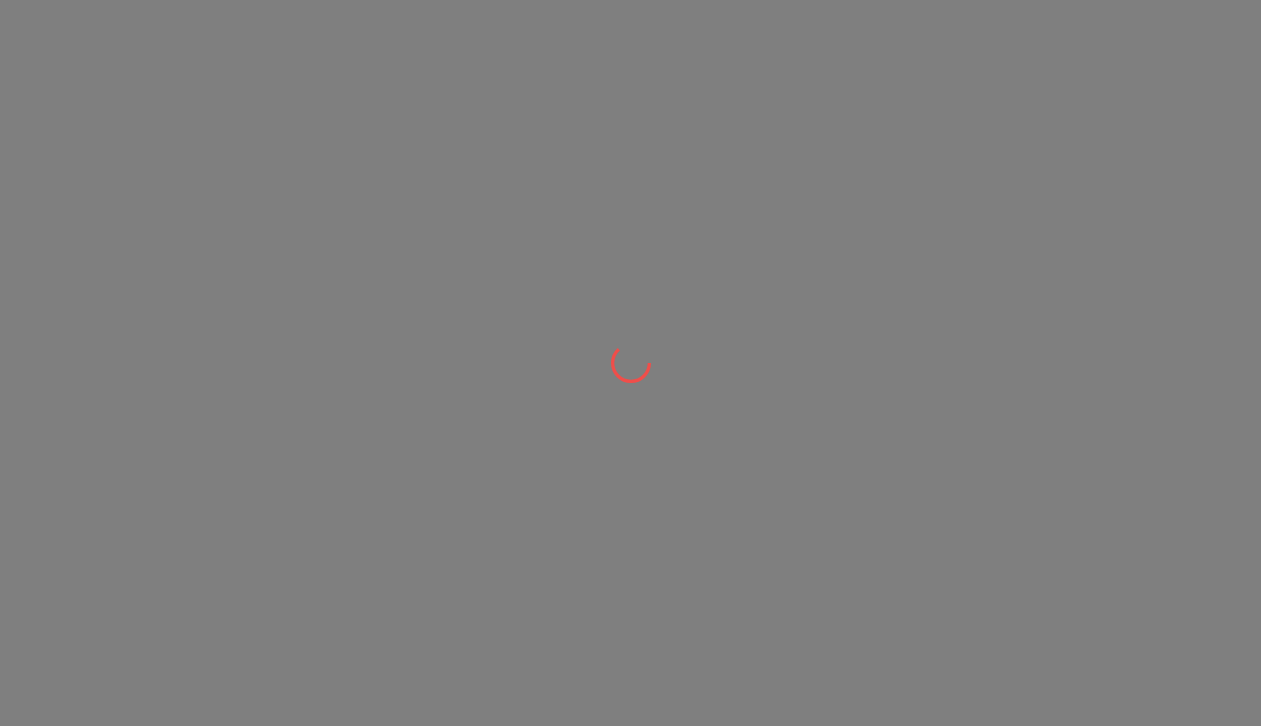 scroll, scrollTop: 0, scrollLeft: 0, axis: both 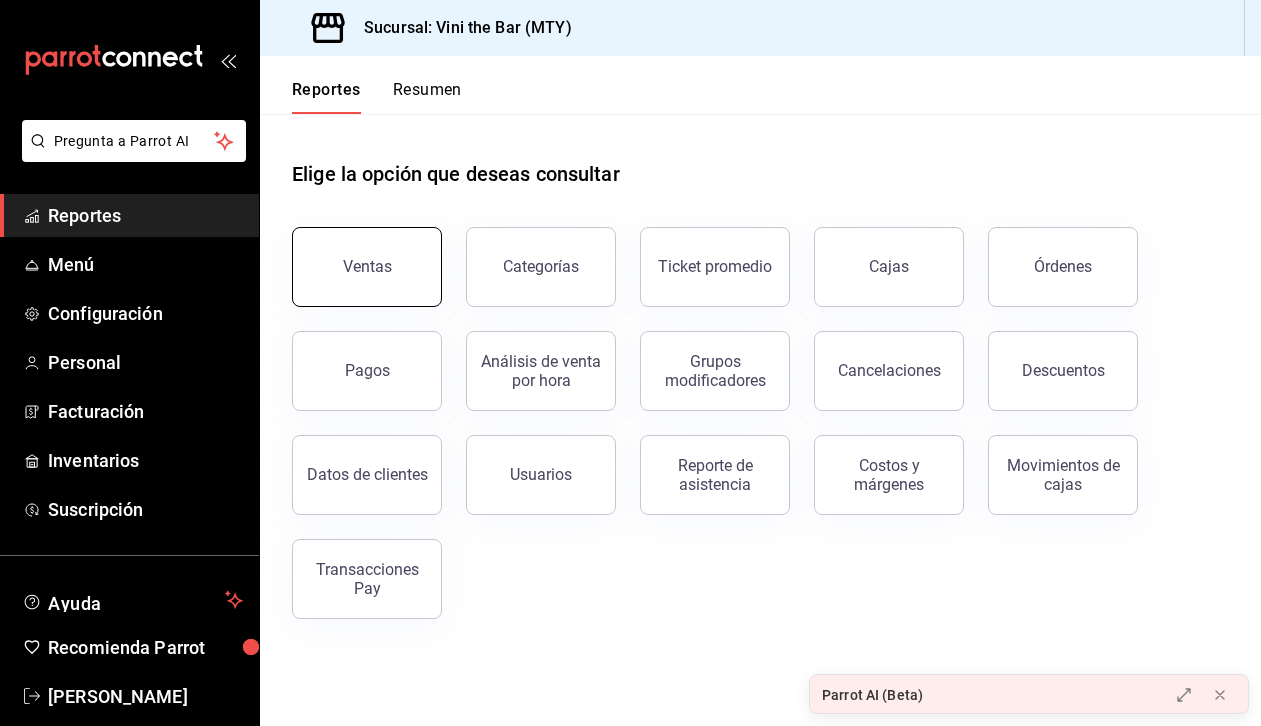 click on "Ventas" at bounding box center (367, 266) 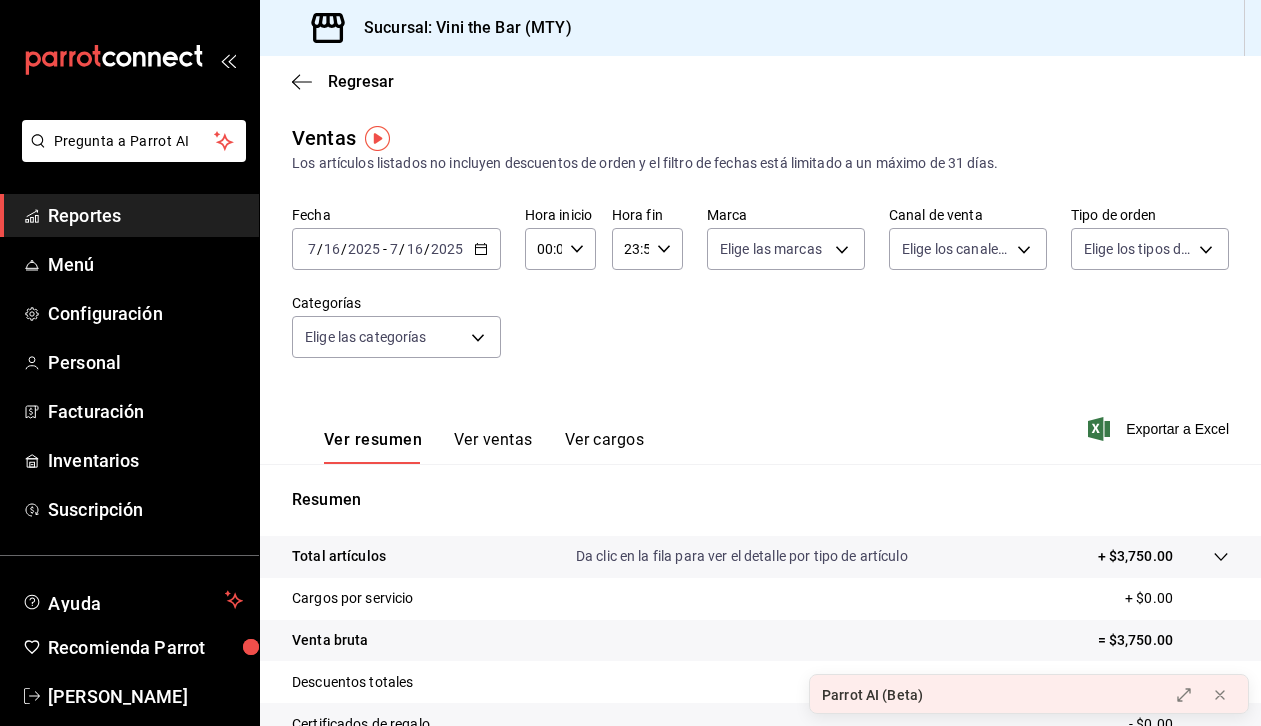 click on "[DATE] [DATE] - [DATE] [DATE]" at bounding box center [396, 249] 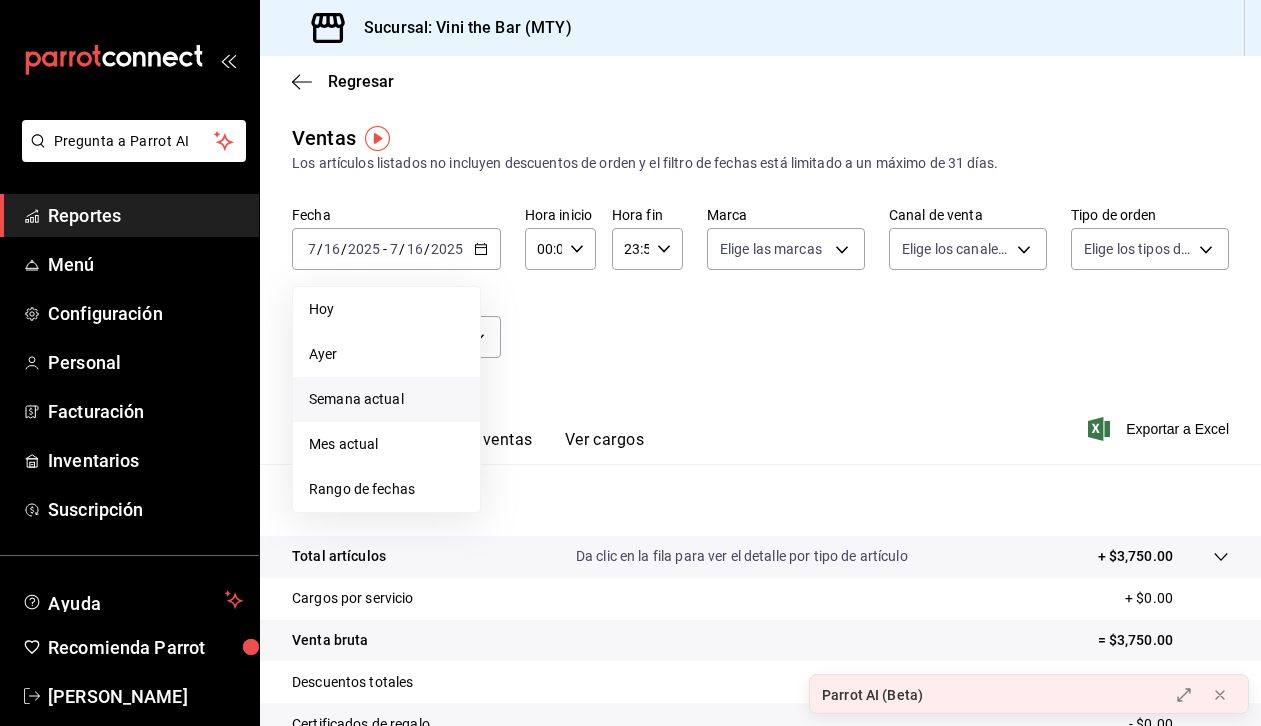 click on "Semana actual" at bounding box center [386, 399] 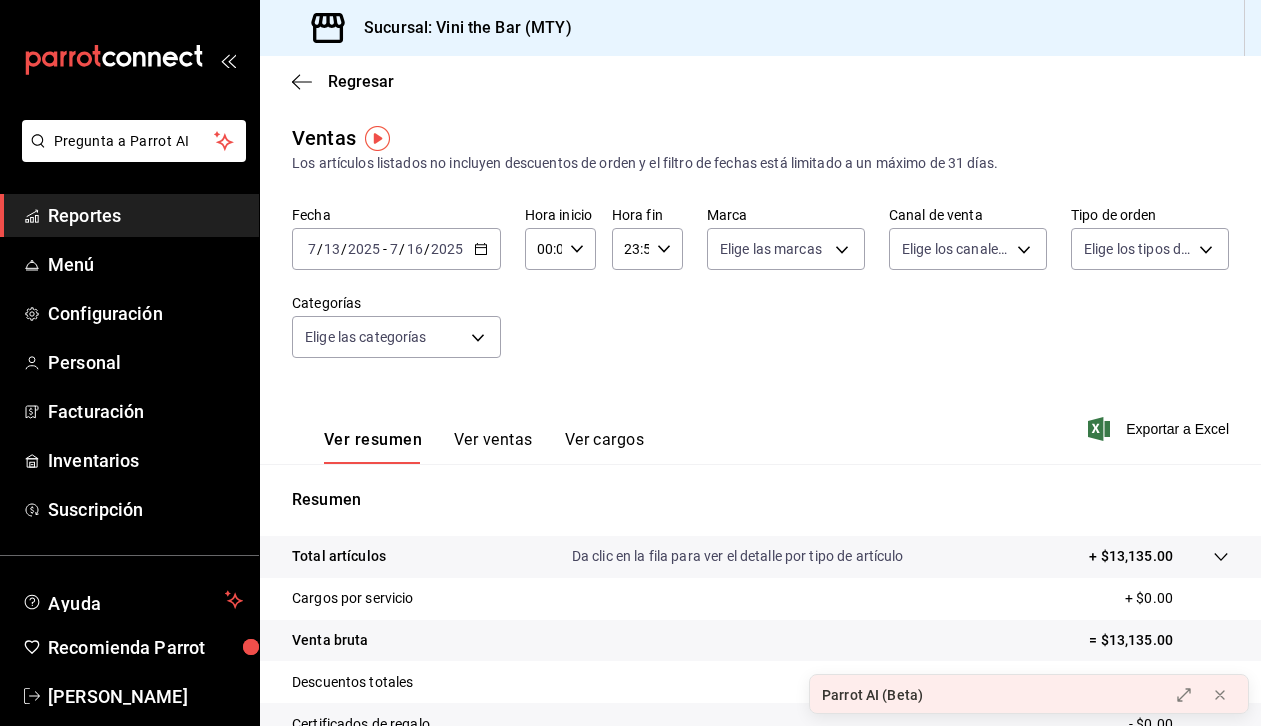 click on "Ver ventas" at bounding box center [493, 447] 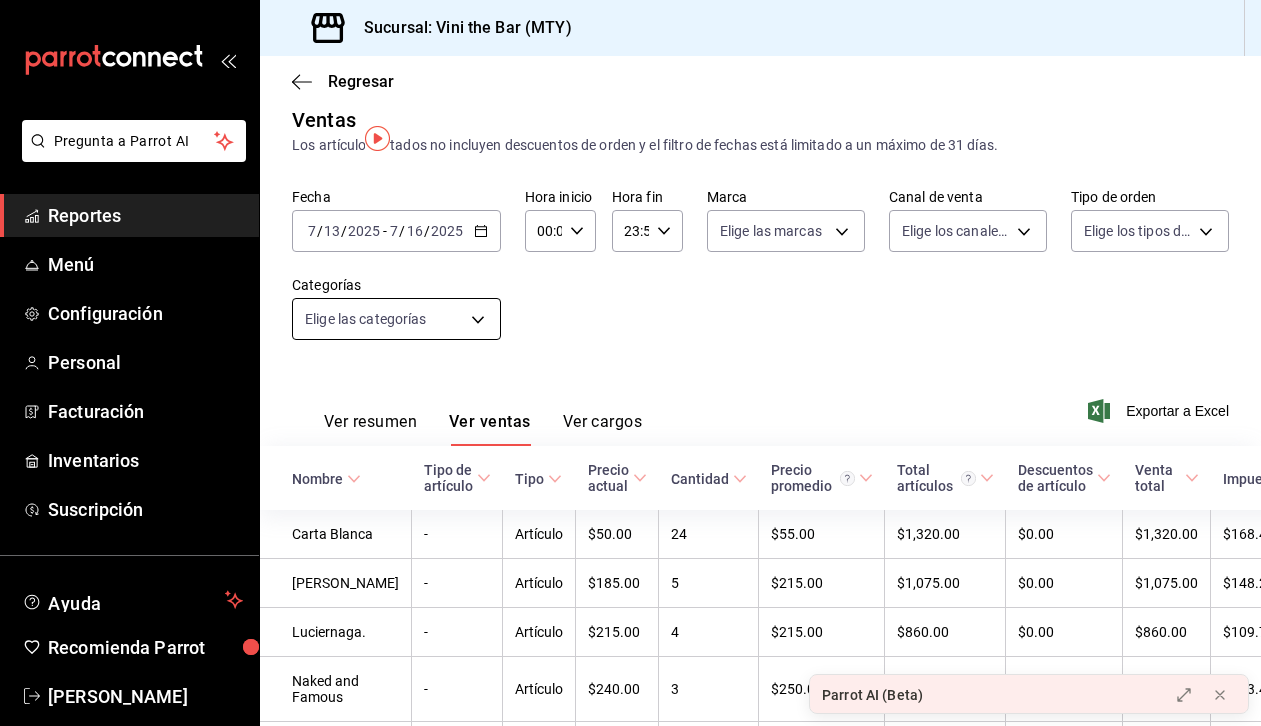 scroll, scrollTop: 0, scrollLeft: 0, axis: both 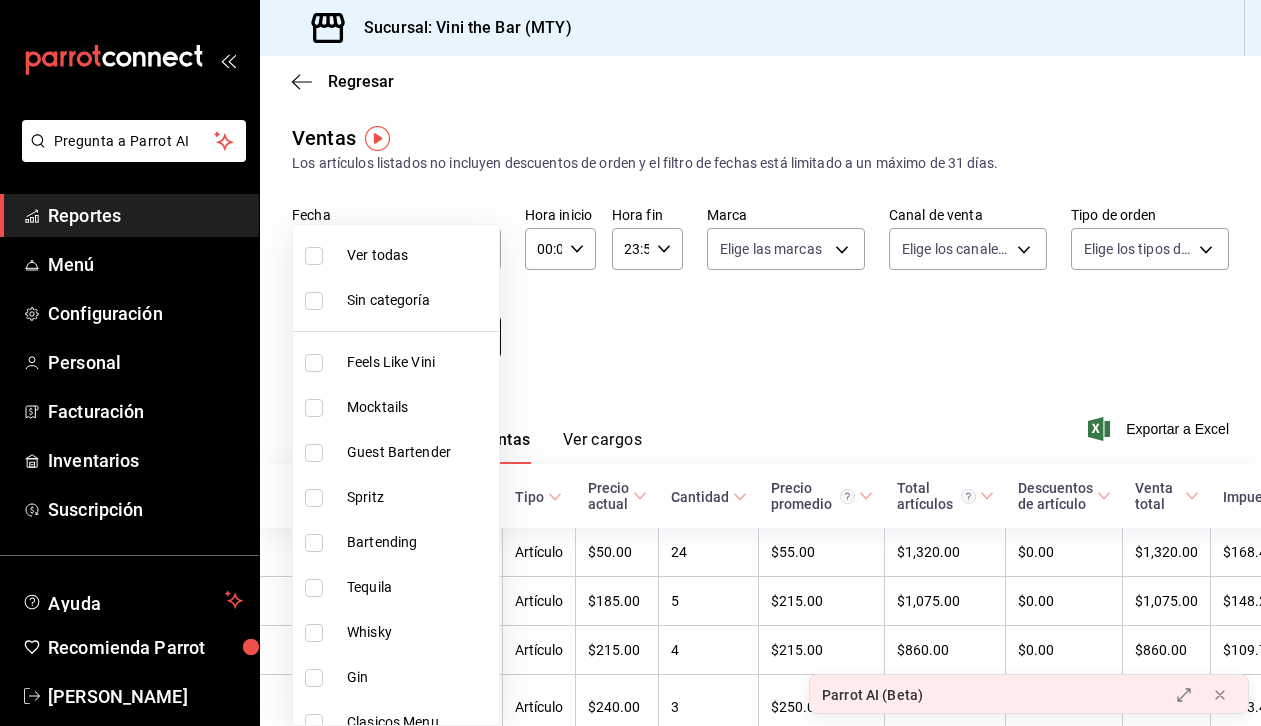click on "Pregunta a Parrot AI Reportes   Menú   Configuración   Personal   Facturación   Inventarios   Suscripción   Ayuda Recomienda Parrot   [PERSON_NAME]   Sugerir nueva función   Sucursal: Vini the Bar (MTY) Regresar Ventas Los artículos listados no incluyen descuentos de orden y el filtro de fechas está limitado a un máximo de 31 días. Fecha [DATE] [DATE] - [DATE] [DATE] Hora inicio 00:00 Hora inicio Hora fin 23:59 Hora fin Marca Elige las marcas Canal de venta Elige los canales de venta Tipo de orden Elige los tipos de orden Categorías Elige las categorías Ver resumen Ver ventas Ver cargos Exportar a Excel Nombre Tipo de artículo Tipo Precio actual Cantidad Precio promedio   Total artículos   Descuentos de artículo Venta total Impuestos Venta neta Carta Blanca - Artículo $50.00 24 $55.00 $1,320.00 $0.00 $1,320.00 $168.41 $1,151.59 [PERSON_NAME] - Artículo $185.00 5 $215.00 $1,075.00 $0.00 $1,075.00 $148.28 $926.72 Luciernaga. - Artículo $215.00 4 $215.00 $860.00 $0.00 $860.00" at bounding box center (630, 363) 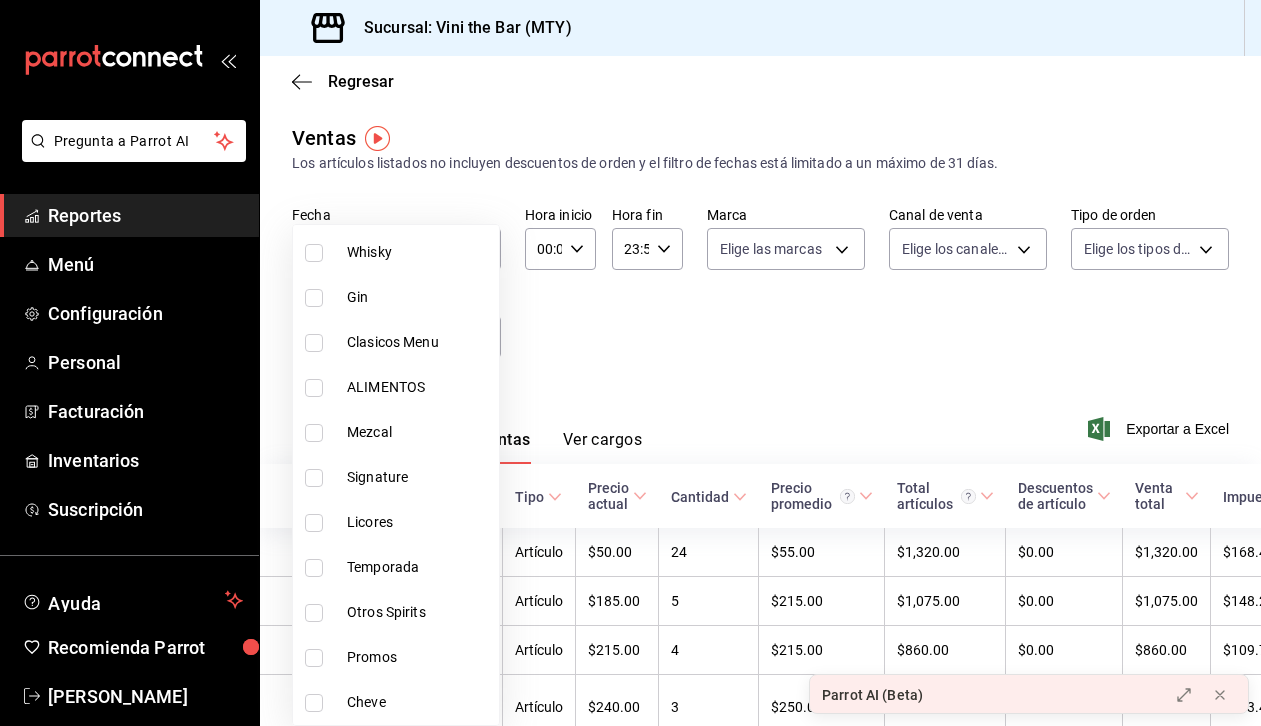 scroll, scrollTop: 384, scrollLeft: 0, axis: vertical 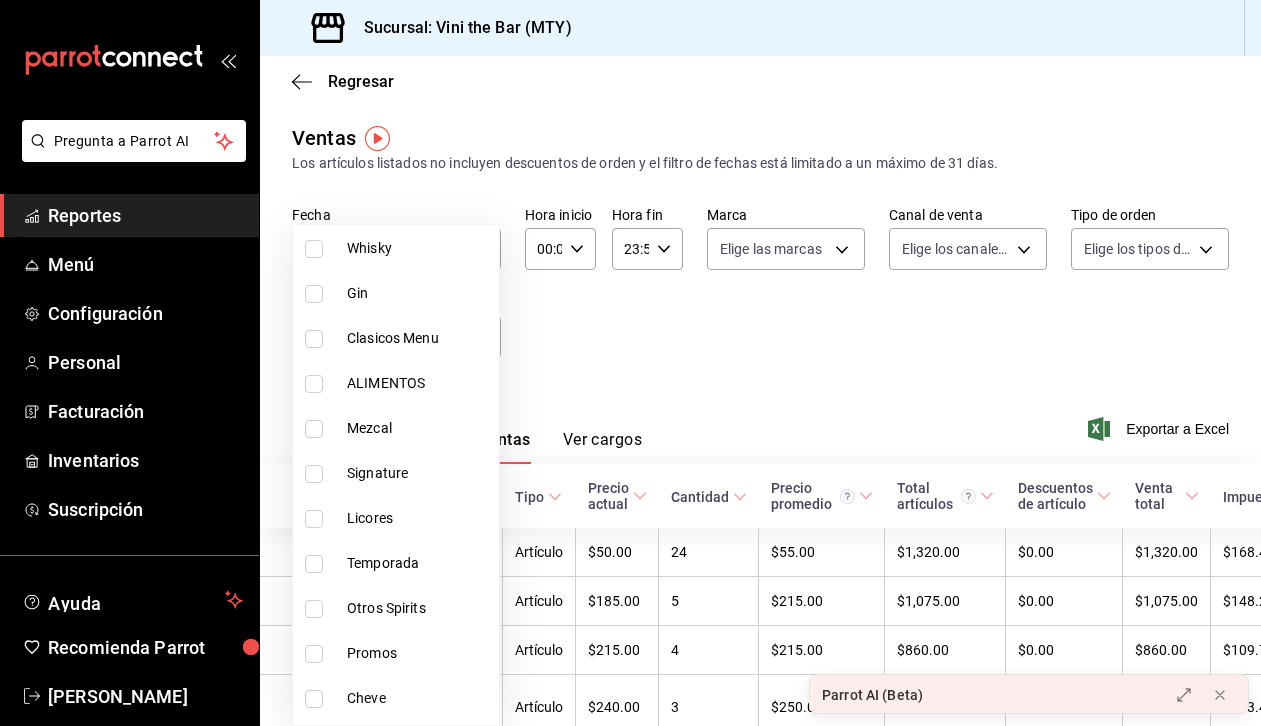 click on "Signature" at bounding box center [419, 473] 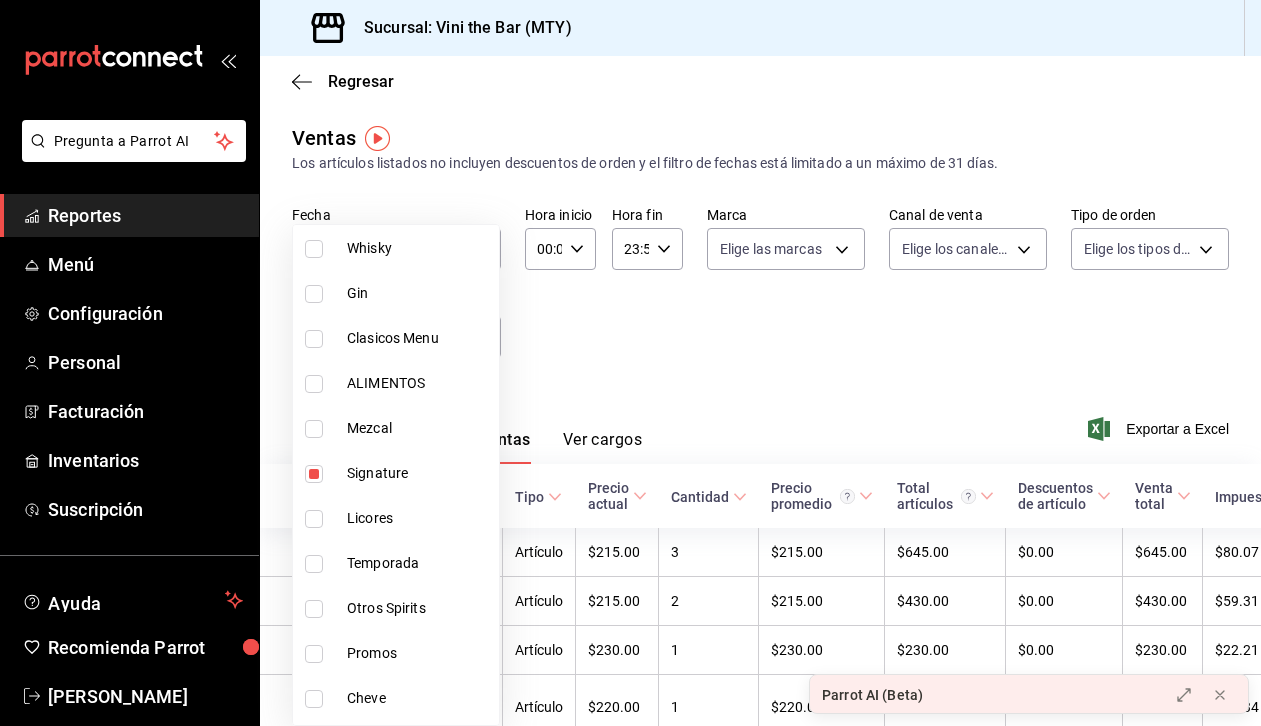 click at bounding box center (630, 363) 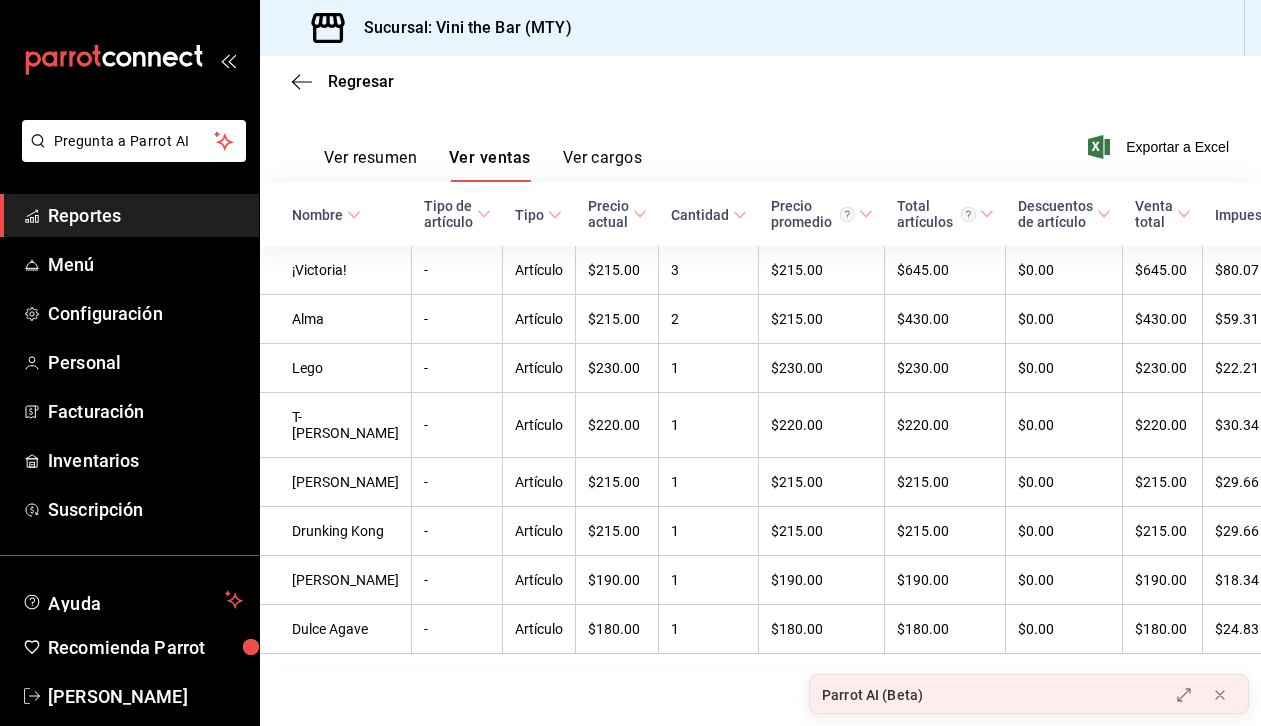 scroll, scrollTop: 0, scrollLeft: 0, axis: both 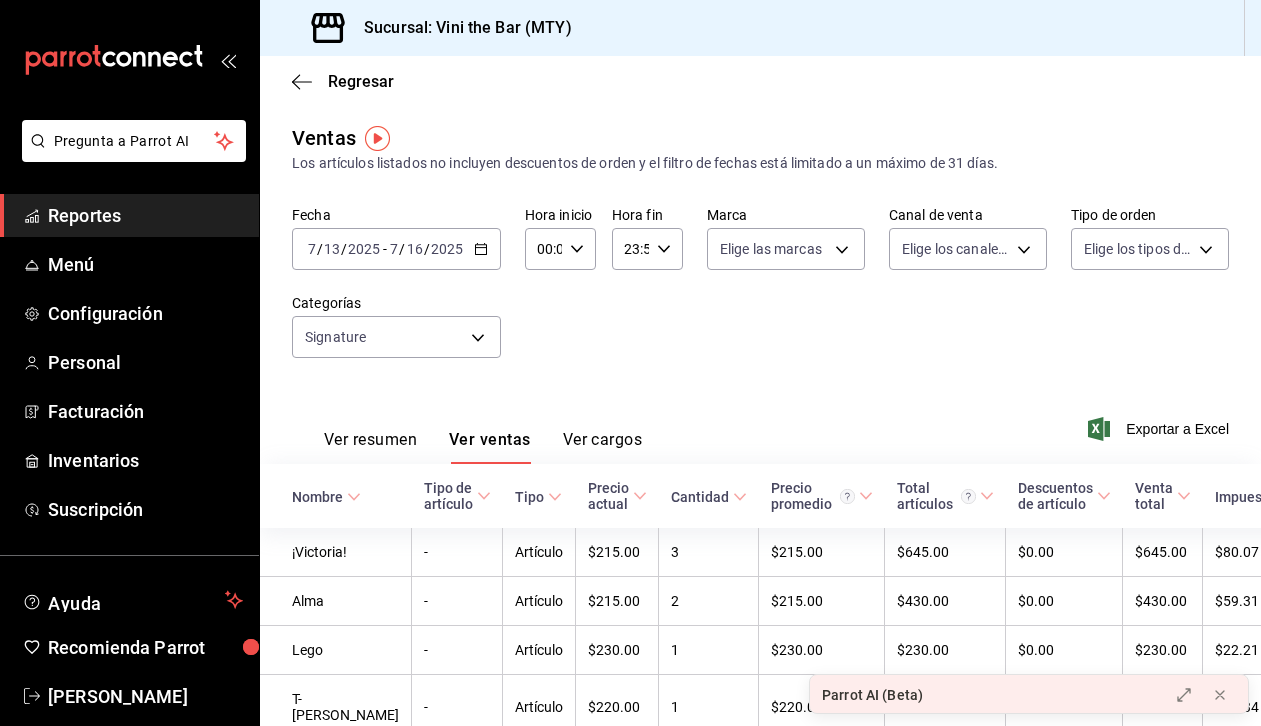 click on "Reportes" at bounding box center (145, 215) 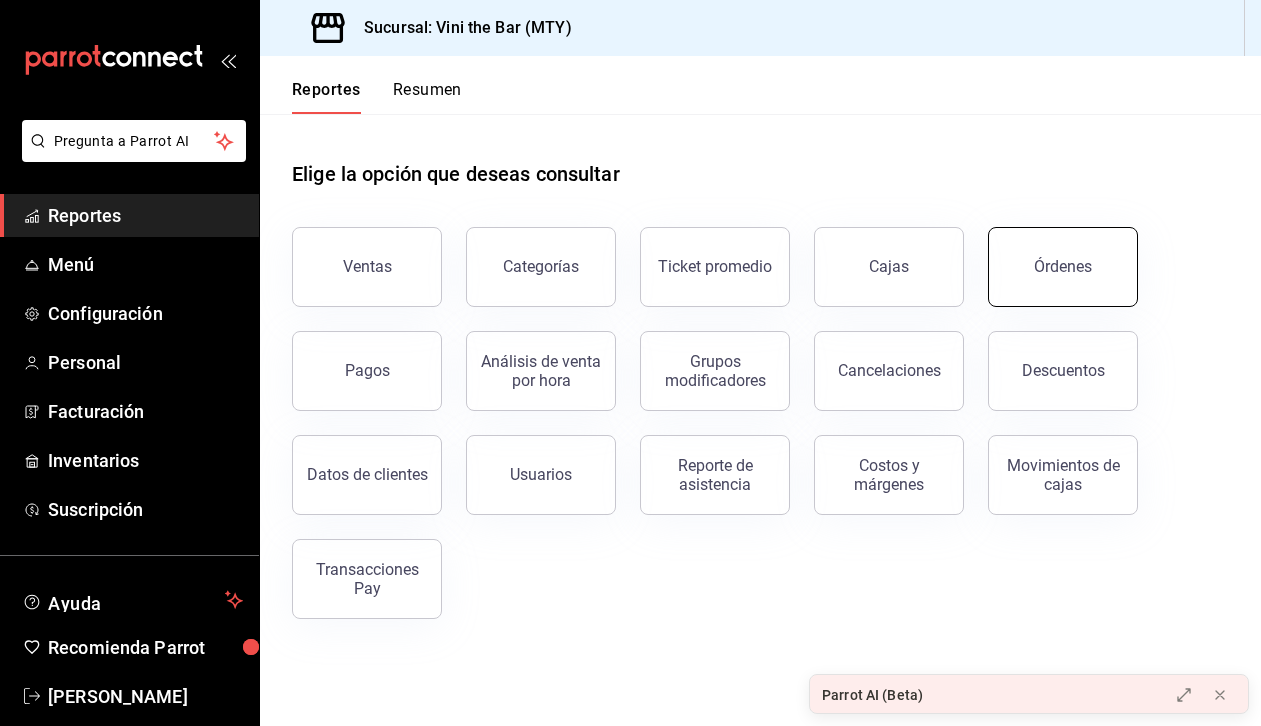click on "Órdenes" at bounding box center [1063, 267] 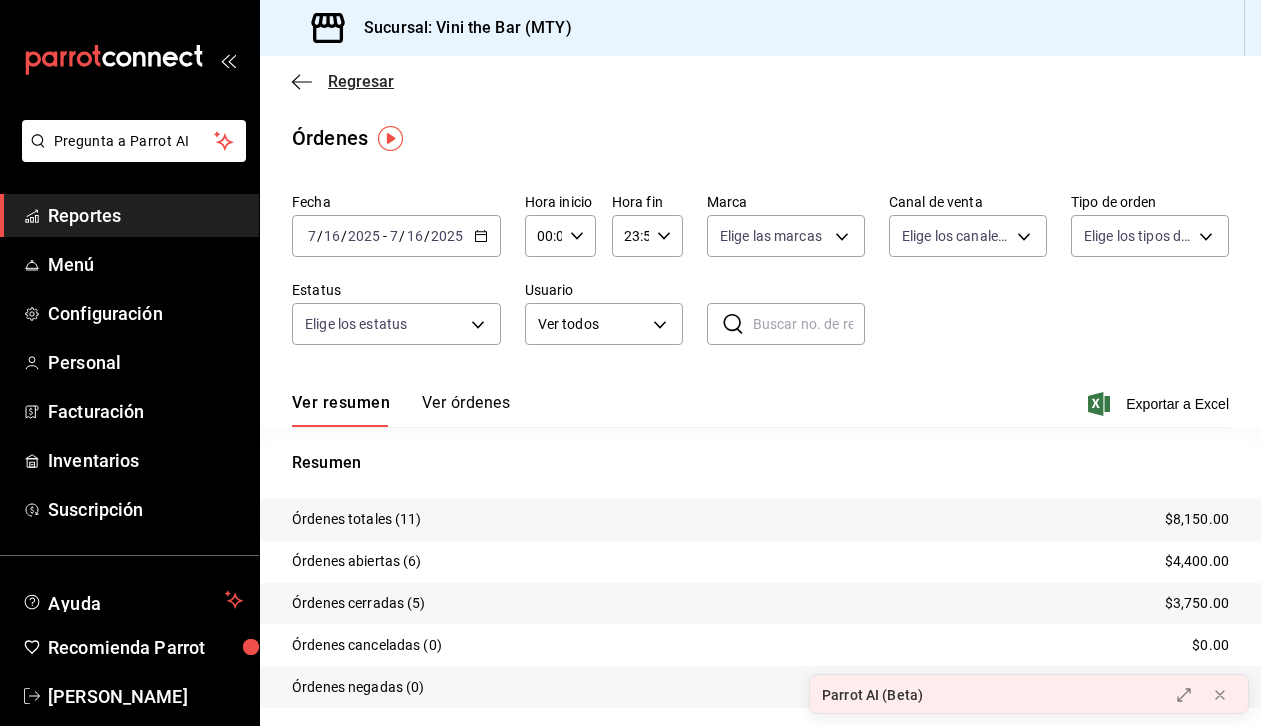 click 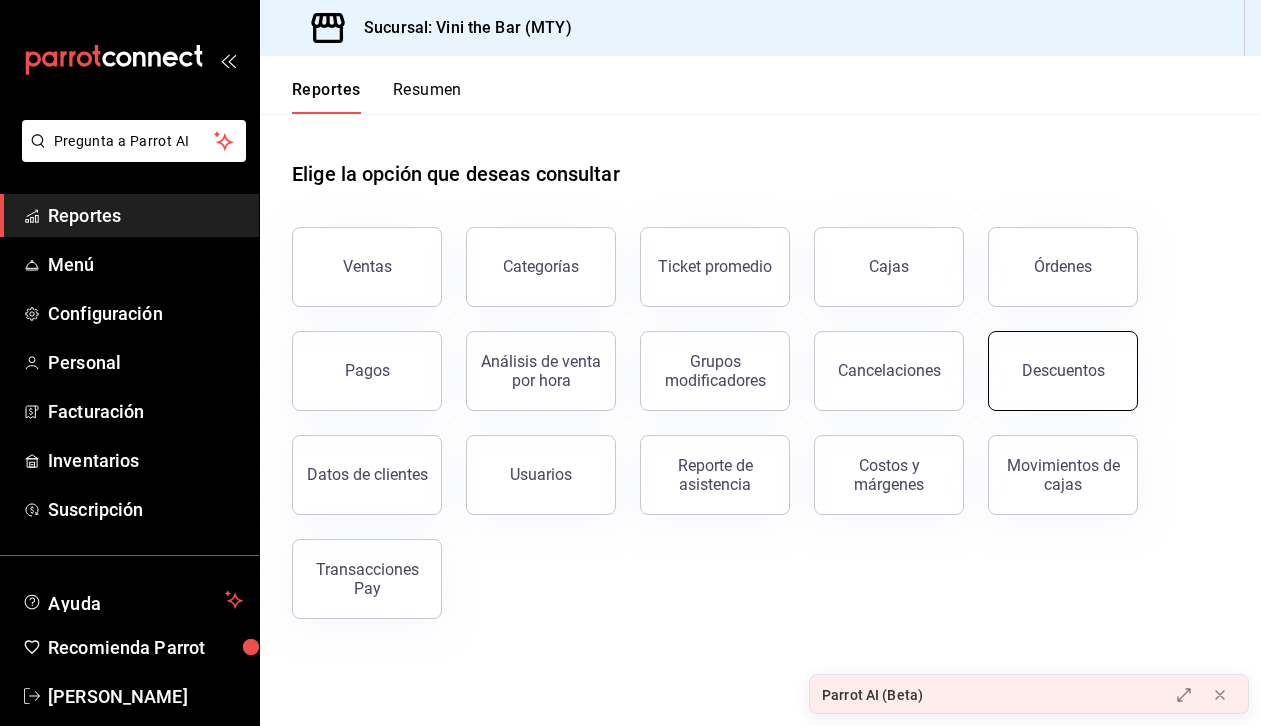 click on "Descuentos" at bounding box center [1063, 371] 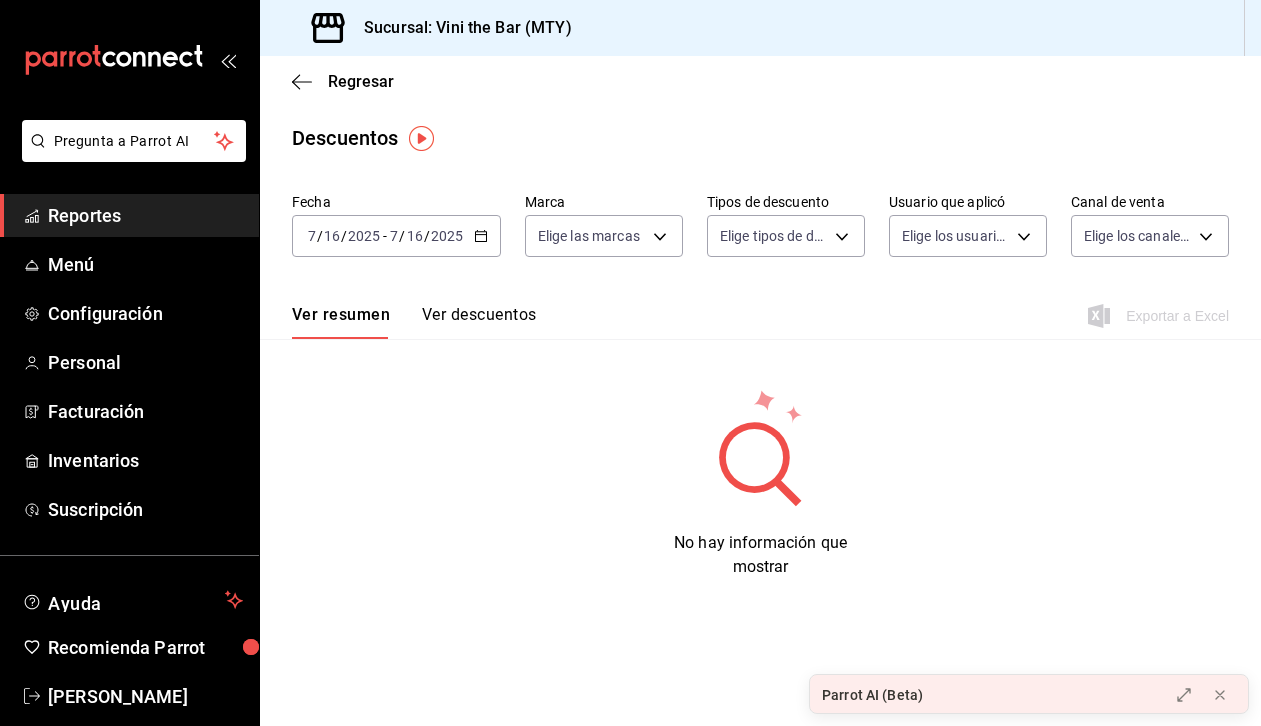 click on "Ver descuentos" at bounding box center [479, 322] 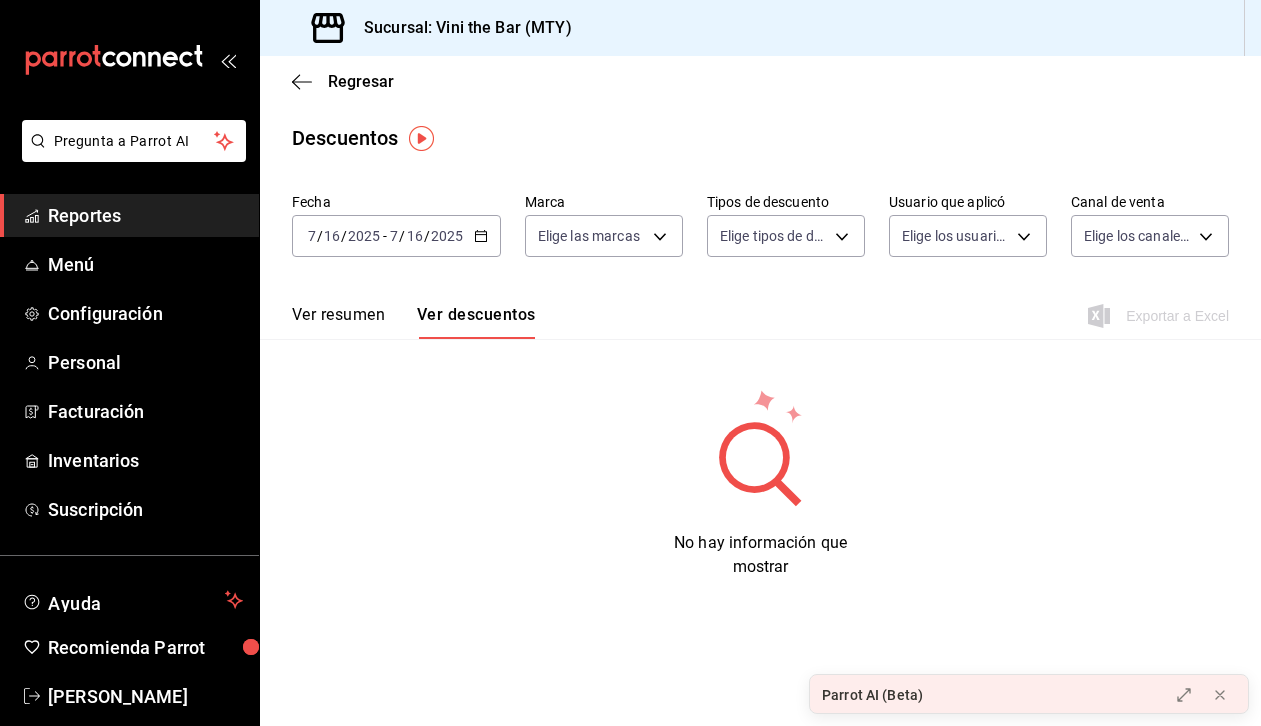 click on "Ver resumen" at bounding box center [338, 322] 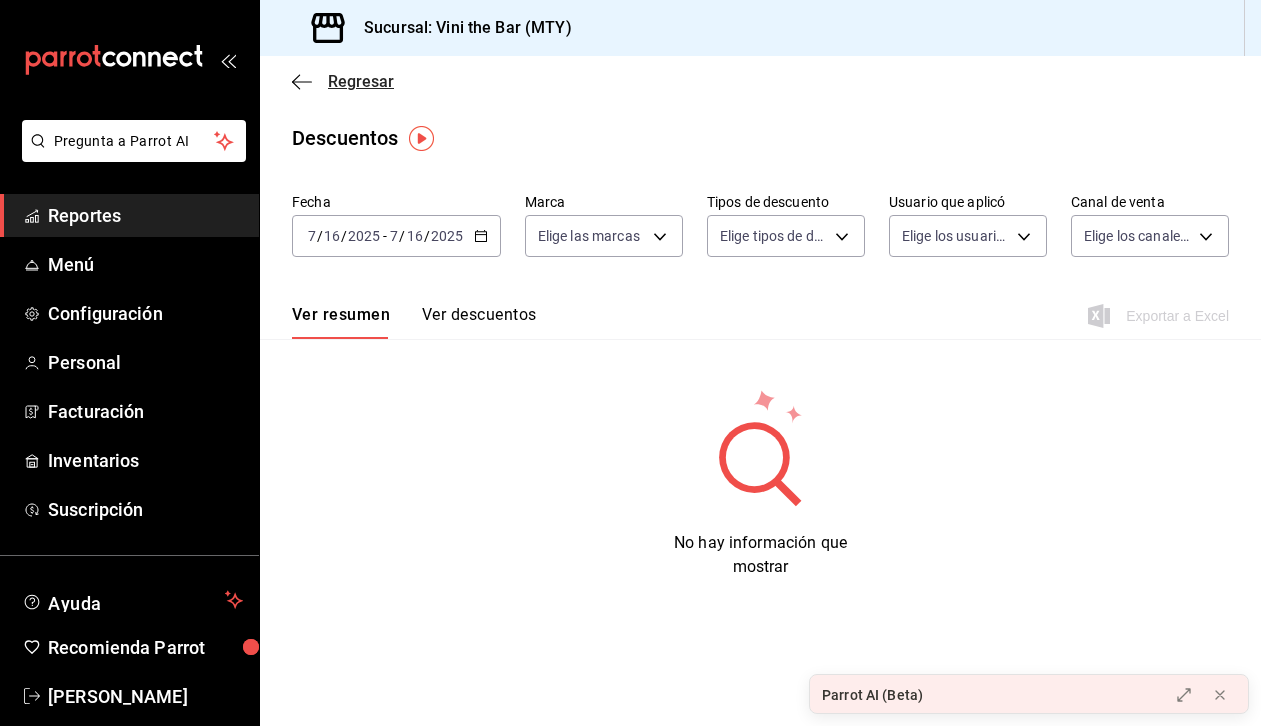 click 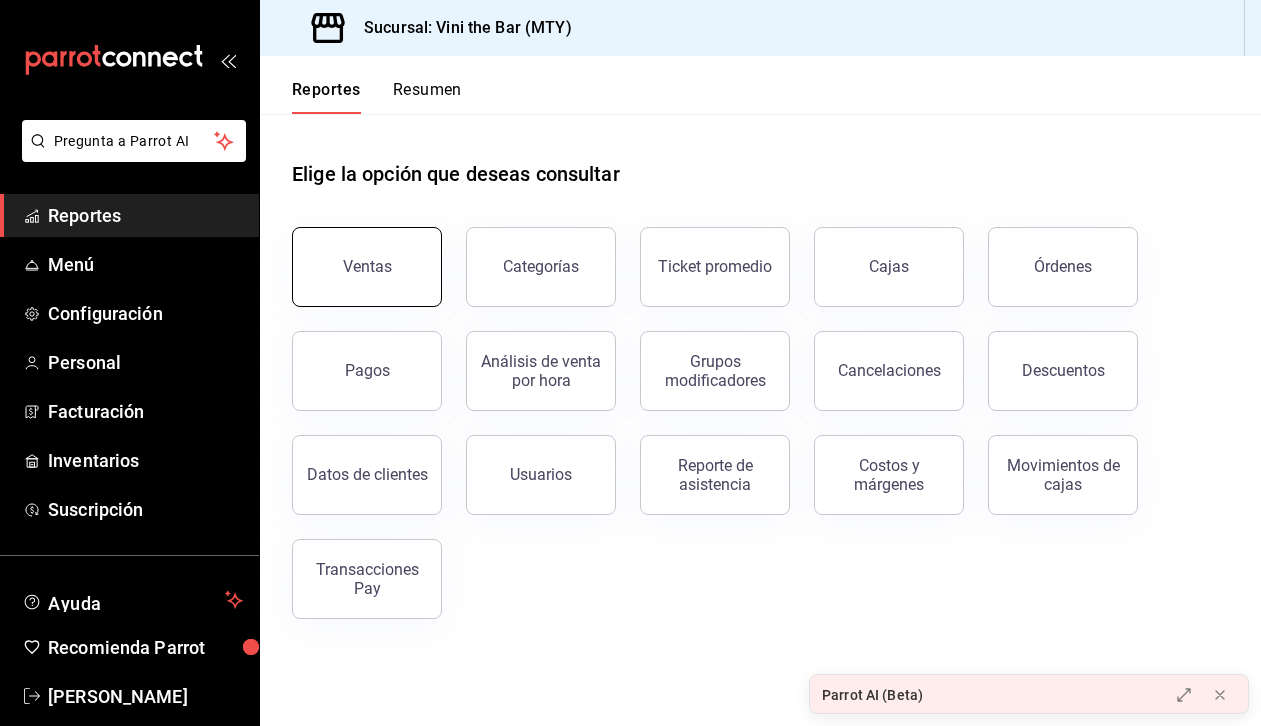 click on "Ventas" at bounding box center [367, 267] 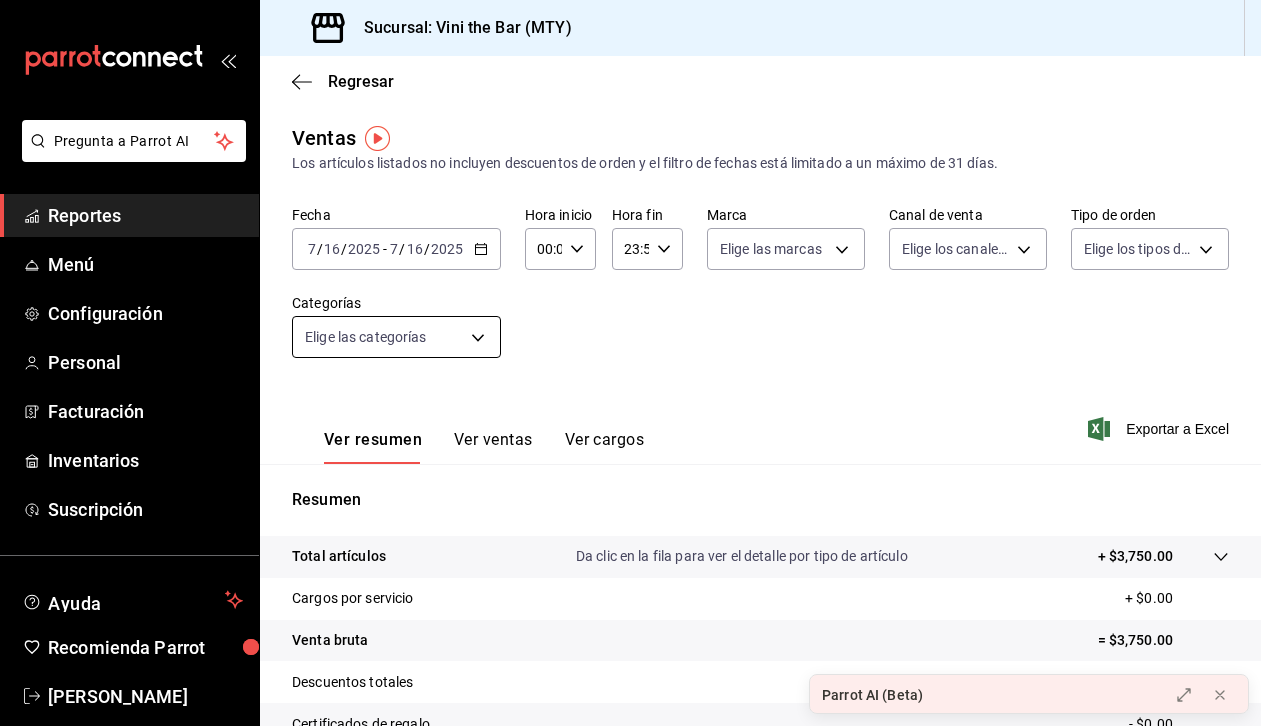 click on "Pregunta a Parrot AI Reportes   Menú   Configuración   Personal   Facturación   Inventarios   Suscripción   Ayuda Recomienda Parrot   [PERSON_NAME]   Sugerir nueva función   Sucursal: Vini the Bar (MTY) Regresar Ventas Los artículos listados no incluyen descuentos de orden y el filtro de fechas está limitado a un máximo de 31 días. Fecha [DATE] [DATE] - [DATE] [DATE] Hora inicio 00:00 Hora inicio Hora fin 23:59 Hora fin Marca Elige las marcas Canal de venta Elige los canales de venta Tipo de orden Elige los tipos de orden Categorías Elige las categorías Ver resumen Ver ventas Ver cargos Exportar a Excel Resumen Total artículos Da clic en la fila para ver el detalle por tipo de artículo + $3,750.00 Cargos por servicio + $0.00 Venta bruta = $3,750.00 Descuentos totales - $0.00 Certificados de regalo - $0.00 Venta total = $3,750.00 Impuestos - $517.24 Venta neta = $3,232.76 Pregunta a Parrot AI Reportes   Menú   Configuración   Personal   Facturación   Inventarios     Ayuda" at bounding box center (630, 363) 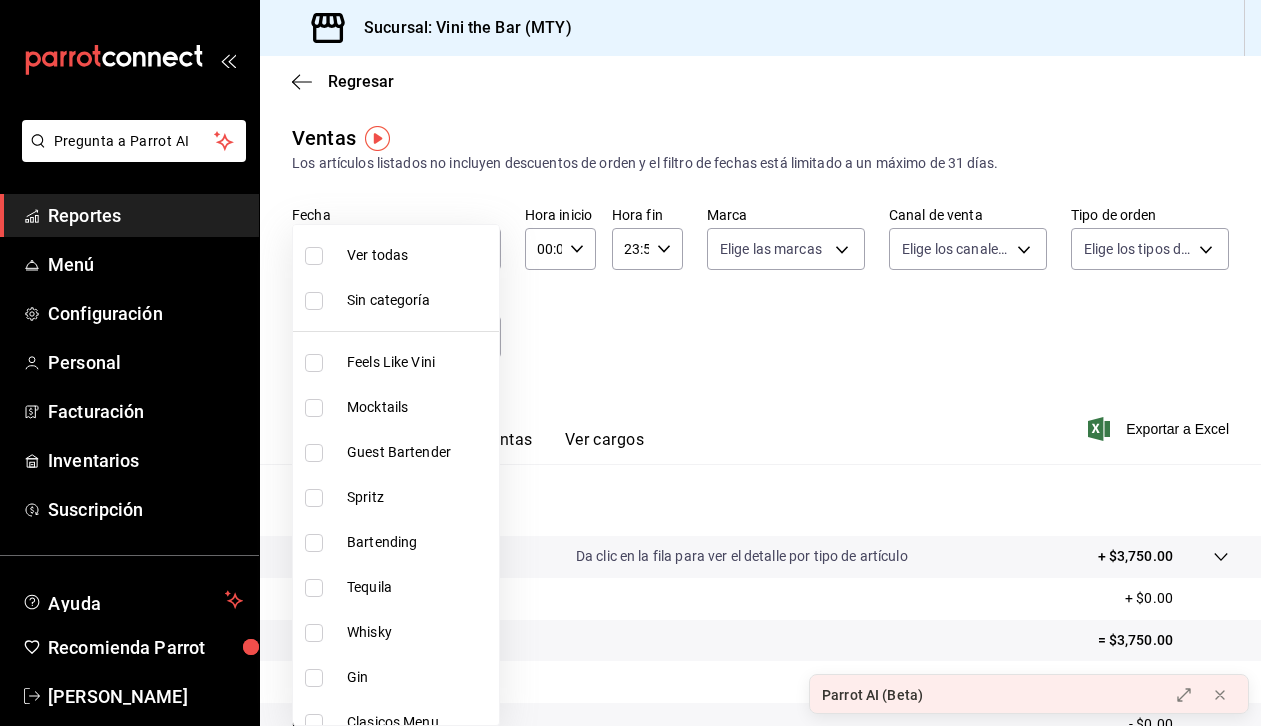 click at bounding box center [630, 363] 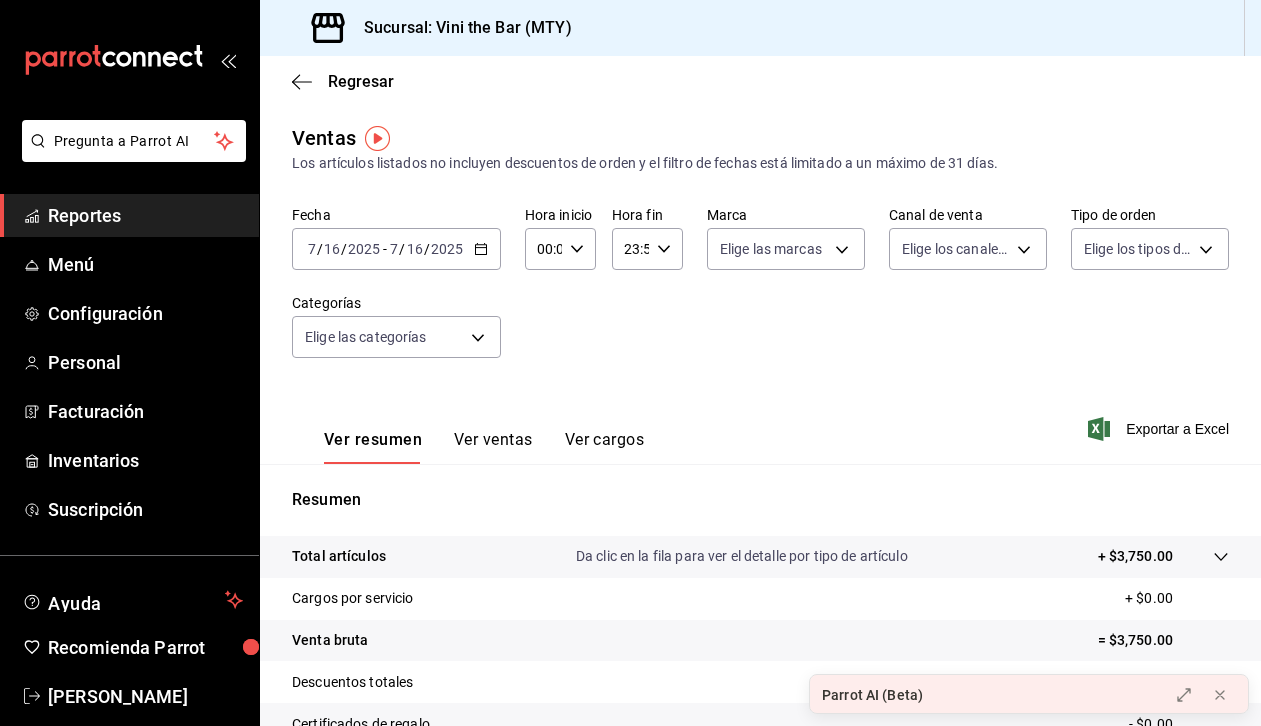 click 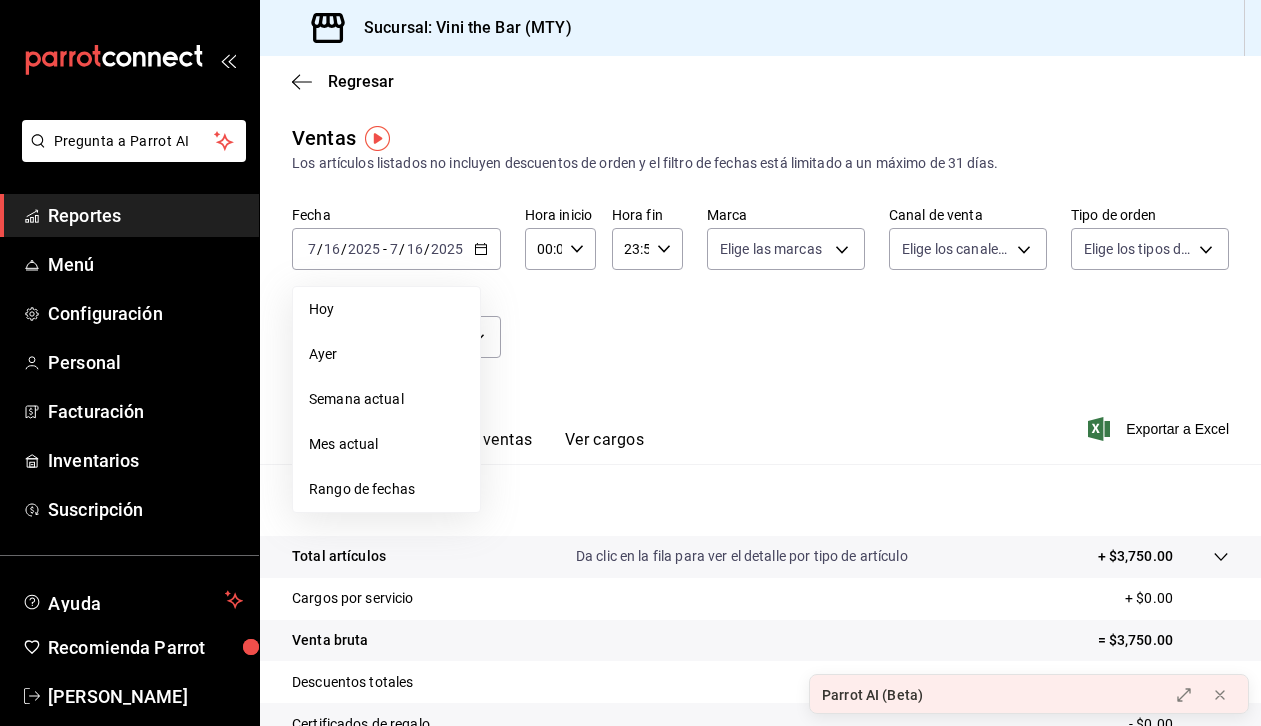 click on "Ver resumen Ver ventas Ver cargos Exportar a Excel" at bounding box center [760, 423] 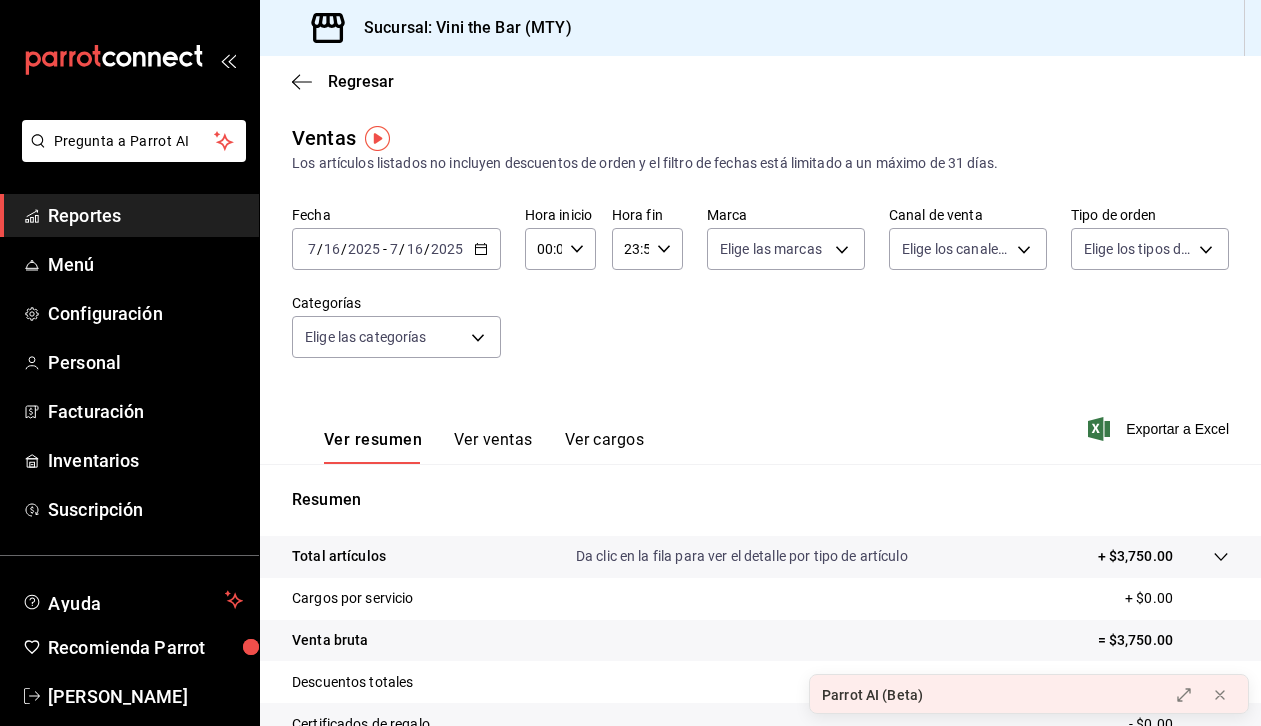 click on "[DATE] [DATE] - [DATE] [DATE]" at bounding box center (396, 249) 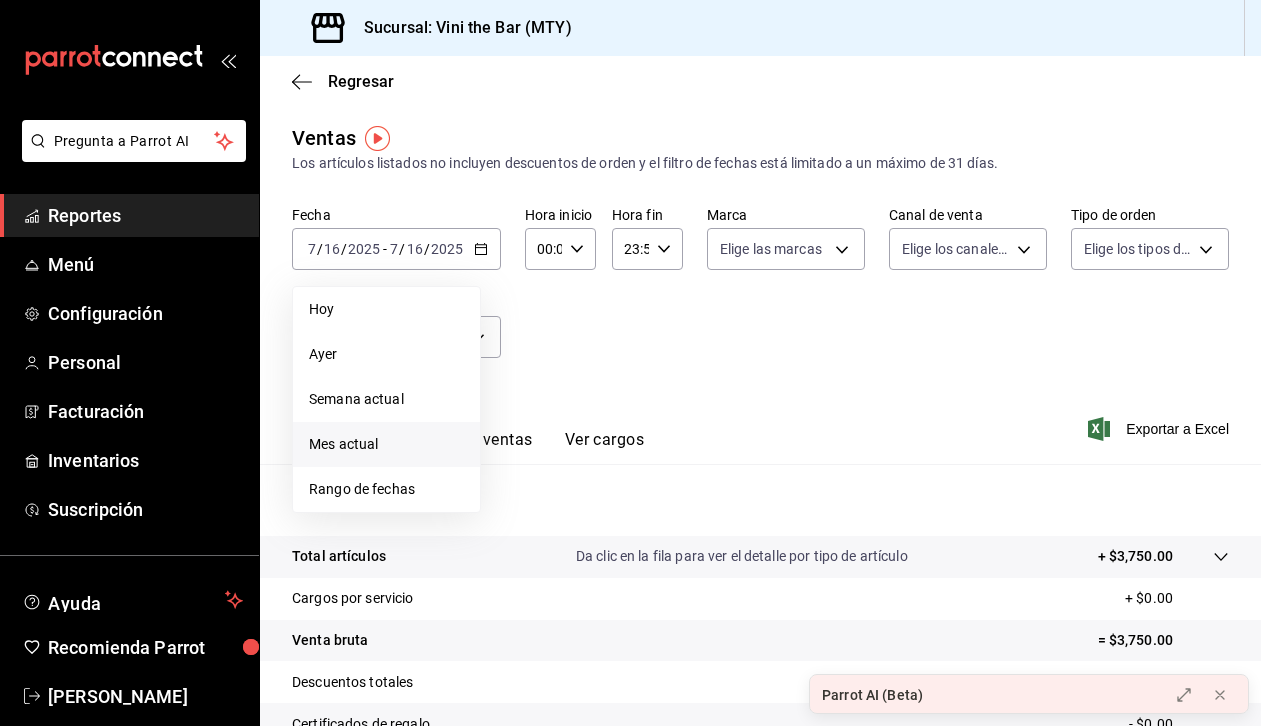 click on "Mes actual" at bounding box center [386, 444] 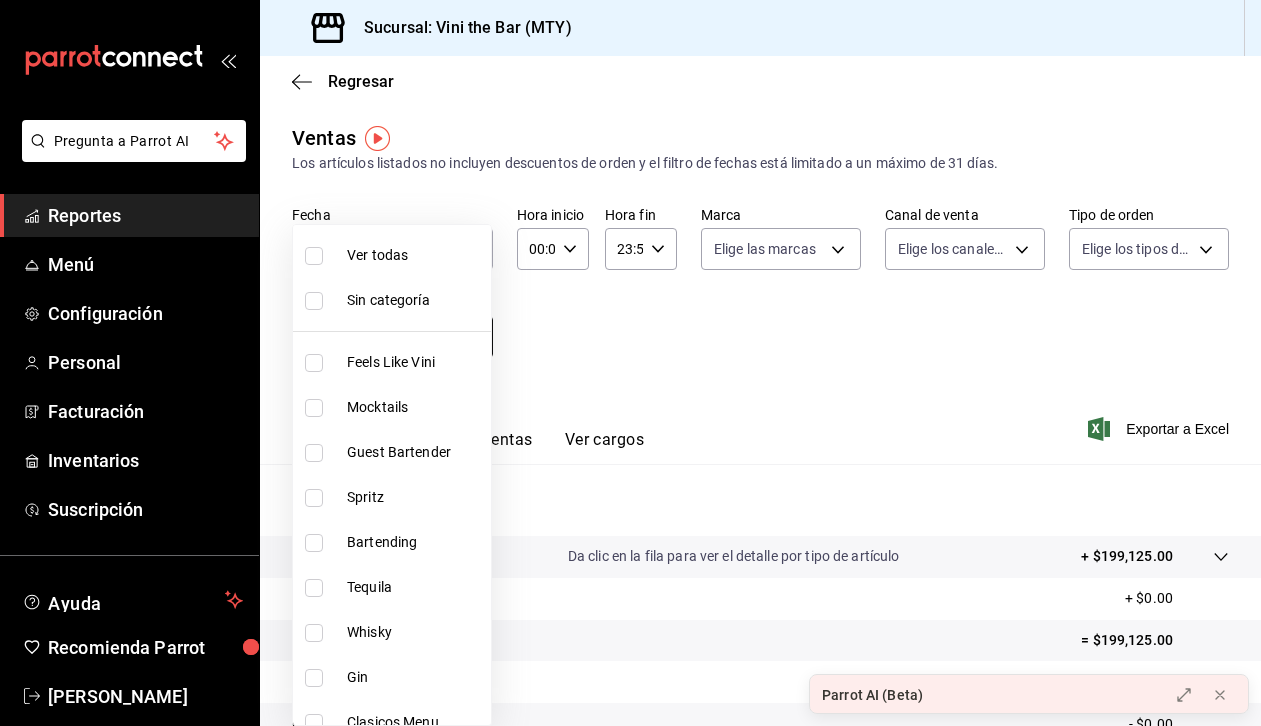 click on "Pregunta a Parrot AI Reportes   Menú   Configuración   Personal   Facturación   Inventarios   Suscripción   Ayuda Recomienda Parrot   [PERSON_NAME]   Sugerir nueva función   Sucursal: Vini the Bar (MTY) Regresar Ventas Los artículos listados no incluyen descuentos de orden y el filtro de fechas está limitado a un máximo de 31 días. Fecha [DATE] [DATE] - [DATE] [DATE] Hora inicio 00:00 Hora inicio Hora fin 23:59 Hora fin Marca Elige las marcas Canal de venta Elige los canales de venta Tipo de orden Elige los tipos de orden Categorías Elige las categorías Ver resumen Ver ventas Ver cargos Exportar a Excel Resumen Total artículos Da clic en la fila para ver el detalle por tipo de artículo + $199,125.00 Cargos por servicio + $0.00 Venta bruta = $199,125.00 Descuentos totales - $3,008.60 Certificados de regalo - $0.00 Venta total = $196,116.40 Impuestos - $27,050.54 Venta neta = $169,065.86 Pregunta a Parrot AI Reportes   Menú   Configuración   Personal   Facturación       Ayuda" at bounding box center (630, 363) 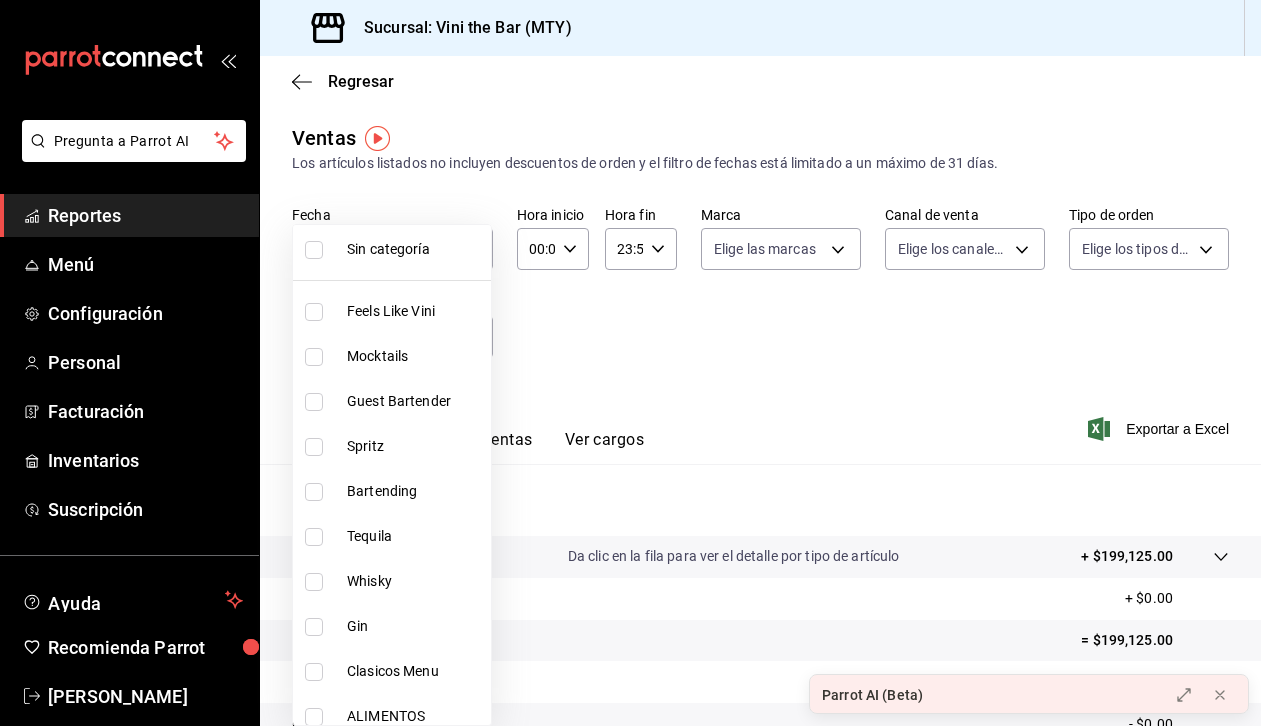 scroll, scrollTop: 0, scrollLeft: 0, axis: both 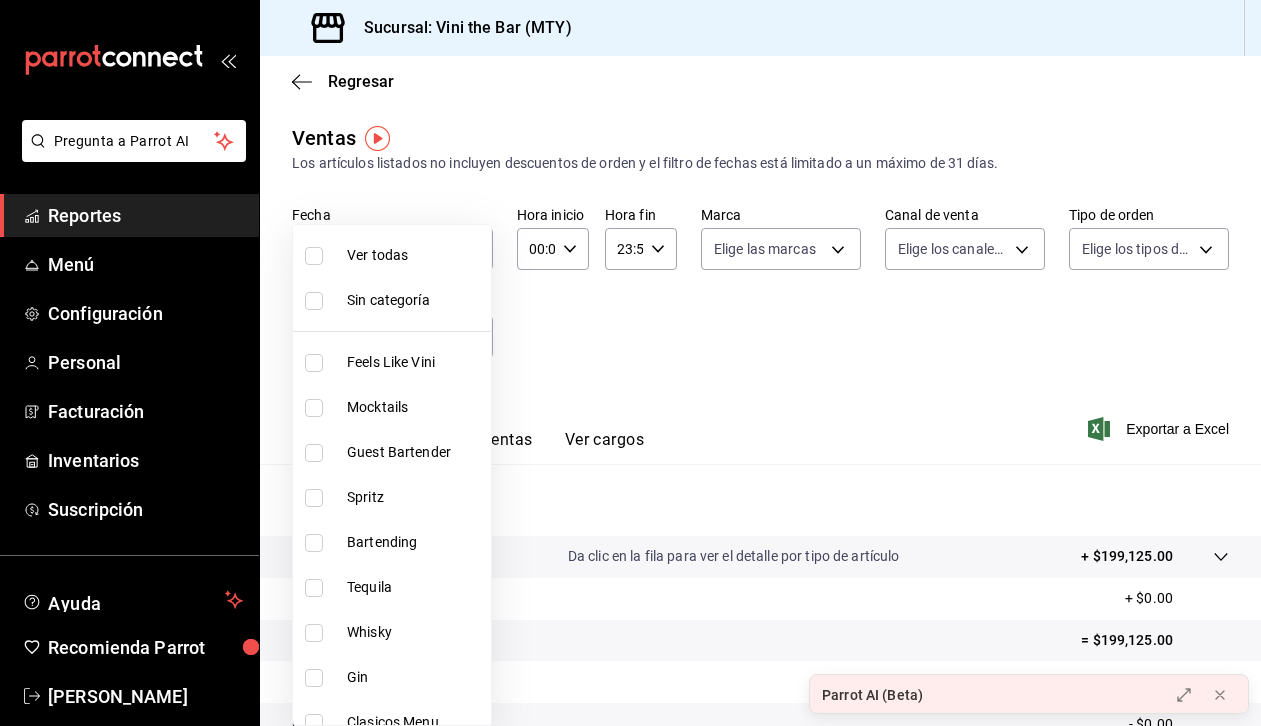 click on "Feels Like Vini" at bounding box center [415, 362] 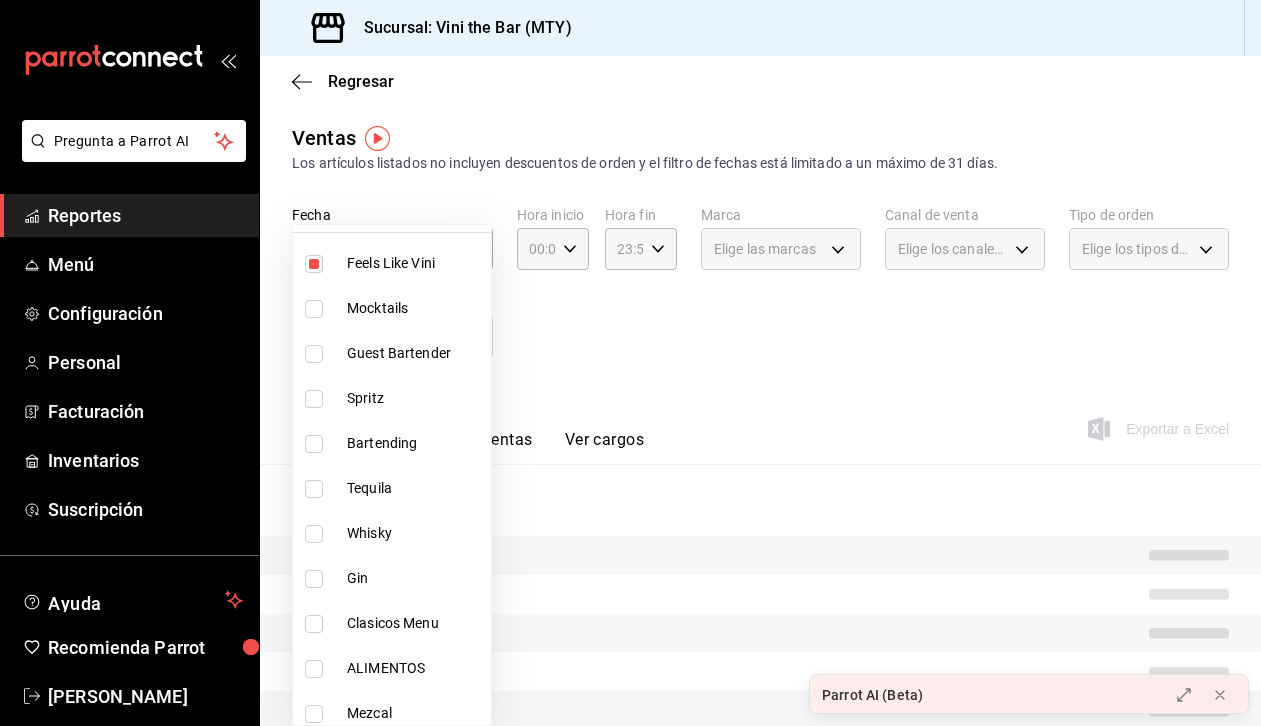 scroll, scrollTop: 194, scrollLeft: 0, axis: vertical 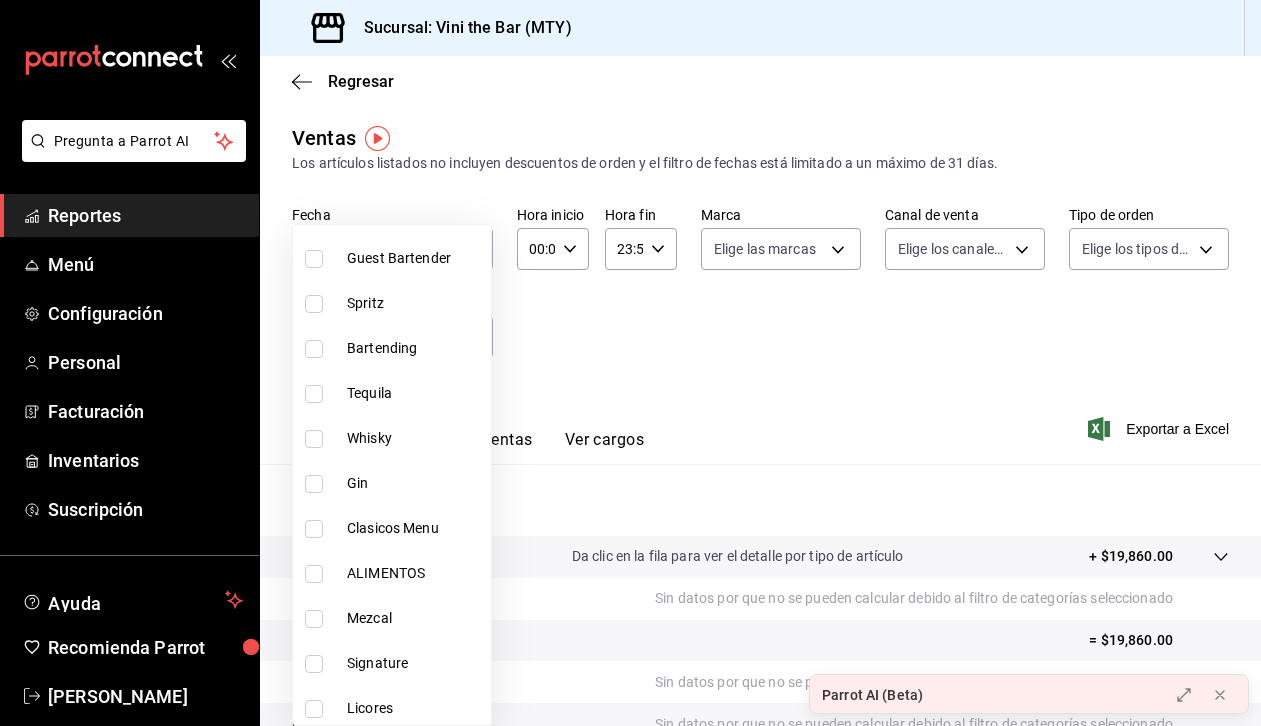 click on "Clasicos Menu" at bounding box center [415, 528] 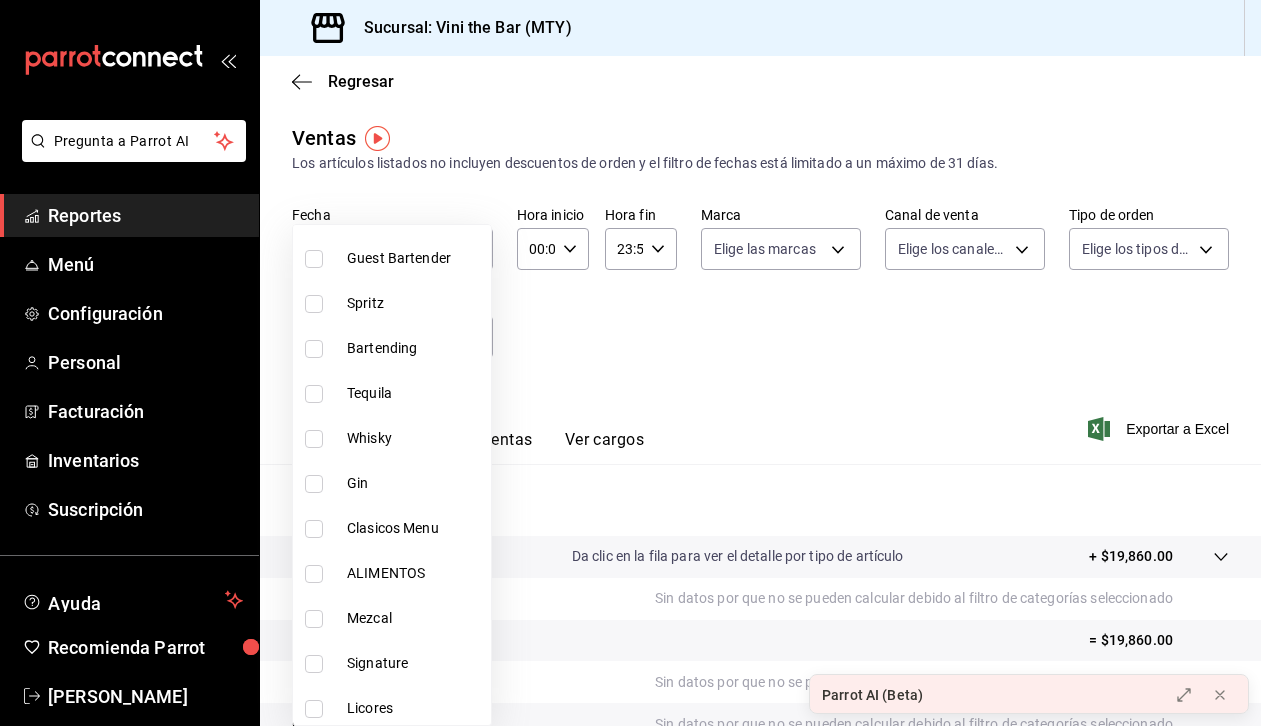 type on "12d1936a-636c-47d0-af86-05f23ee8085a,e5fb4b7f-fd03-47f2-a9a5-2073f5874a64" 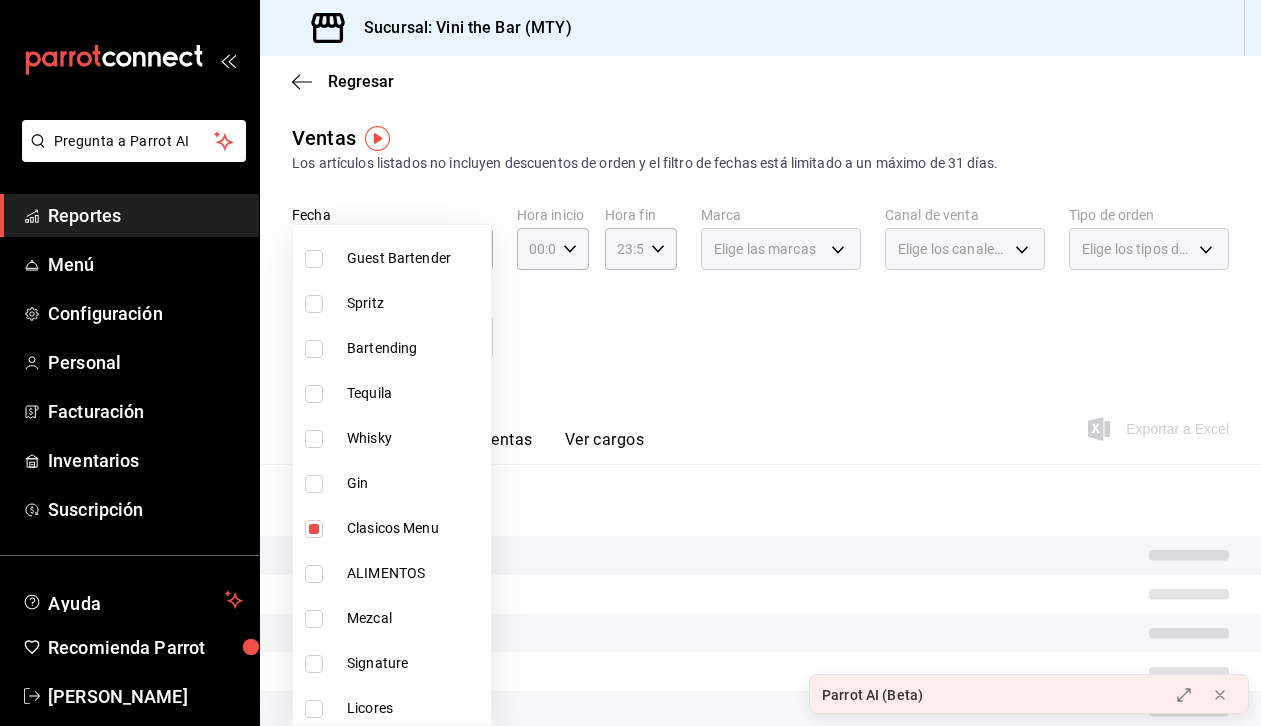 scroll, scrollTop: 285, scrollLeft: 0, axis: vertical 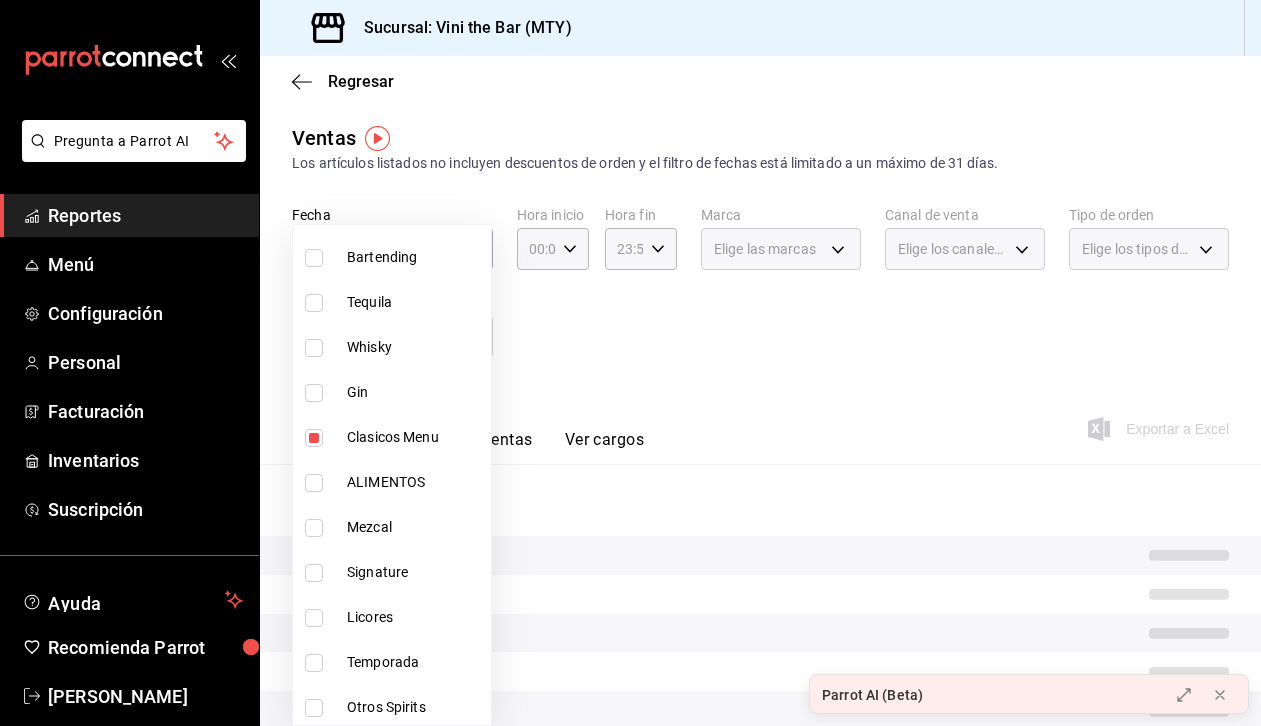 click on "Signature" at bounding box center (392, 572) 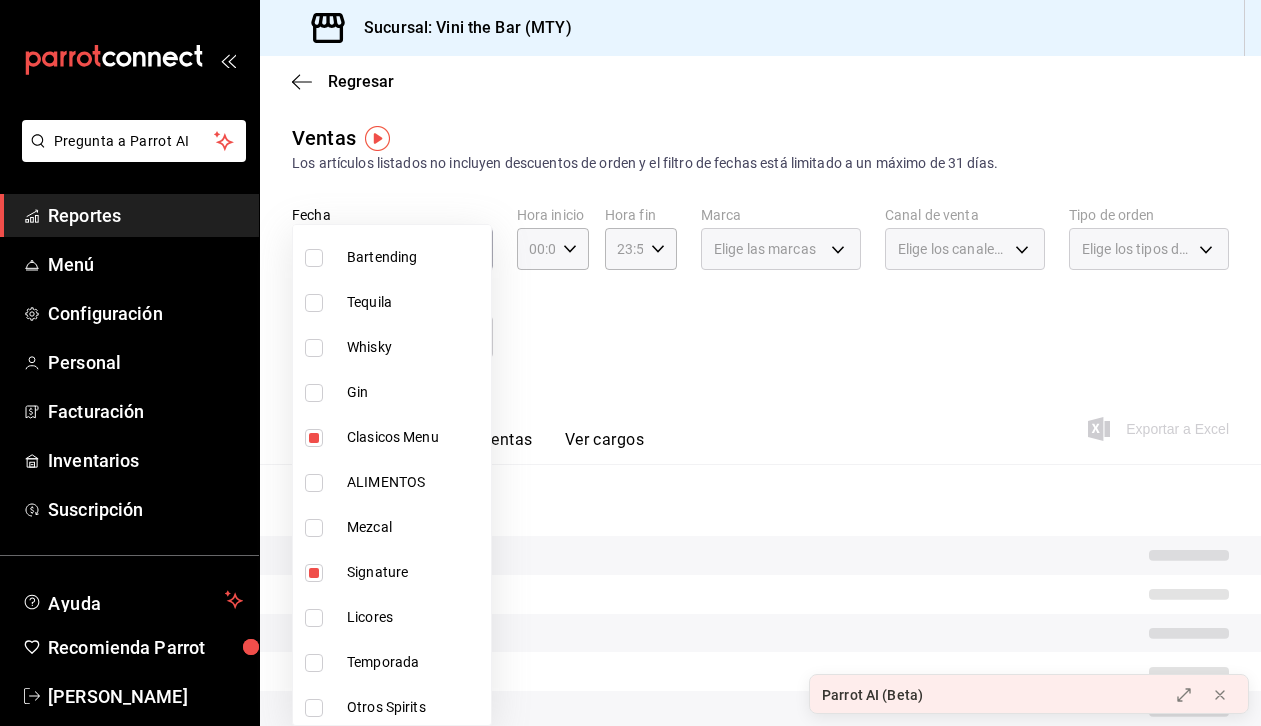 click at bounding box center (630, 363) 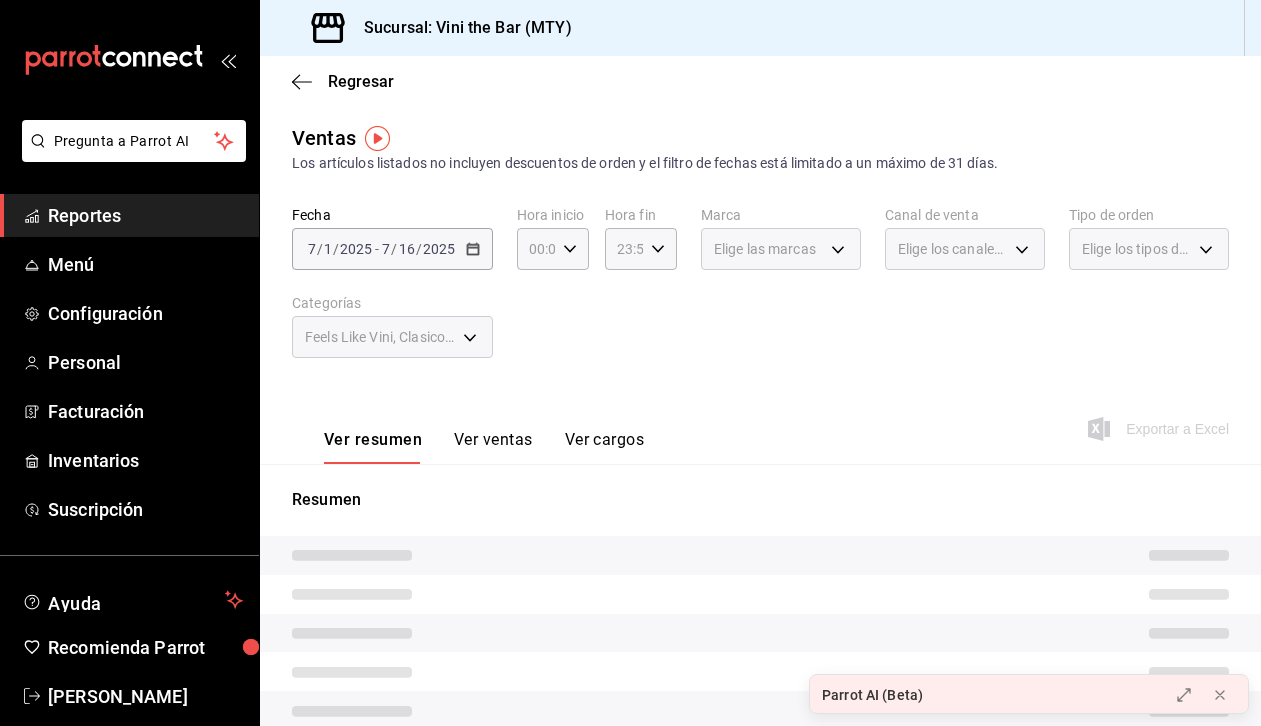 click on "Ver ventas" at bounding box center [493, 447] 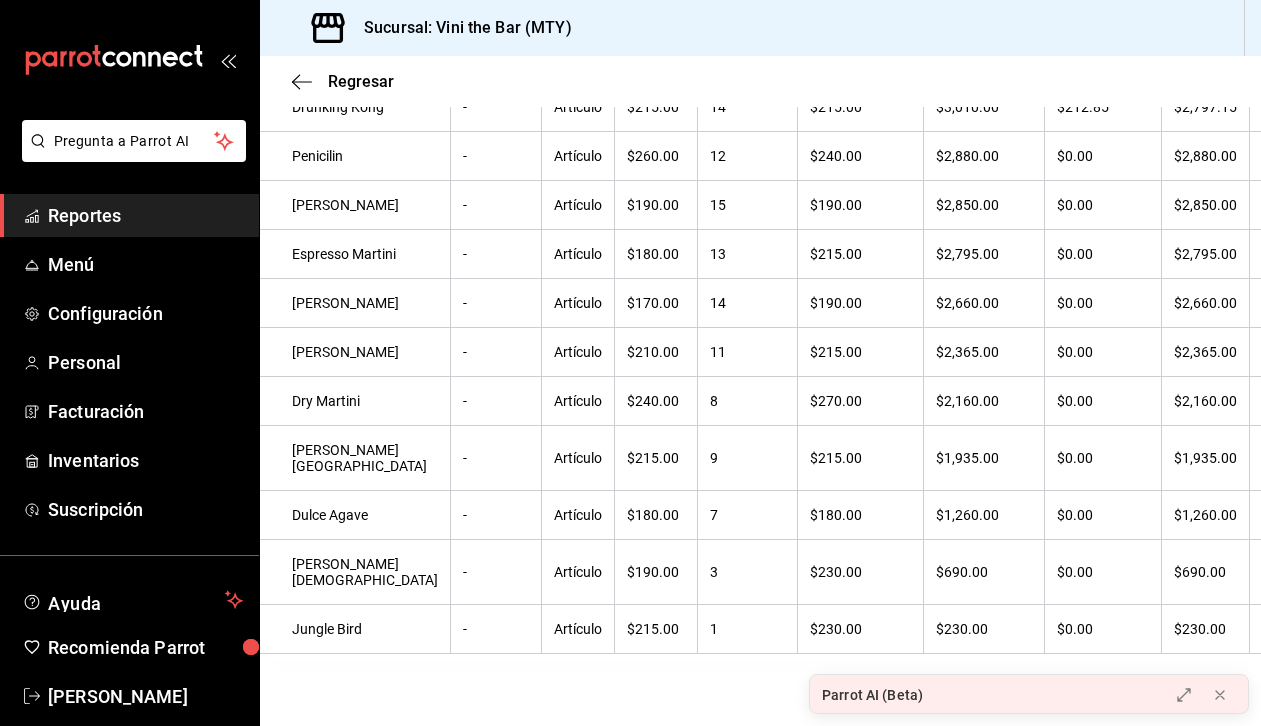 scroll, scrollTop: 0, scrollLeft: 0, axis: both 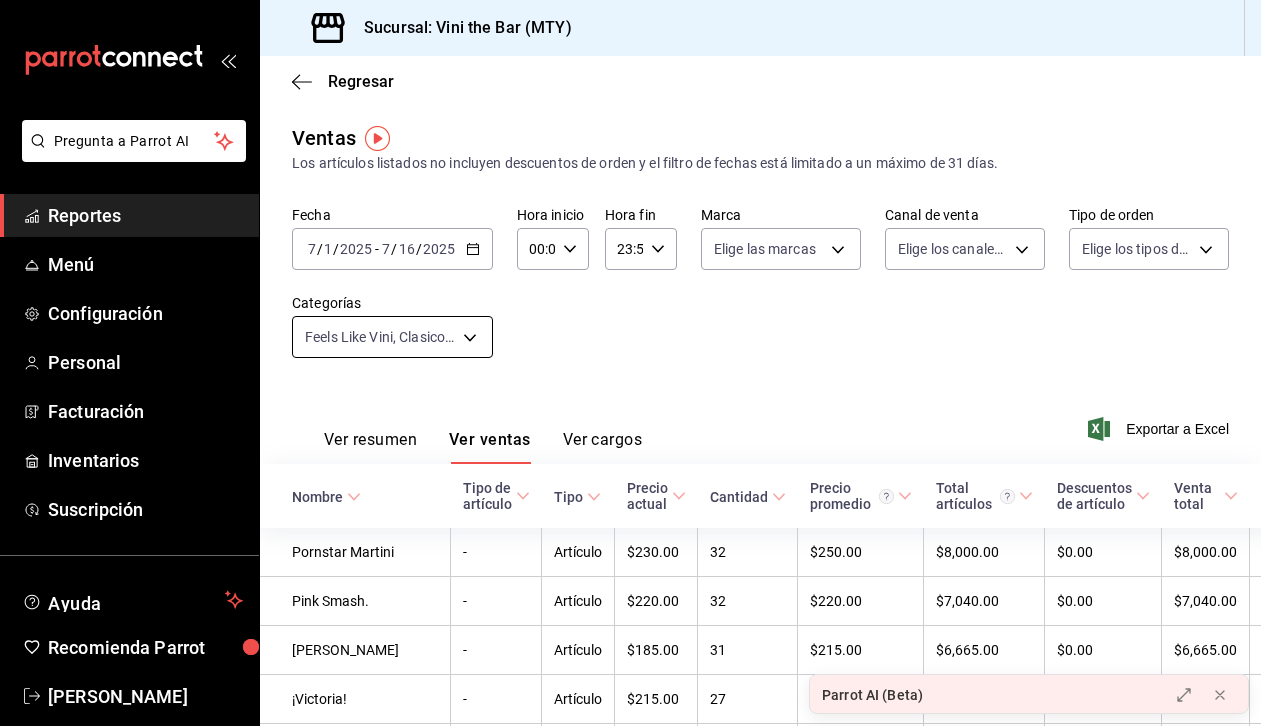 click on "Pregunta a Parrot AI Reportes   Menú   Configuración   Personal   Facturación   Inventarios   Suscripción   Ayuda Recomienda Parrot   [PERSON_NAME]   Sugerir nueva función   Sucursal: Vini the Bar (MTY) Regresar Ventas Los artículos listados no incluyen descuentos de orden y el filtro de fechas está limitado a un máximo de 31 días. Fecha [DATE] [DATE] - [DATE] [DATE] Hora inicio 00:00 Hora inicio Hora fin 23:59 Hora fin Marca Elige las marcas Canal de venta Elige los canales de venta Tipo de orden Elige los tipos de orden Categorías Feels Like Vini, Clasicos Menu, Signature 12d1936a-636c-47d0-af86-05f23ee8085a,e5fb4b7f-fd03-47f2-a9a5-2073f5874a64,e14a4bdf-0615-4759-8513-2267abfcce73 Ver resumen Ver ventas Ver cargos Exportar a Excel Nombre Tipo de artículo Tipo Precio actual Cantidad Precio promedio   Total artículos   Descuentos de artículo Venta total Impuestos Venta neta Pornstar Martini - Artículo $230.00 32 $250.00 $8,000.00 $0.00 $8,000.00 $1,103.45 $6,896.55 - $220.00" at bounding box center (630, 363) 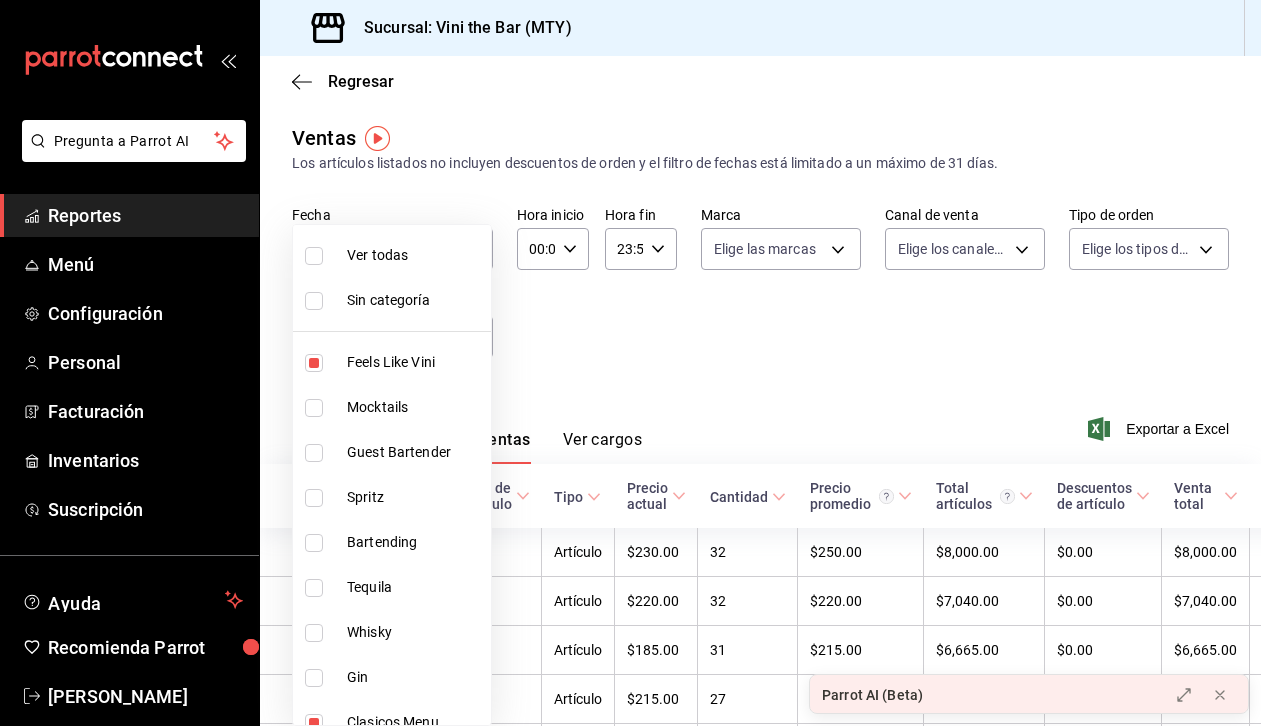 click on "Spritz" at bounding box center [415, 497] 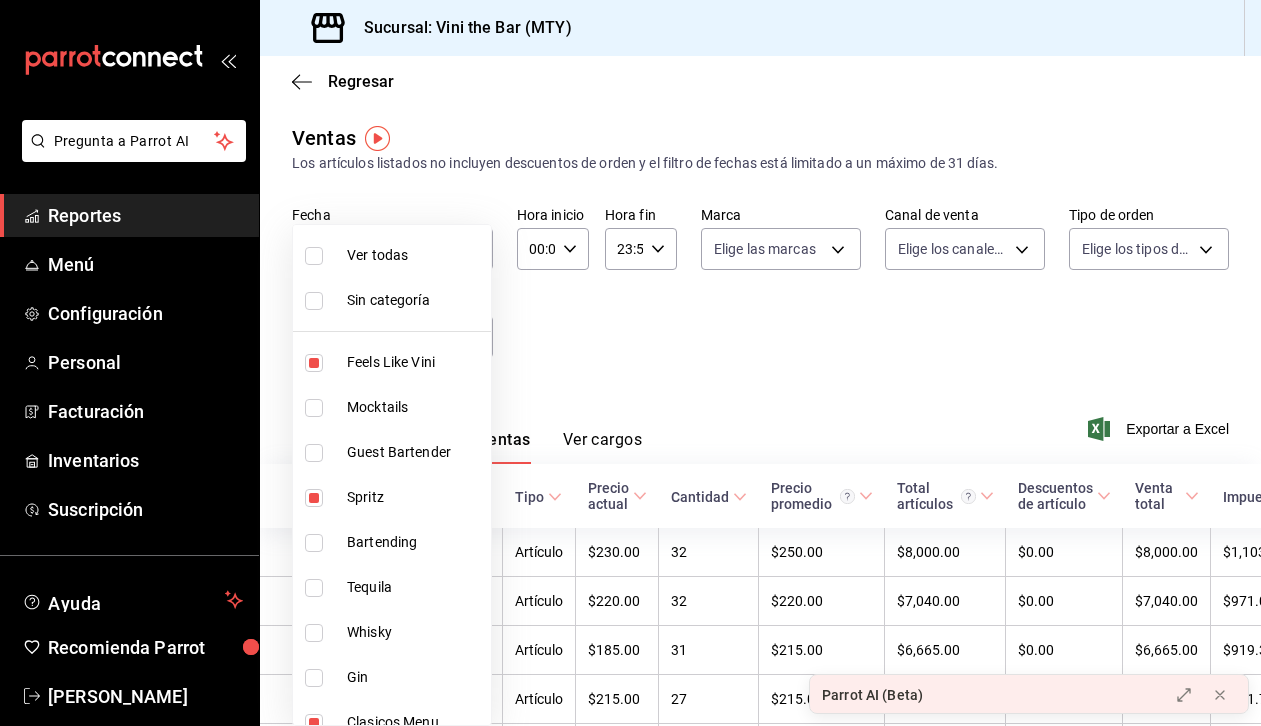 click on "Mocktails" at bounding box center [392, 407] 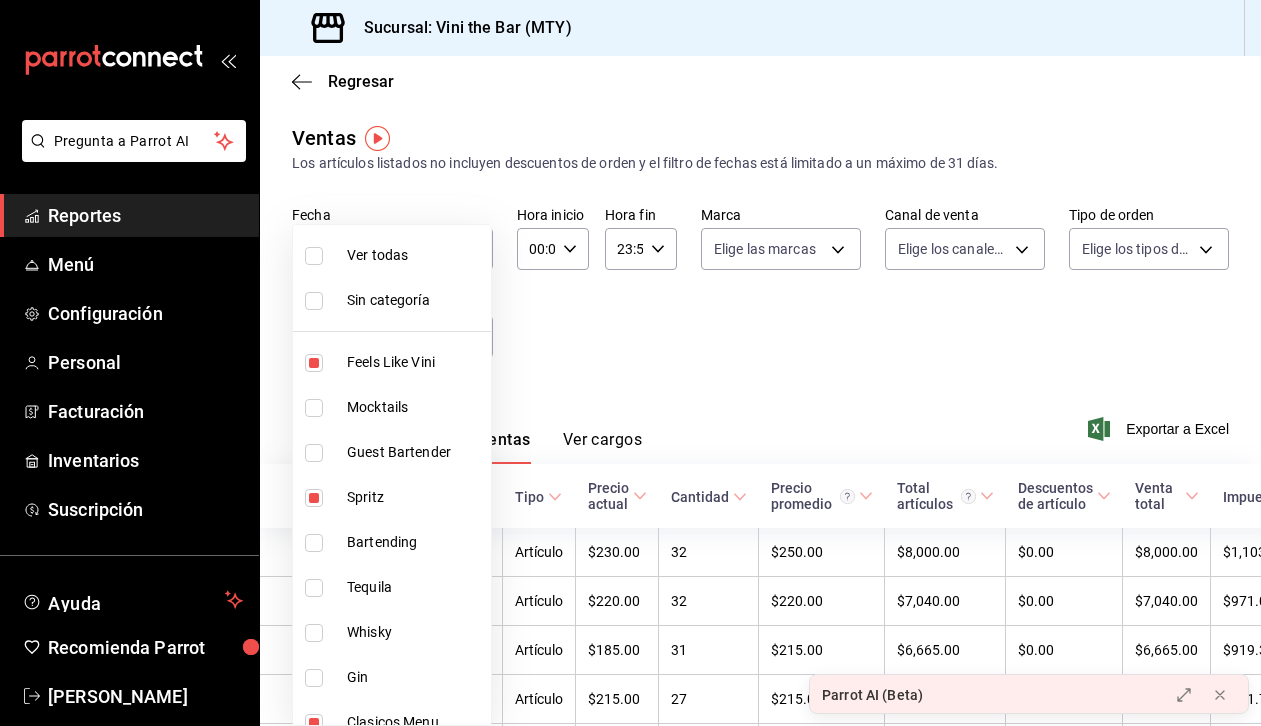 type on "12d1936a-636c-47d0-af86-05f23ee8085a,e5fb4b7f-fd03-47f2-a9a5-2073f5874a64,e14a4bdf-0615-4759-8513-2267abfcce73,9c6ccf8c-fbff-4ee0-91bb-ef0640b7f81b,bf73e106-2912-4ef1-8d40-26f4b7a63d15" 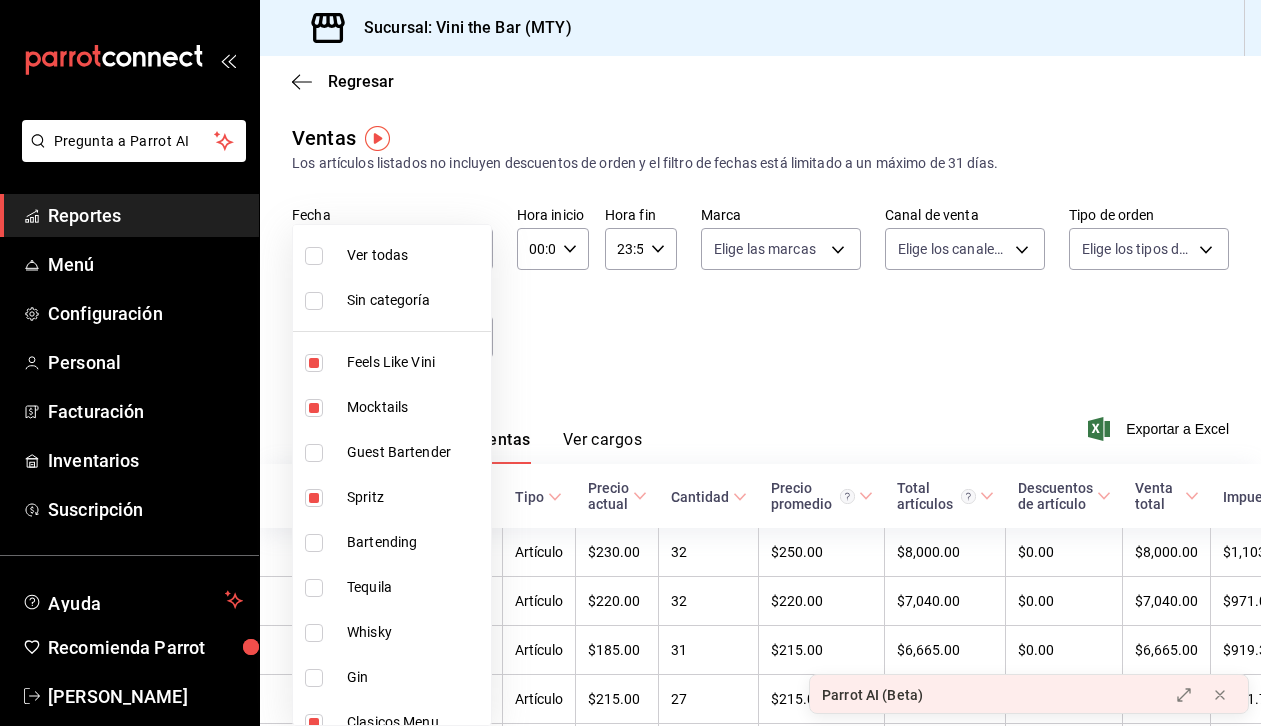 click at bounding box center [630, 363] 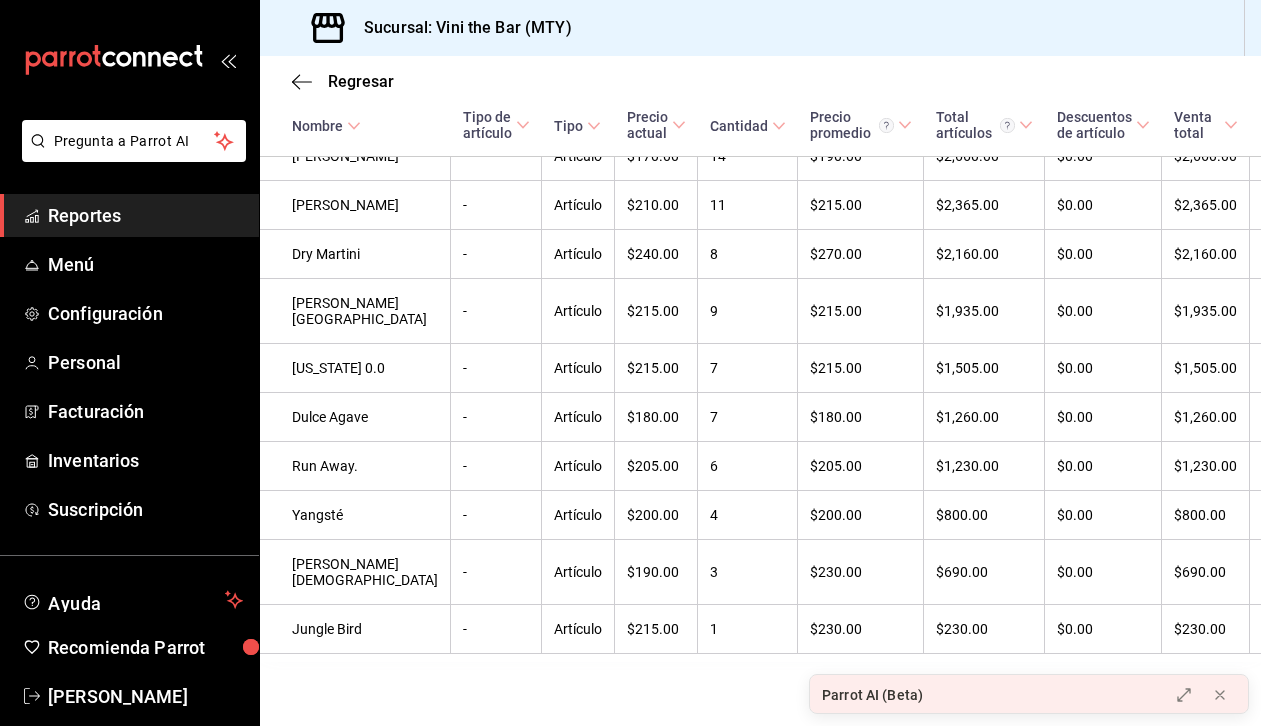 scroll, scrollTop: 0, scrollLeft: 0, axis: both 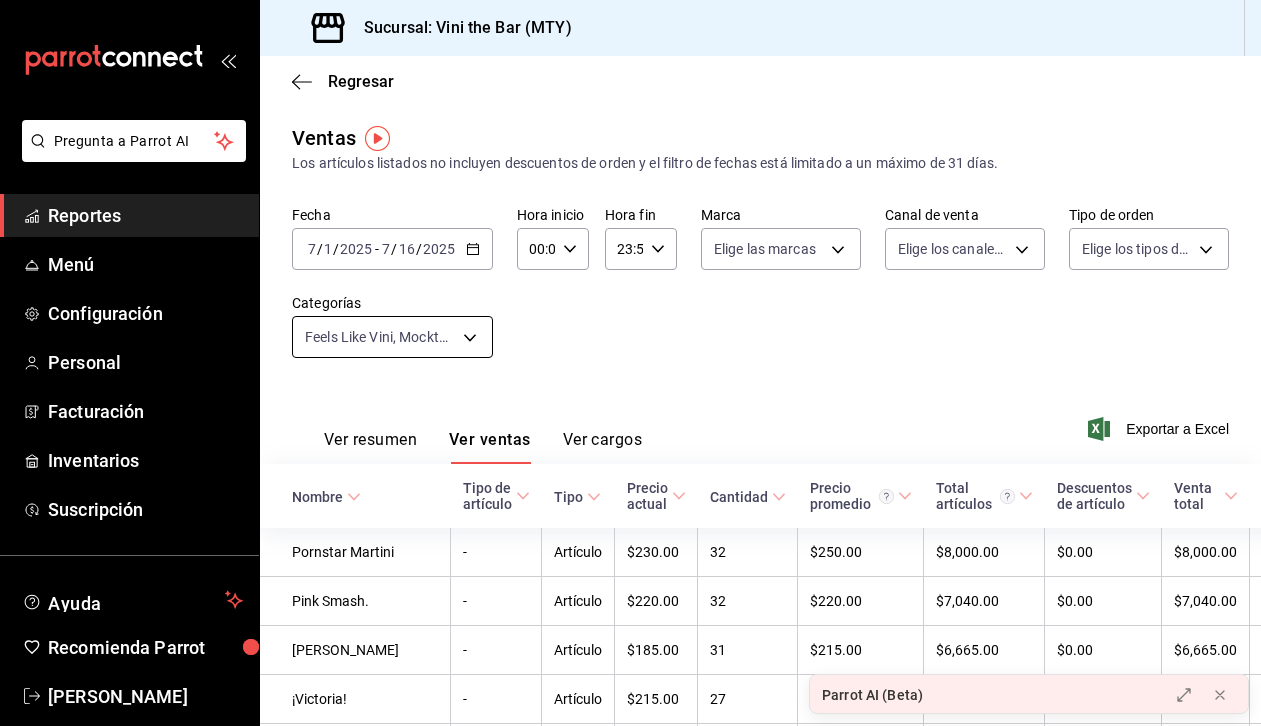 click on "Pregunta a Parrot AI Reportes   Menú   Configuración   Personal   Facturación   Inventarios   Suscripción   Ayuda Recomienda Parrot   [PERSON_NAME]   Sugerir nueva función   Sucursal: Vini the Bar (MTY) Regresar Ventas Los artículos listados no incluyen descuentos de orden y el filtro de fechas está limitado a un máximo de 31 días. Fecha [DATE] [DATE] - [DATE] [DATE] Hora inicio 00:00 Hora inicio Hora fin 23:59 Hora fin Marca Elige las marcas Canal de venta Elige los canales de venta Tipo de orden Elige los tipos de orden Categorías Feels Like Vini, Mocktails, Spritz, Clasicos Menu, Signature 12d1936a-636c-47d0-af86-05f23ee8085a,e5fb4b7f-fd03-47f2-a9a5-2073f5874a64,e14a4bdf-0615-4759-8513-2267abfcce73,9c6ccf8c-fbff-4ee0-91bb-ef0640b7f81b,bf73e106-2912-4ef1-8d40-26f4b7a63d15 Ver resumen Ver ventas Ver cargos Exportar a Excel Nombre Tipo de artículo Tipo Precio actual Cantidad Precio promedio   Total artículos   Descuentos de artículo Venta total Impuestos Venta neta - Artículo" at bounding box center [630, 363] 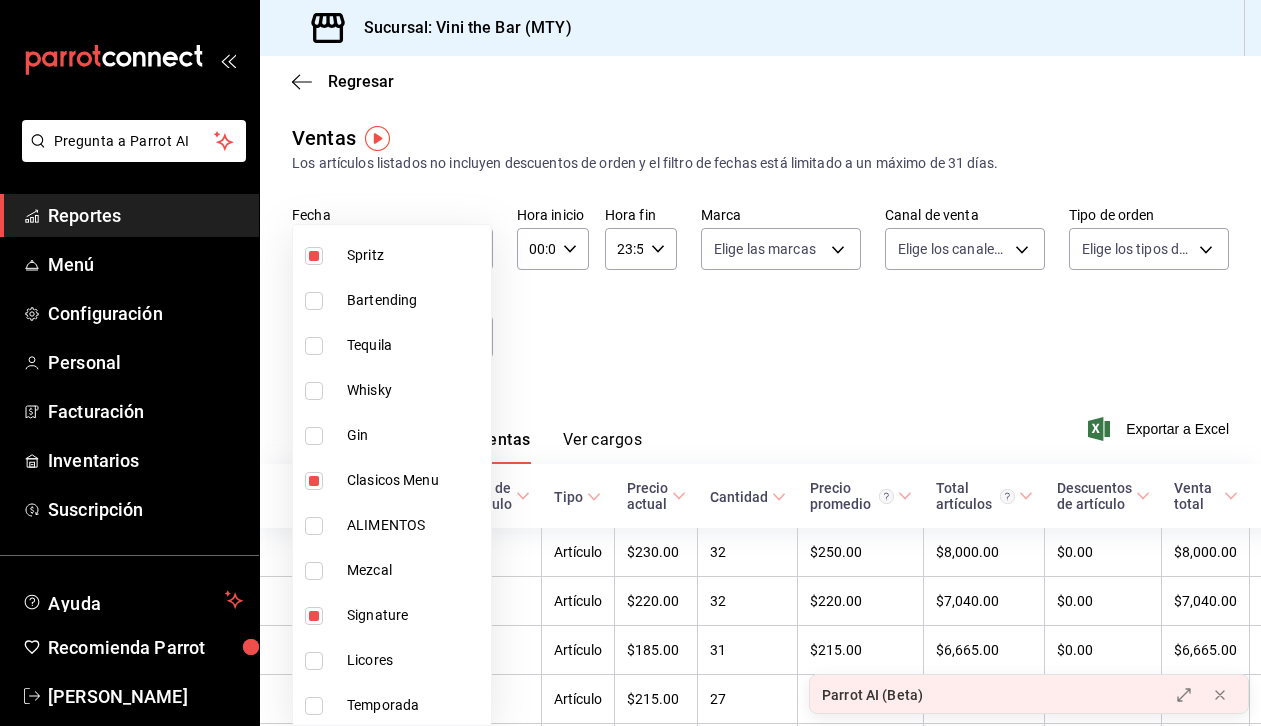 scroll, scrollTop: 243, scrollLeft: 0, axis: vertical 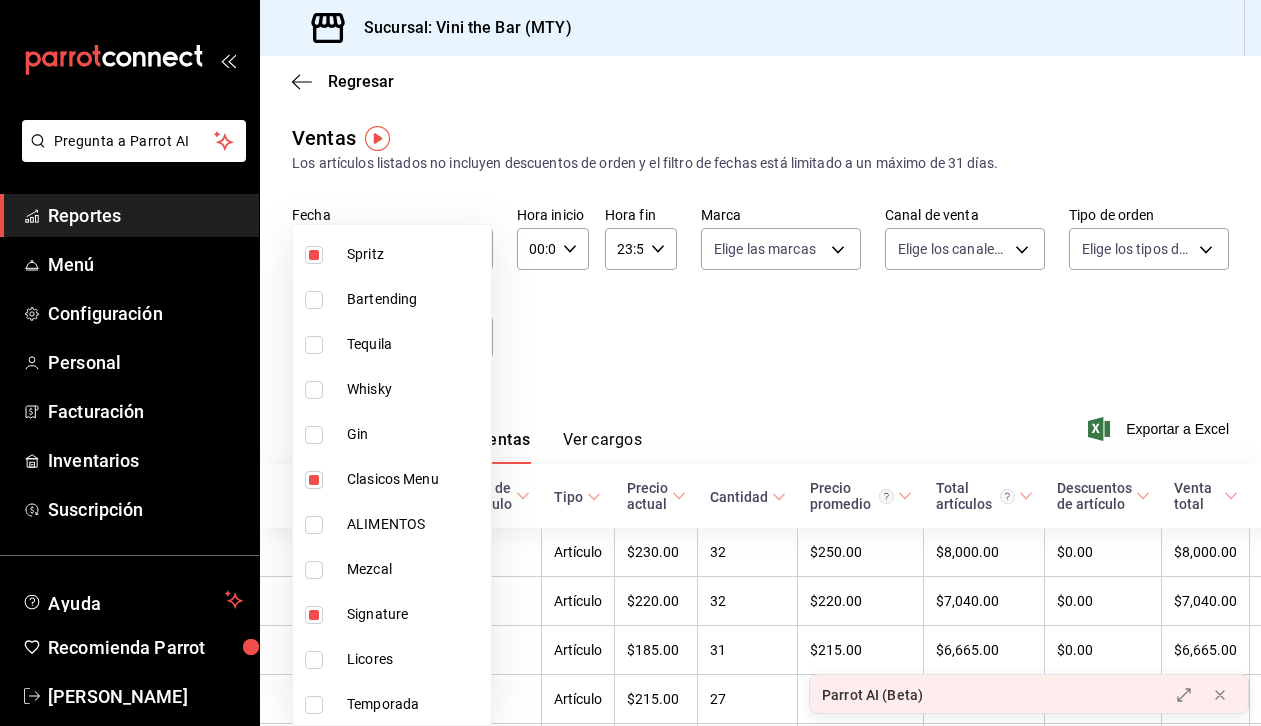 click at bounding box center [630, 363] 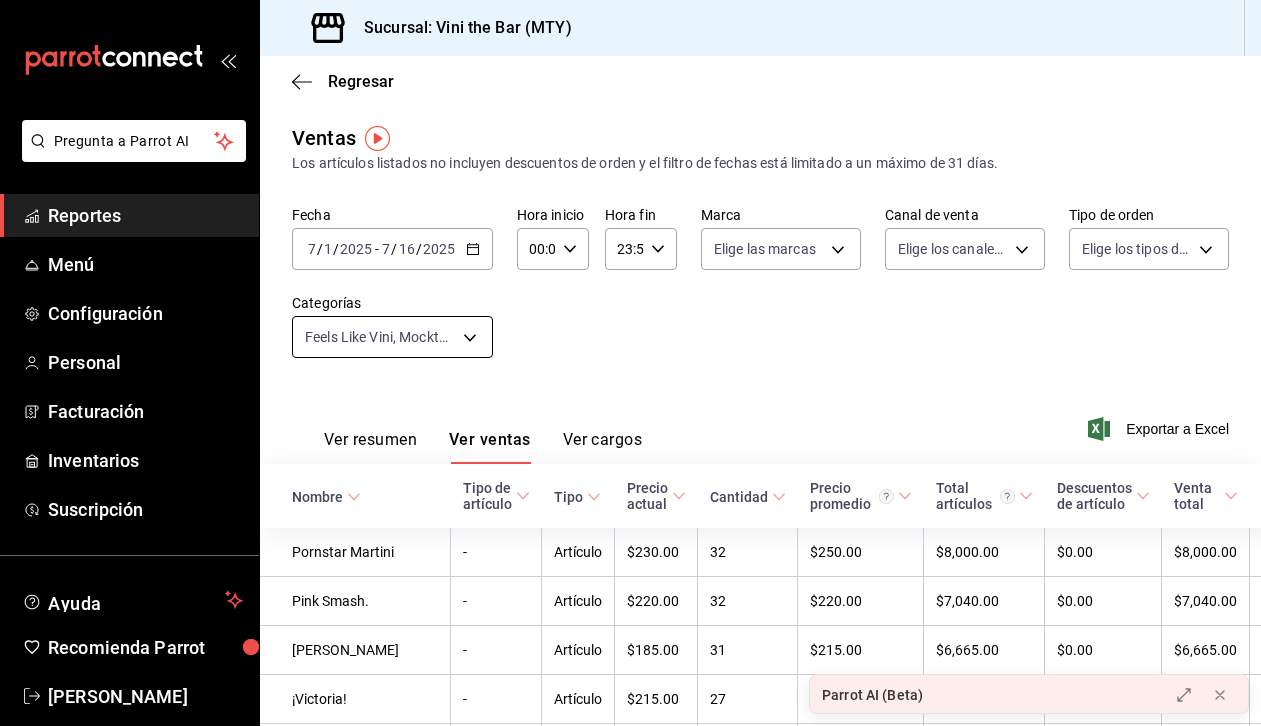 click on "Pregunta a Parrot AI Reportes   Menú   Configuración   Personal   Facturación   Inventarios   Suscripción   Ayuda Recomienda Parrot   [PERSON_NAME]   Sugerir nueva función   Sucursal: Vini the Bar (MTY) Regresar Ventas Los artículos listados no incluyen descuentos de orden y el filtro de fechas está limitado a un máximo de 31 días. Fecha [DATE] [DATE] - [DATE] [DATE] Hora inicio 00:00 Hora inicio Hora fin 23:59 Hora fin Marca Elige las marcas Canal de venta Elige los canales de venta Tipo de orden Elige los tipos de orden Categorías Feels Like Vini, Mocktails, Spritz, Clasicos Menu, Signature 12d1936a-636c-47d0-af86-05f23ee8085a,e5fb4b7f-fd03-47f2-a9a5-2073f5874a64,e14a4bdf-0615-4759-8513-2267abfcce73,9c6ccf8c-fbff-4ee0-91bb-ef0640b7f81b,bf73e106-2912-4ef1-8d40-26f4b7a63d15 Ver resumen Ver ventas Ver cargos Exportar a Excel Nombre Tipo de artículo Tipo Precio actual Cantidad Precio promedio   Total artículos   Descuentos de artículo Venta total Impuestos Venta neta - Artículo" at bounding box center (630, 363) 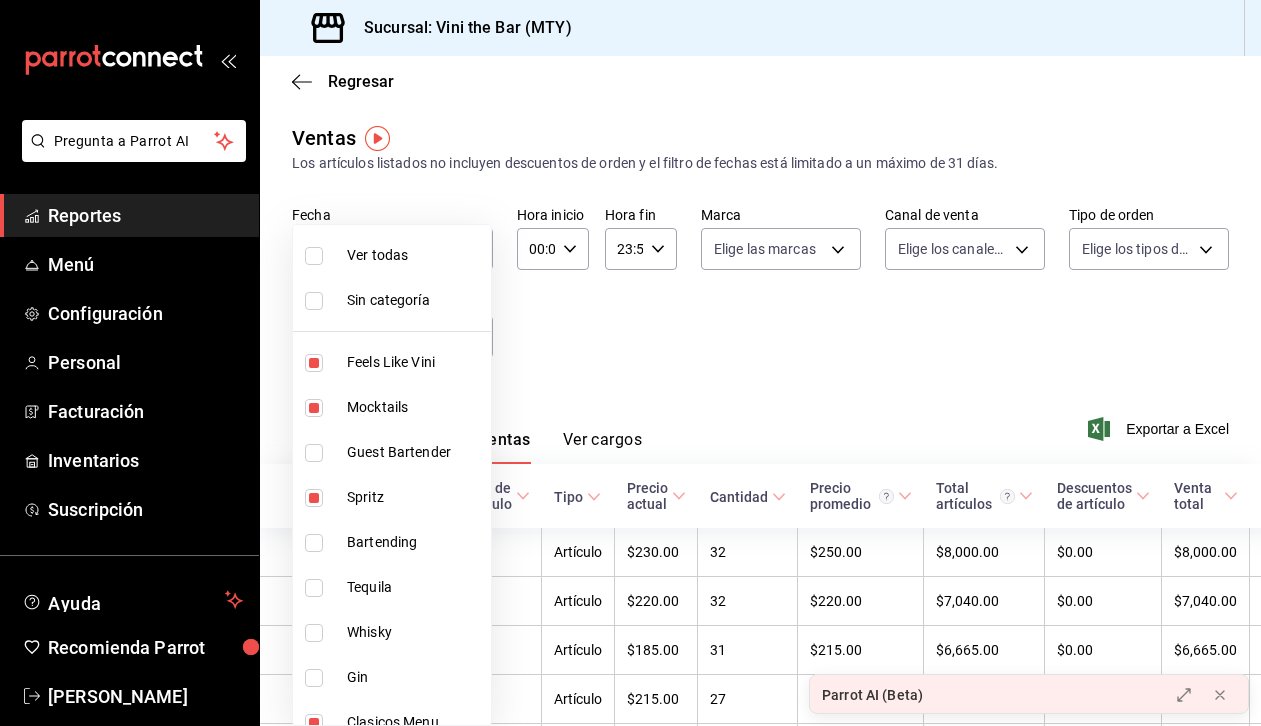 click on "Sin categoría" at bounding box center (415, 300) 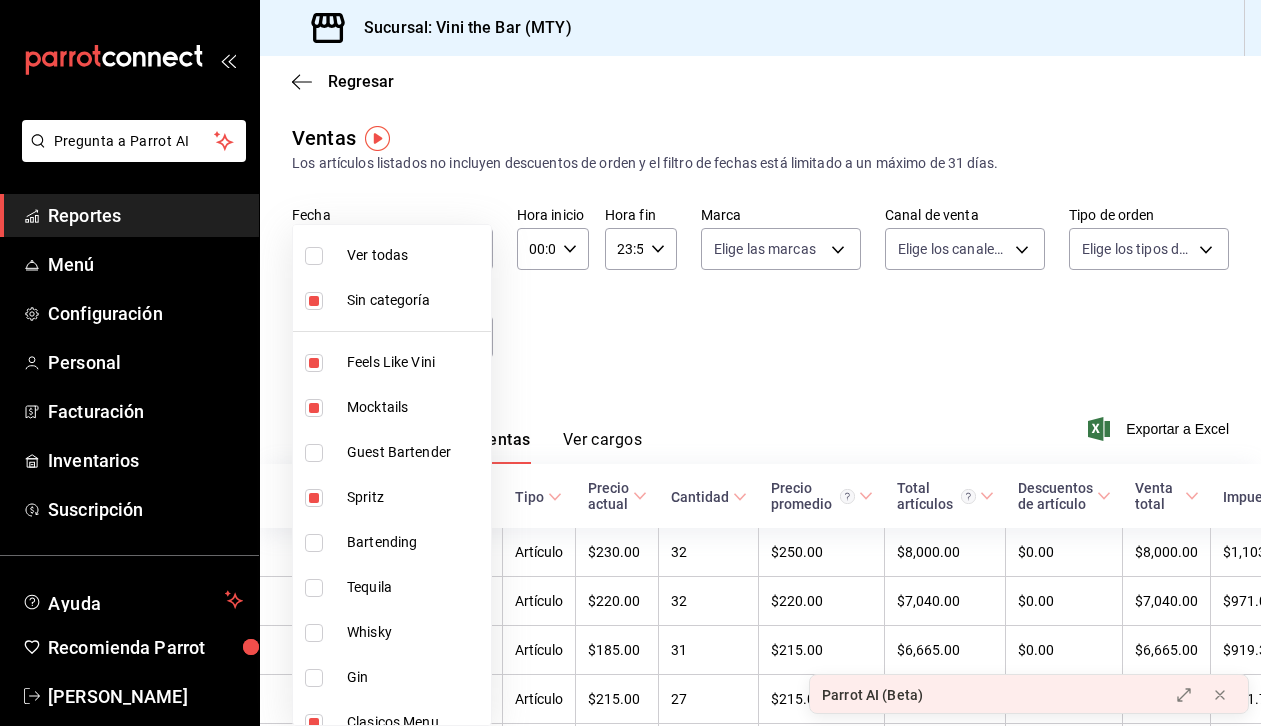 click on "Sin categoría" at bounding box center (415, 300) 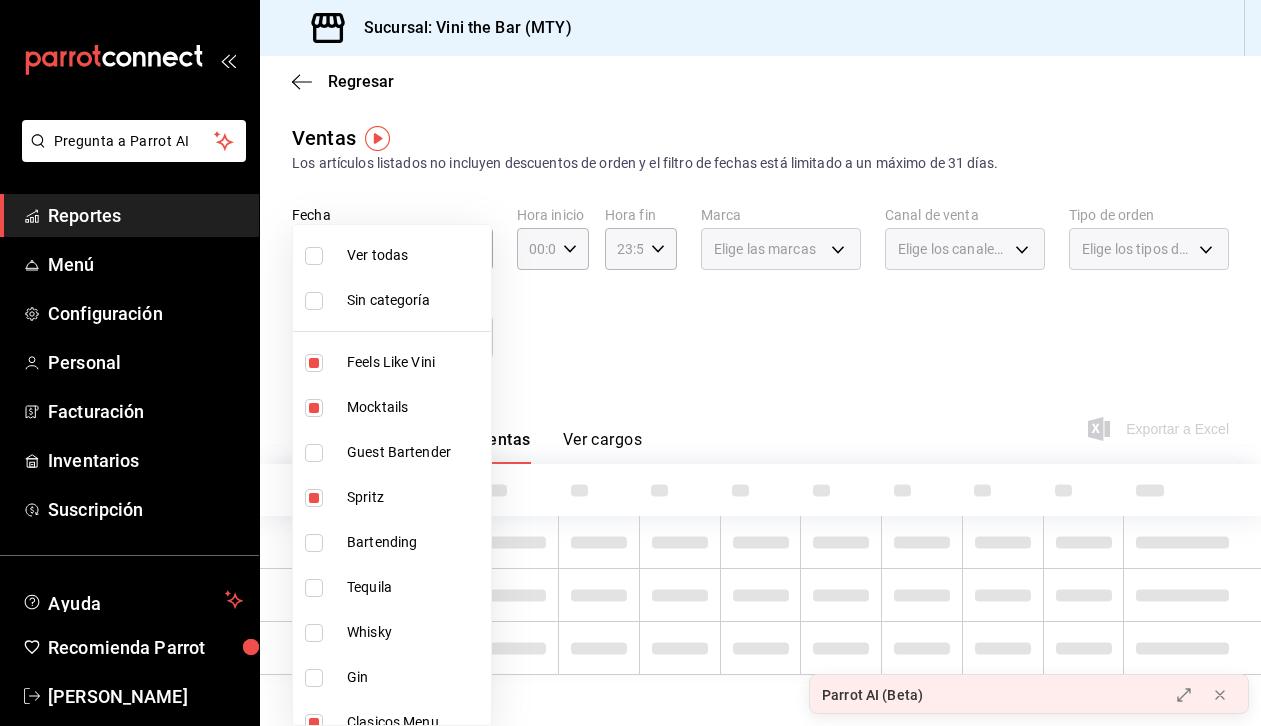 click on "Ver todas" at bounding box center [415, 255] 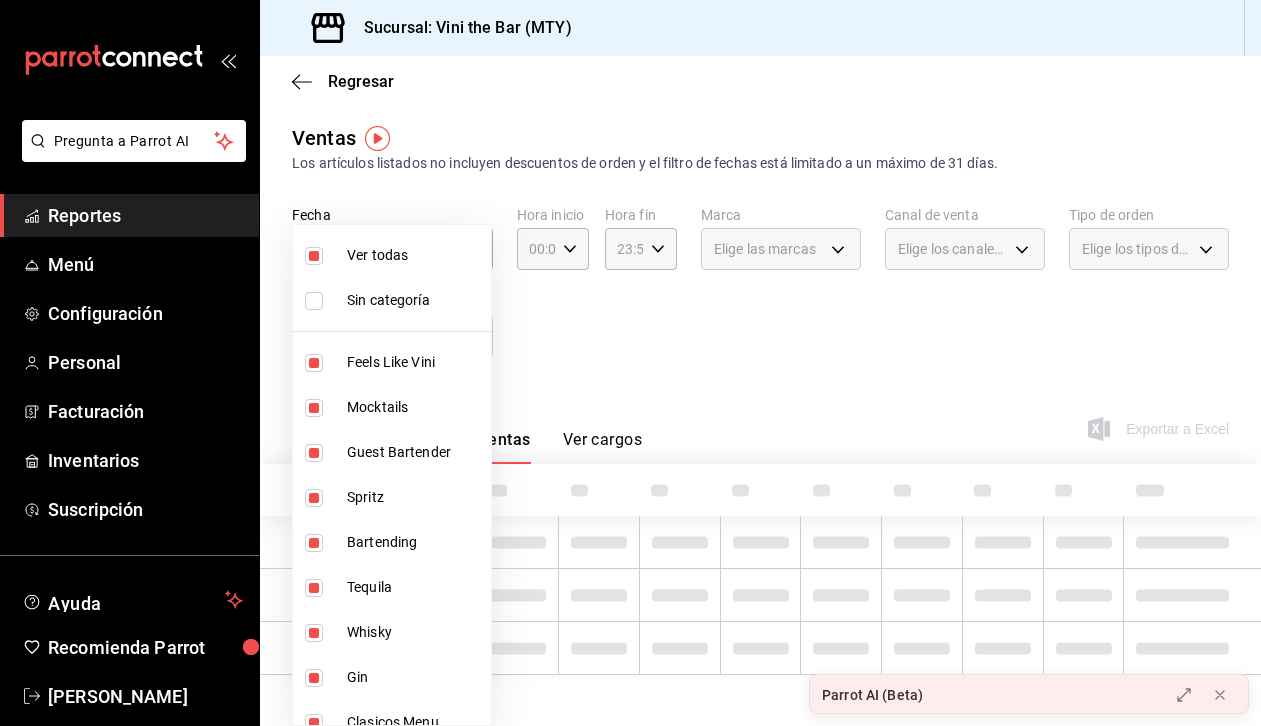 click on "Ver todas" at bounding box center (415, 255) 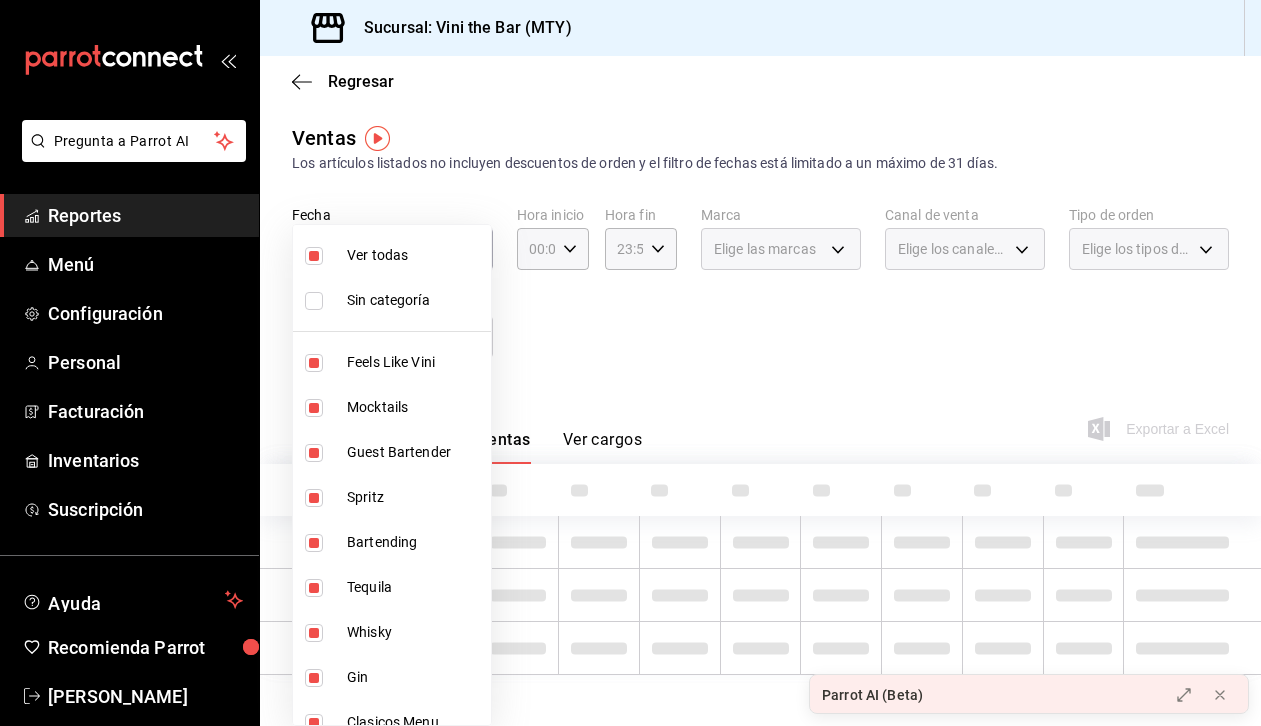 checkbox on "false" 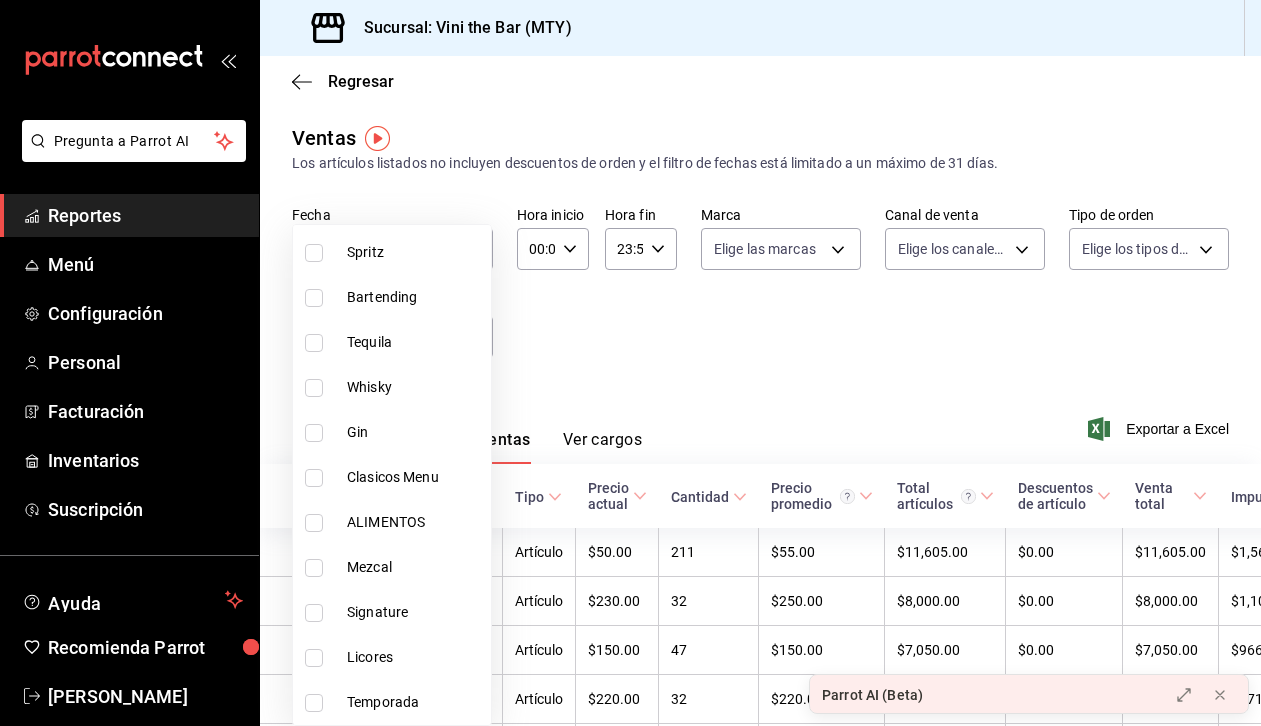 scroll, scrollTop: 302, scrollLeft: 0, axis: vertical 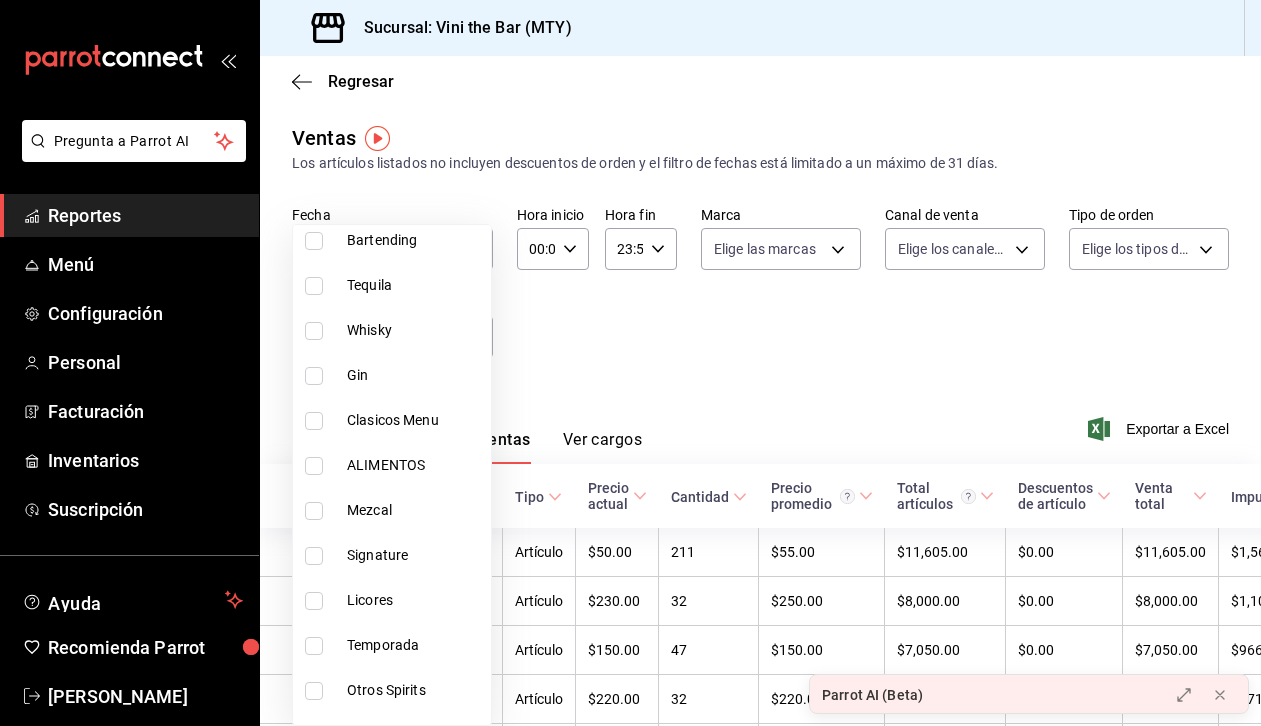 click on "ALIMENTOS" at bounding box center [392, 465] 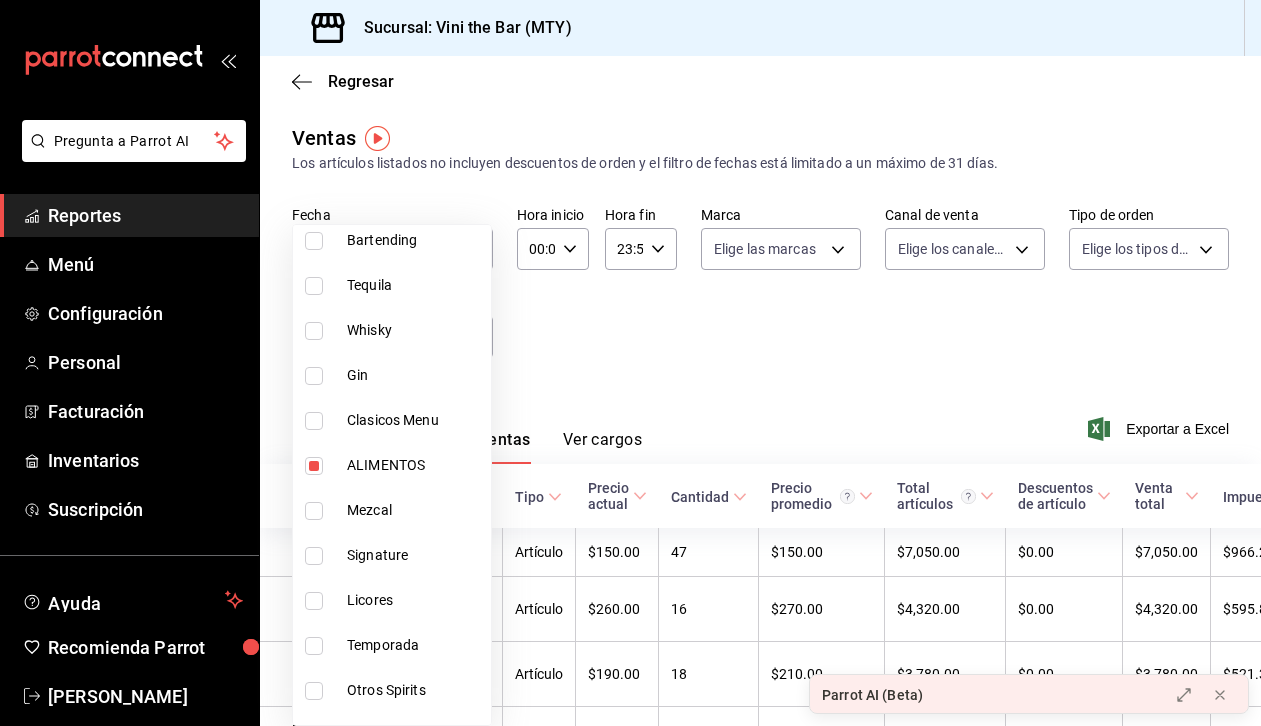 click at bounding box center [630, 363] 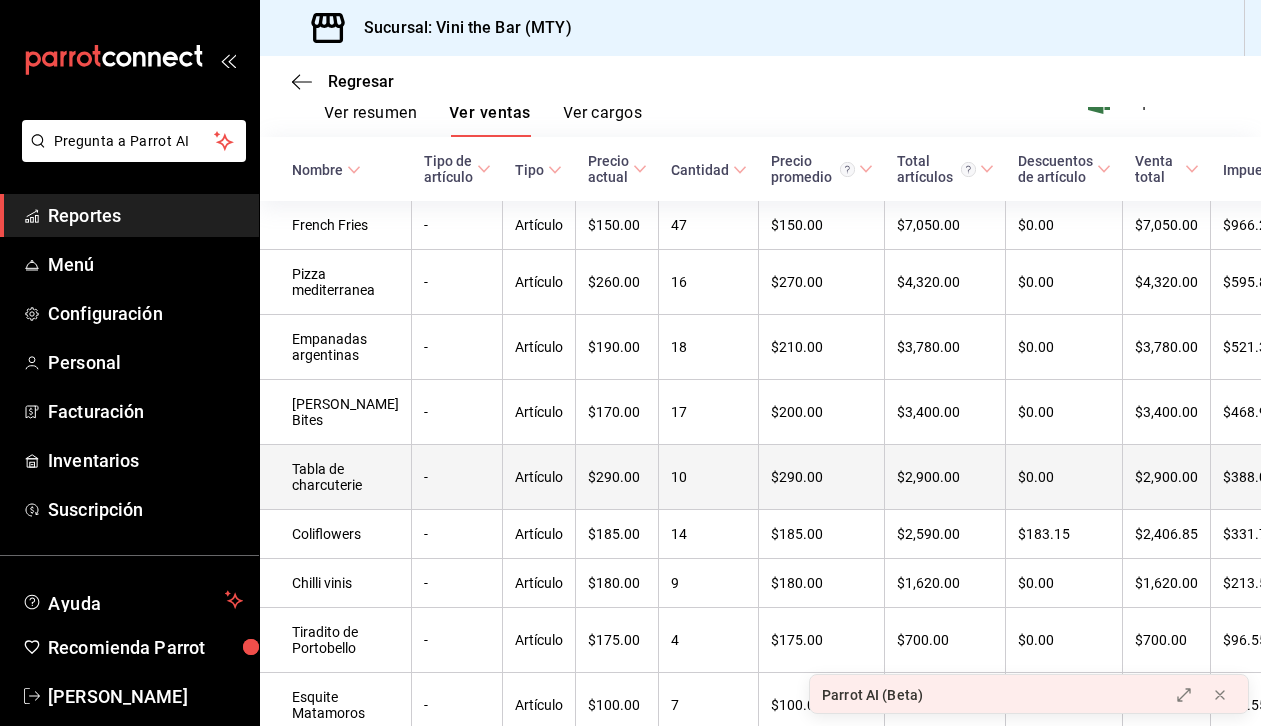 scroll, scrollTop: 0, scrollLeft: 0, axis: both 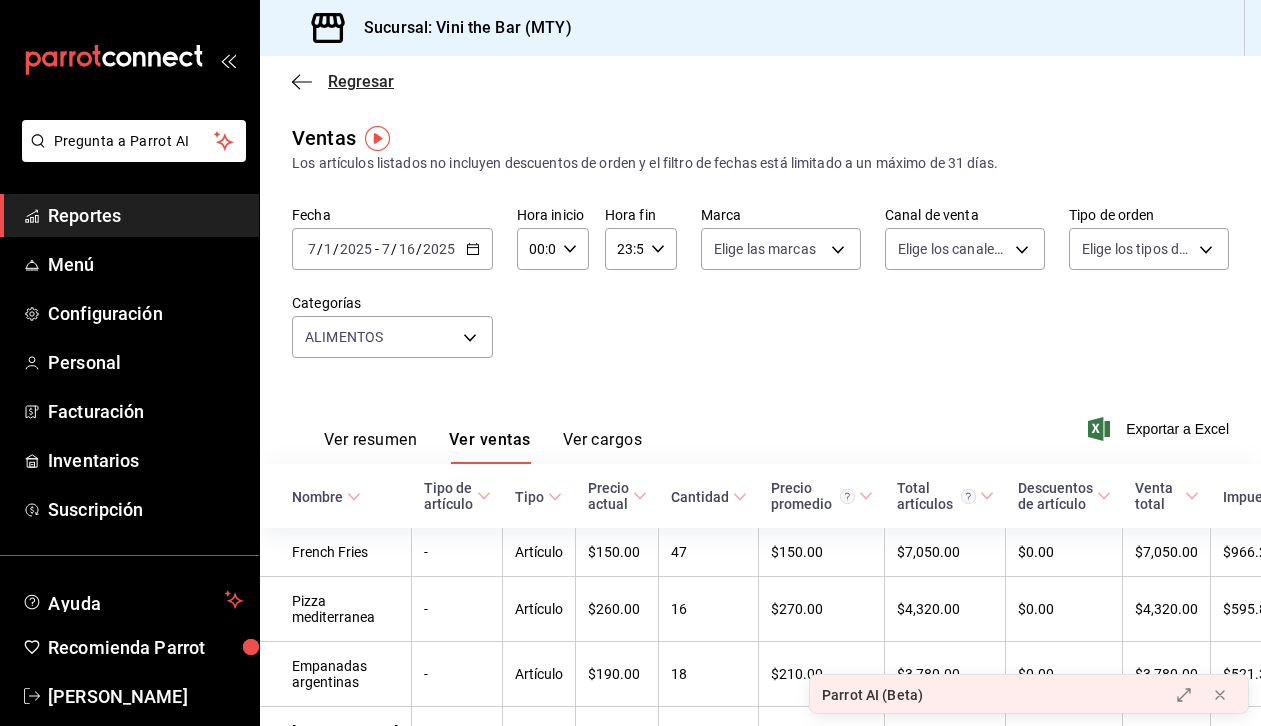 click on "Regresar" at bounding box center [343, 81] 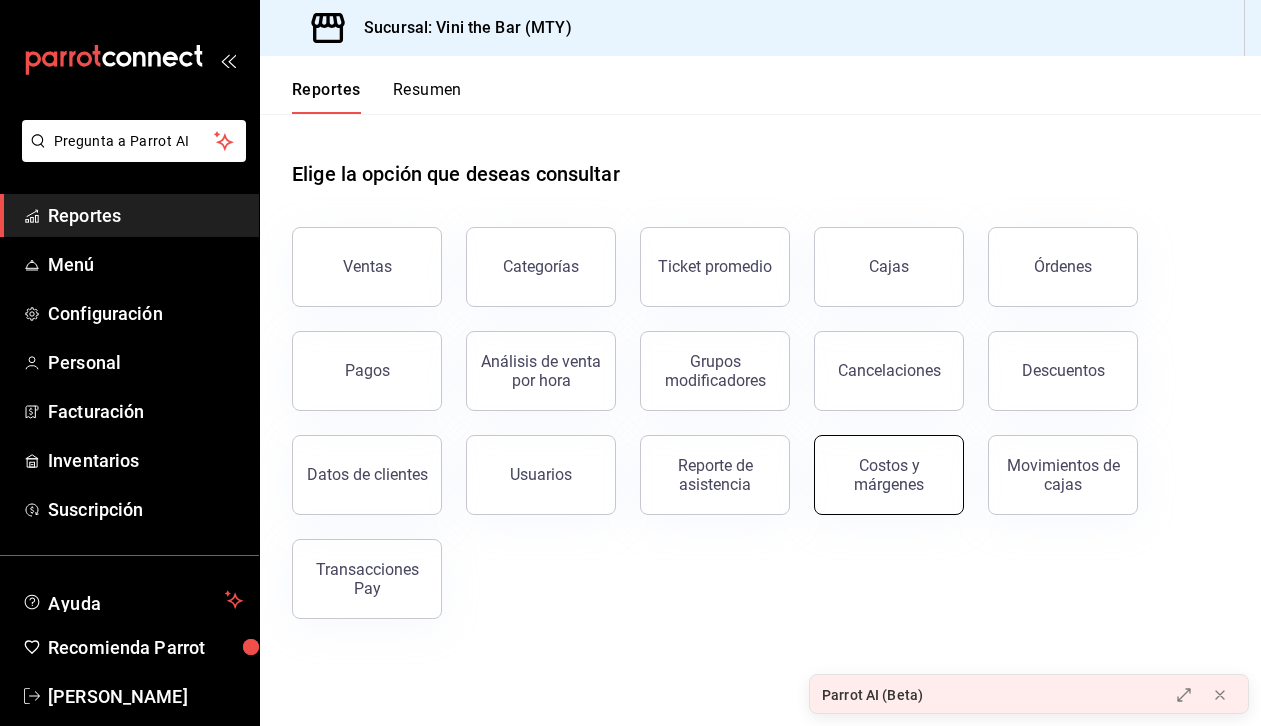 click on "Costos y márgenes" at bounding box center (889, 475) 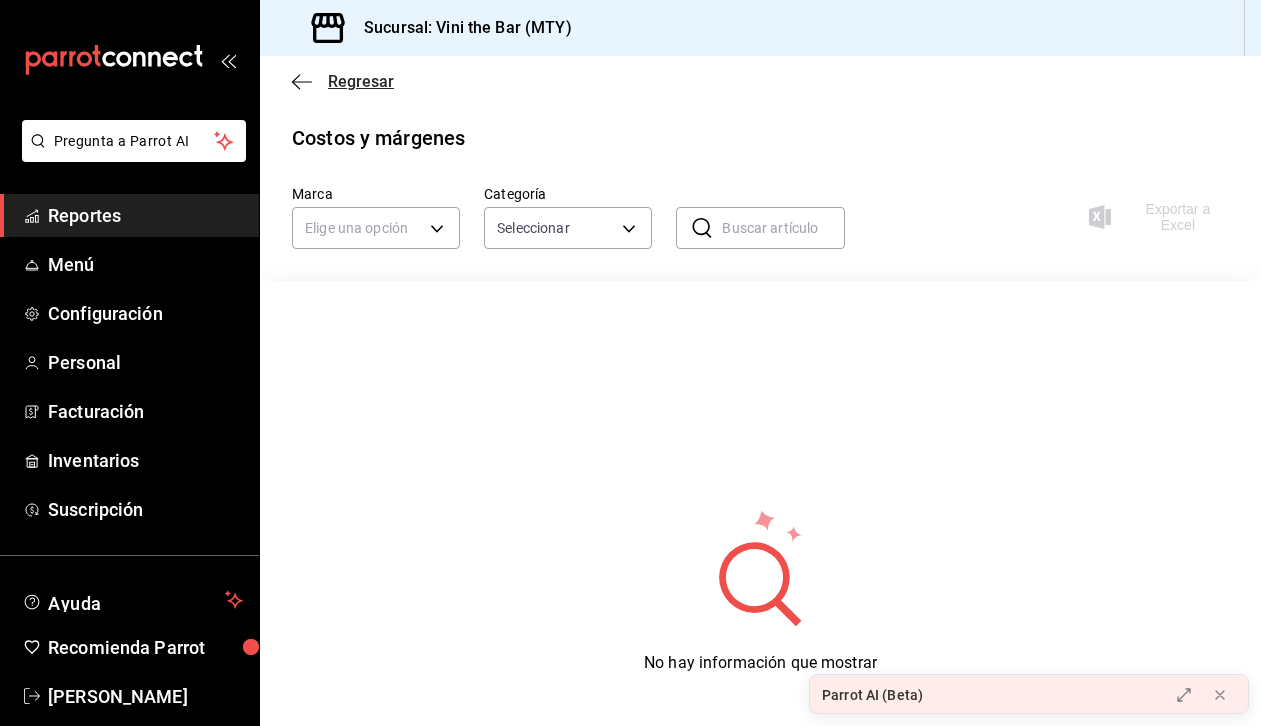 click 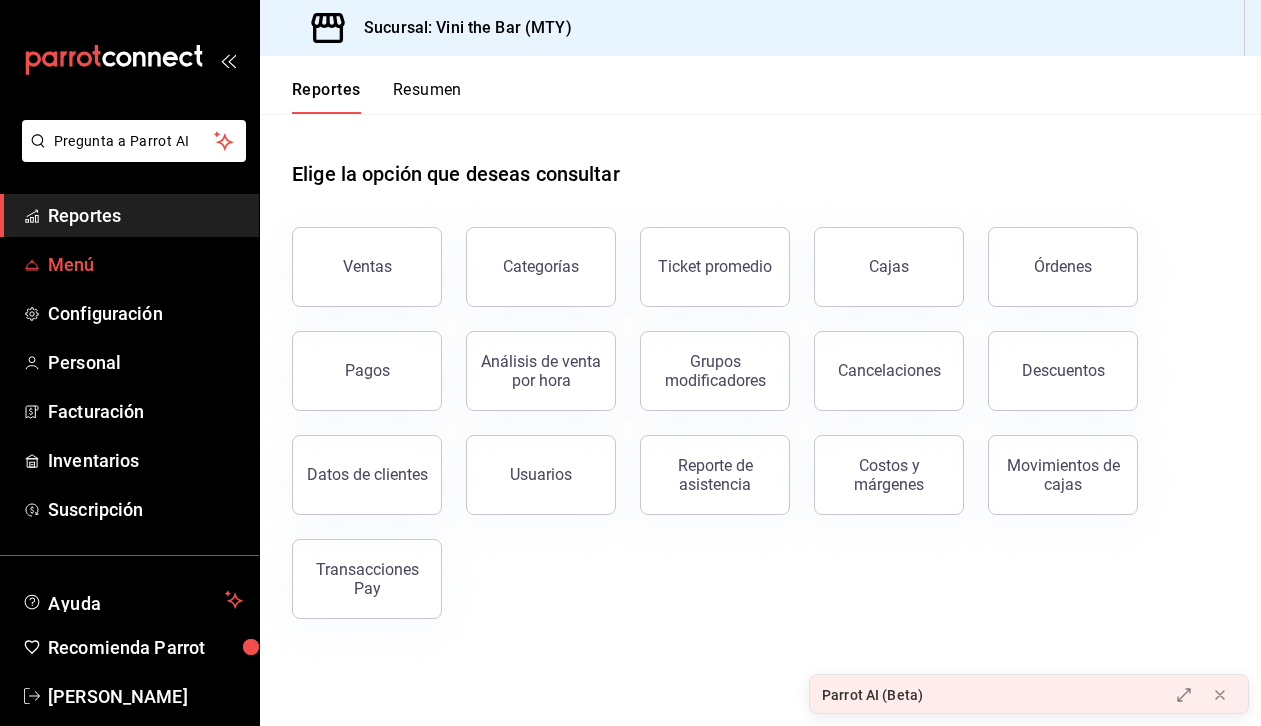 click on "Menú" at bounding box center [145, 264] 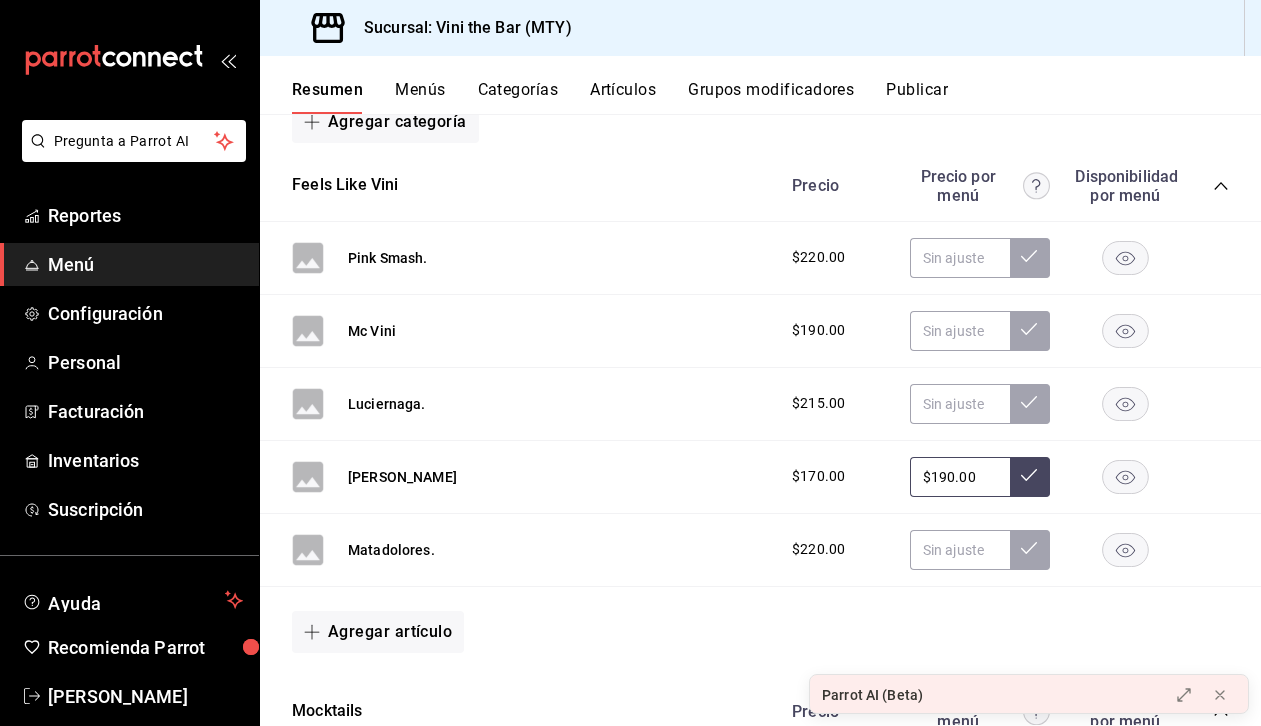scroll, scrollTop: 0, scrollLeft: 0, axis: both 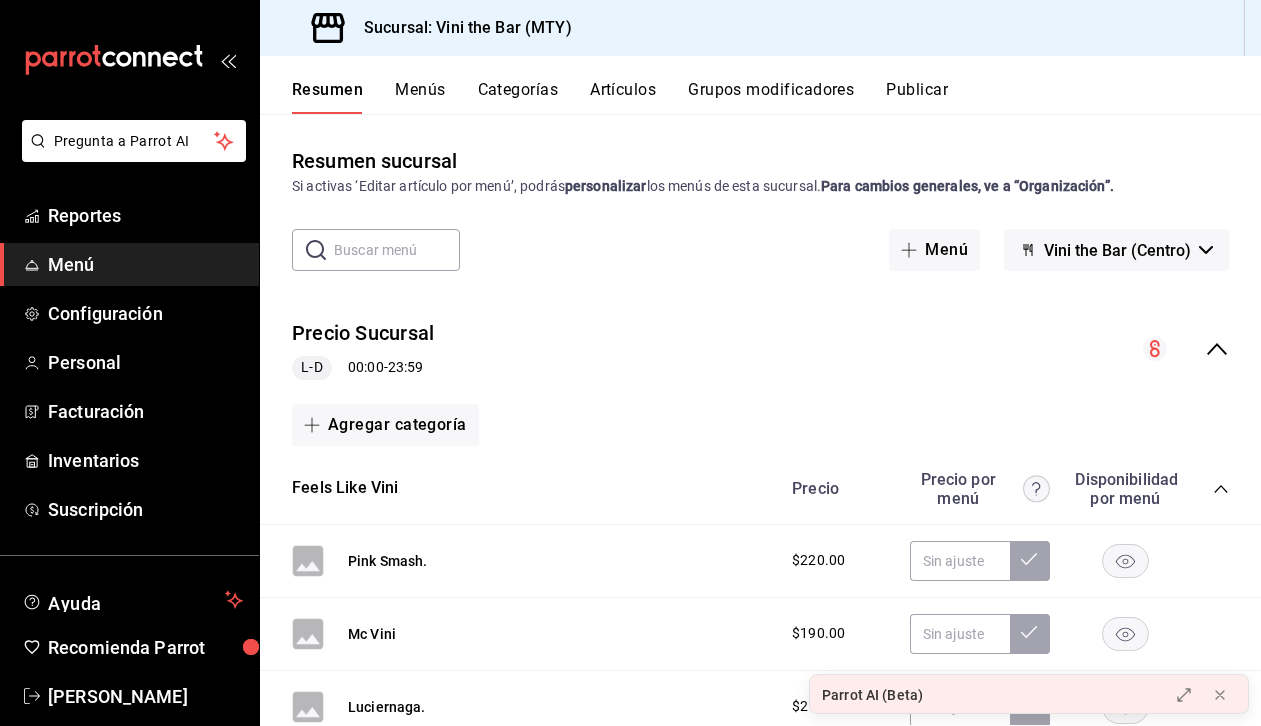 click 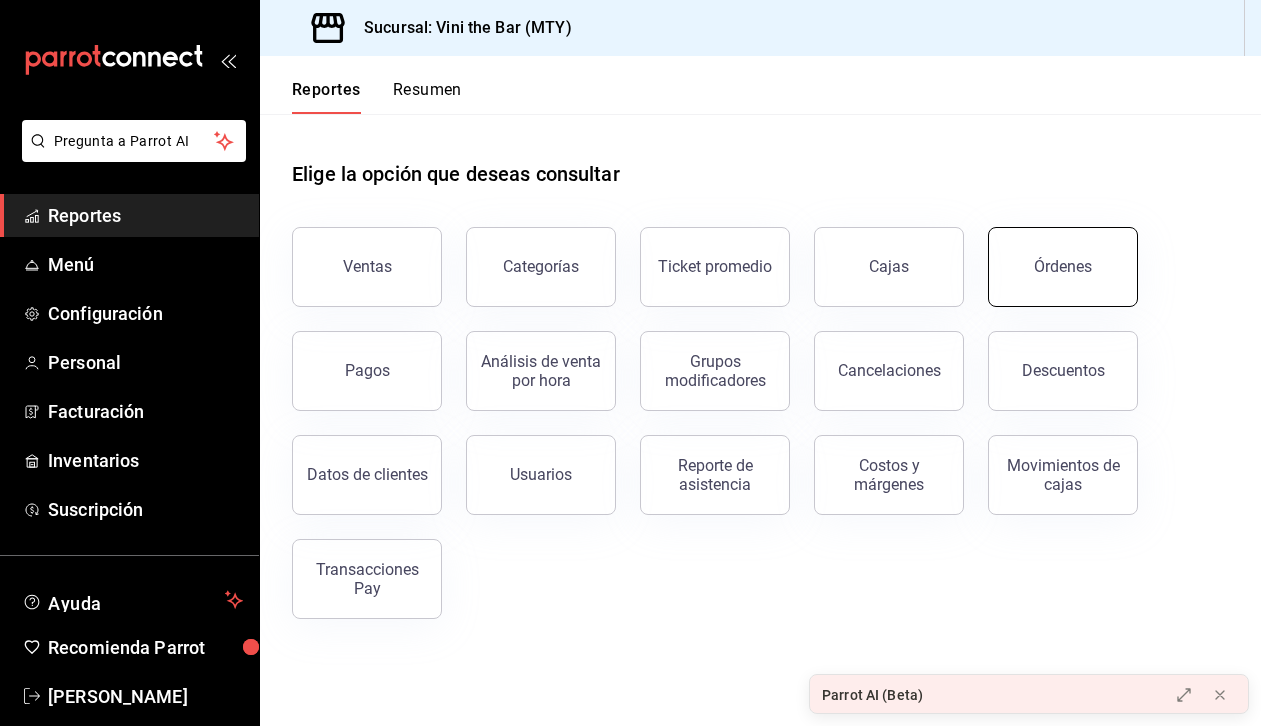 click on "Órdenes" at bounding box center [1063, 267] 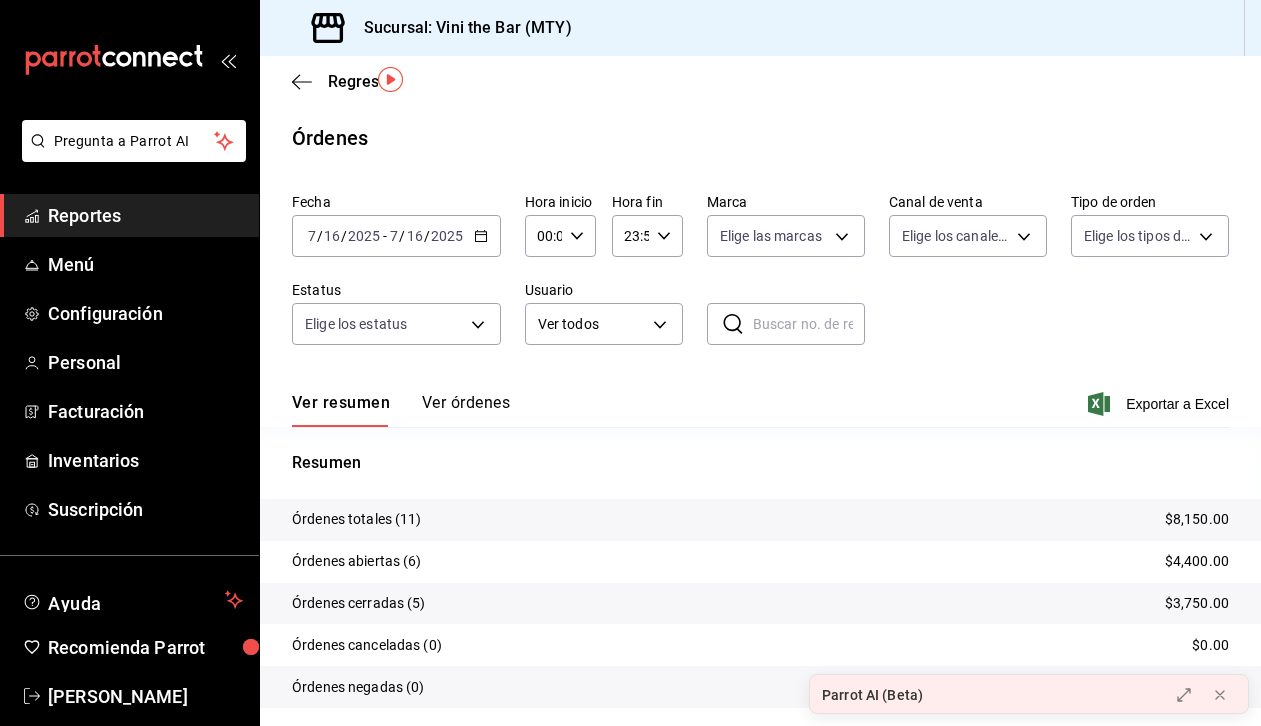 scroll, scrollTop: 59, scrollLeft: 0, axis: vertical 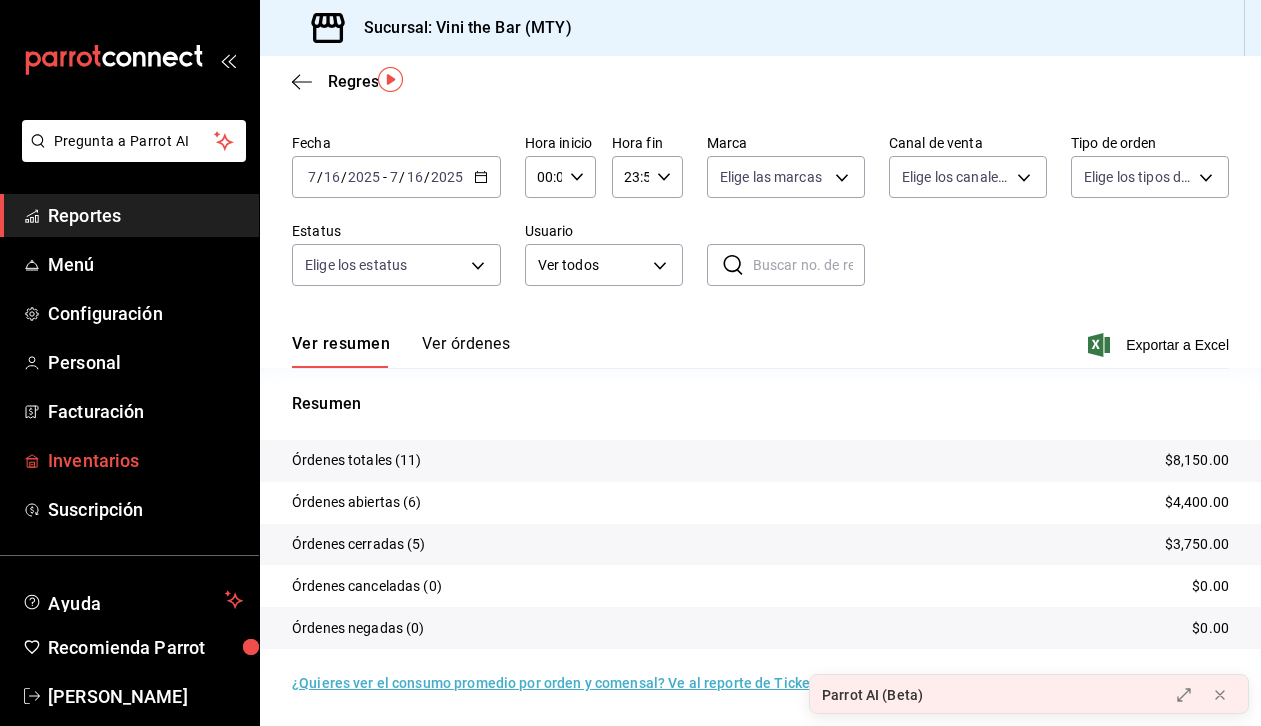 click on "Inventarios" at bounding box center (145, 460) 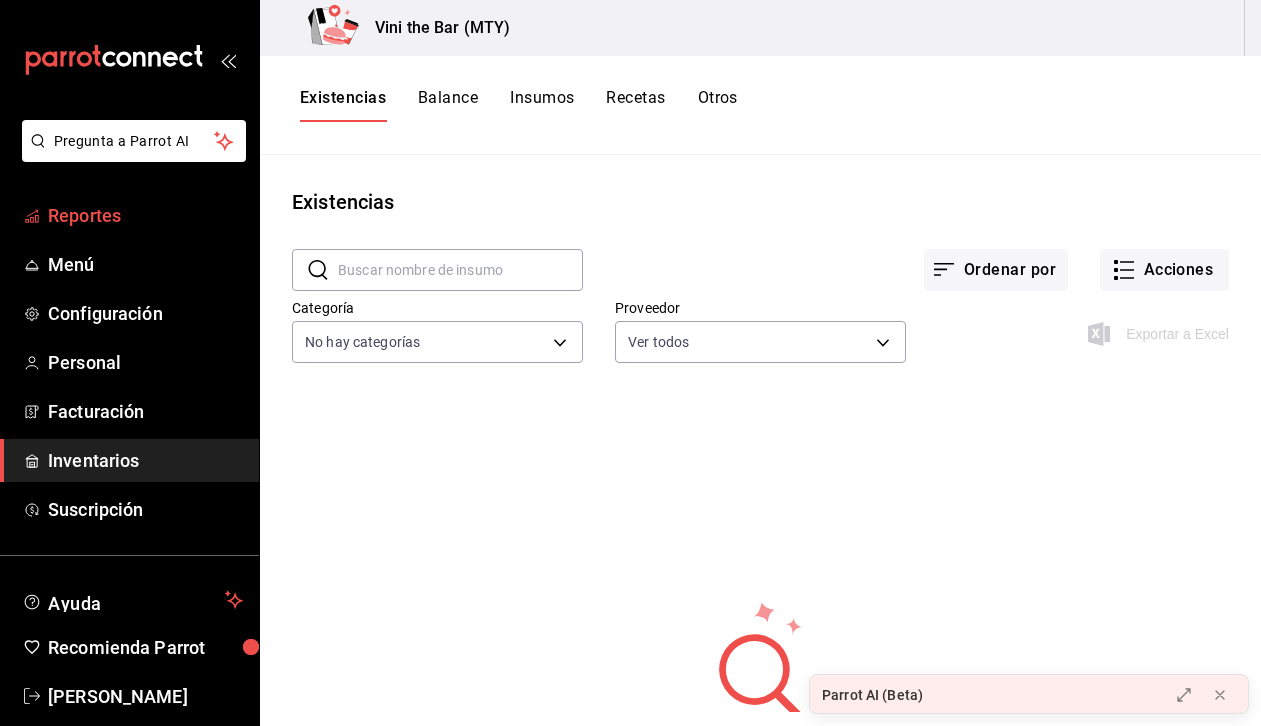 click on "Reportes" at bounding box center [145, 215] 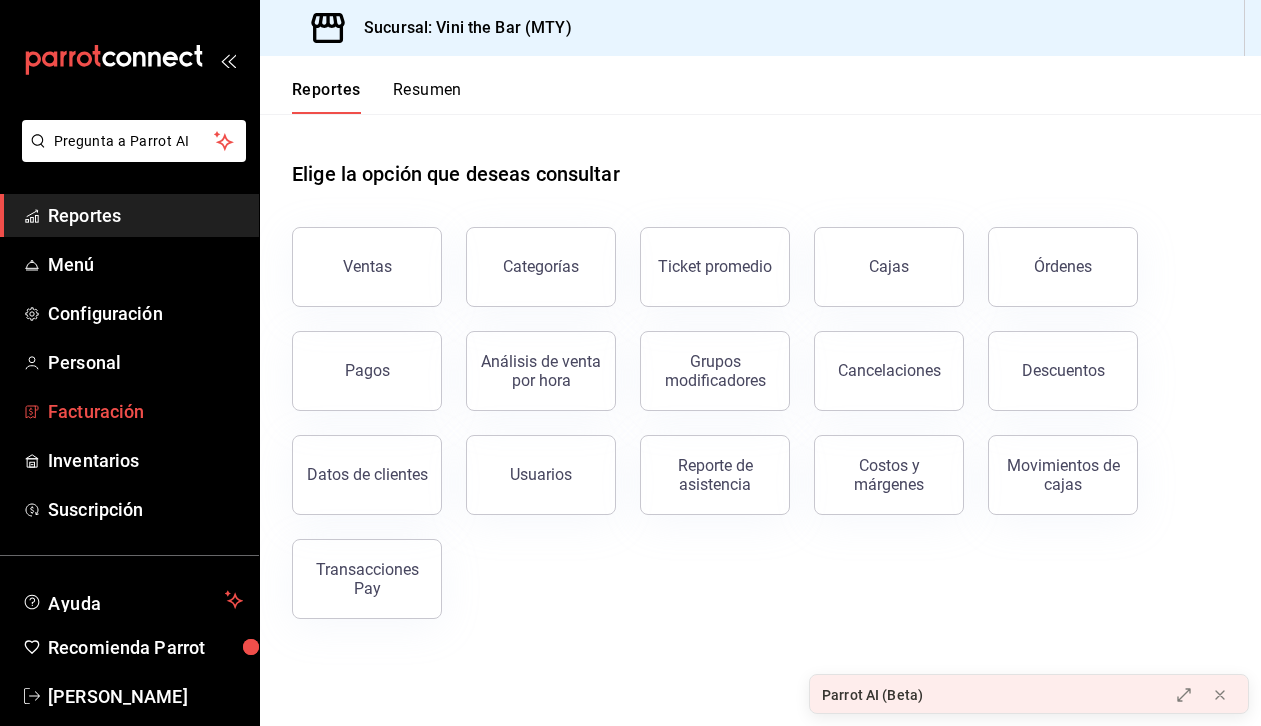 click on "Facturación" at bounding box center (145, 411) 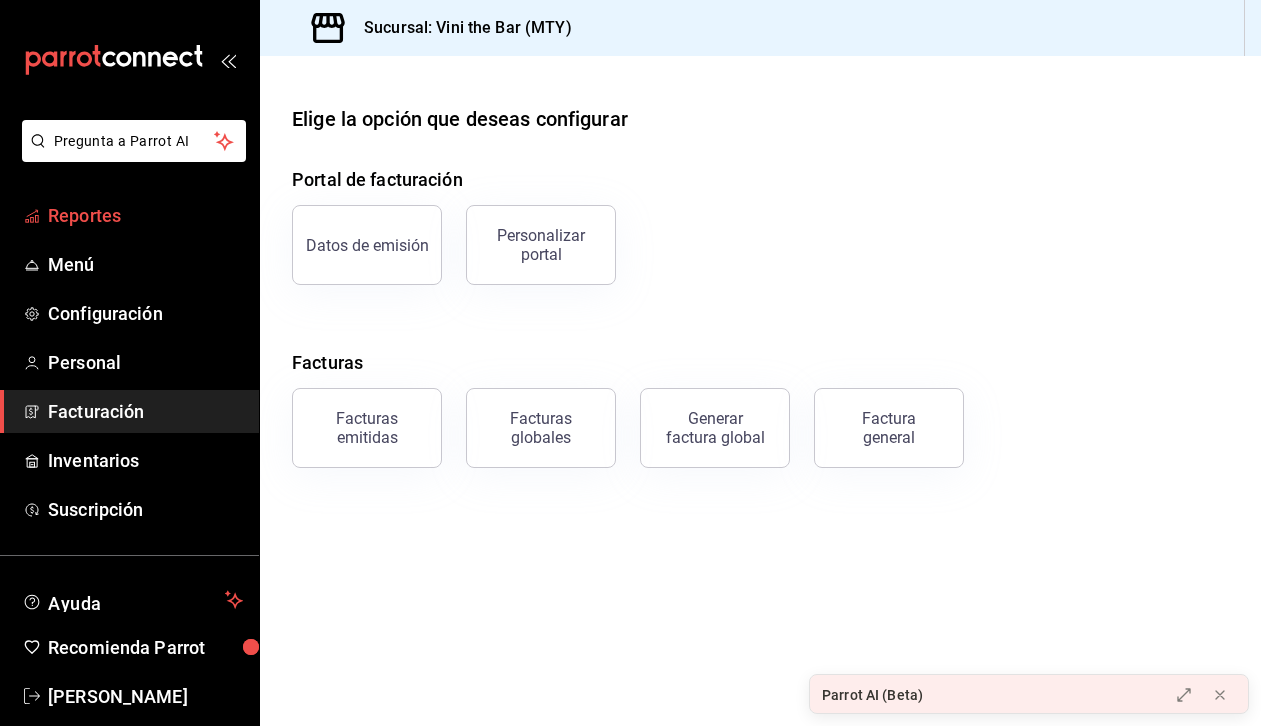 click on "Reportes" at bounding box center (129, 215) 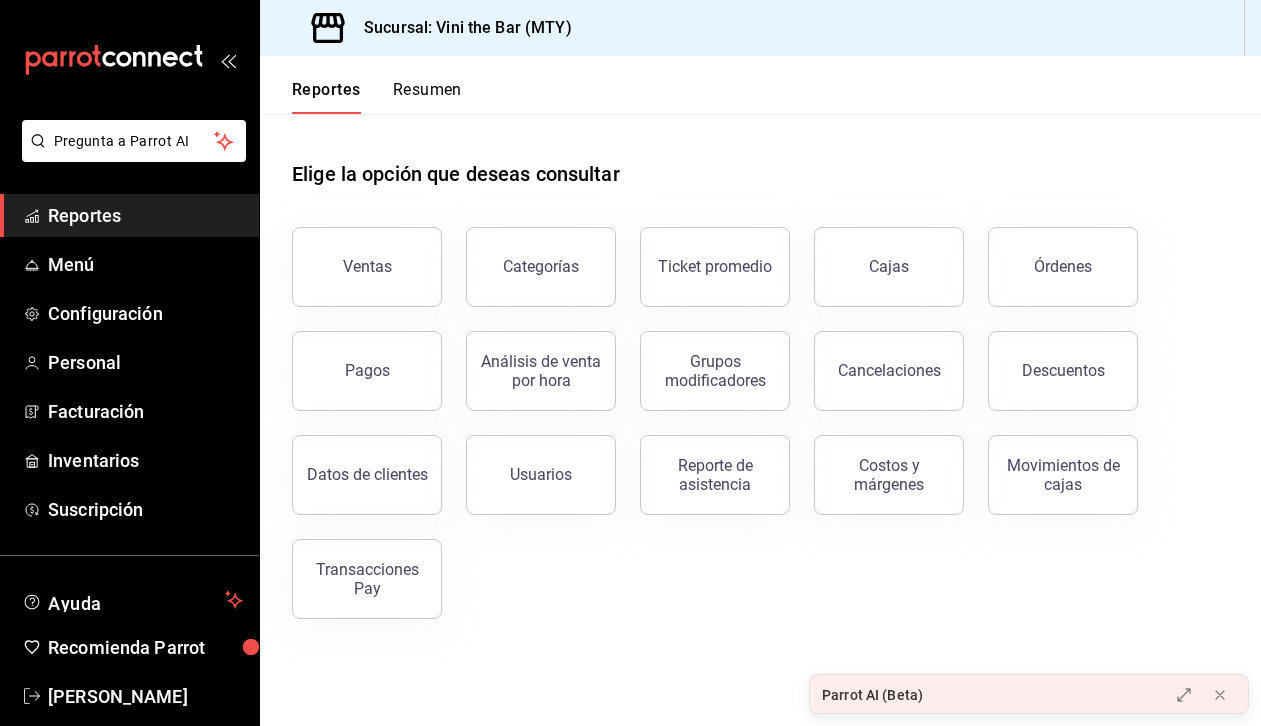 click on "Reportes Resumen" at bounding box center (760, 85) 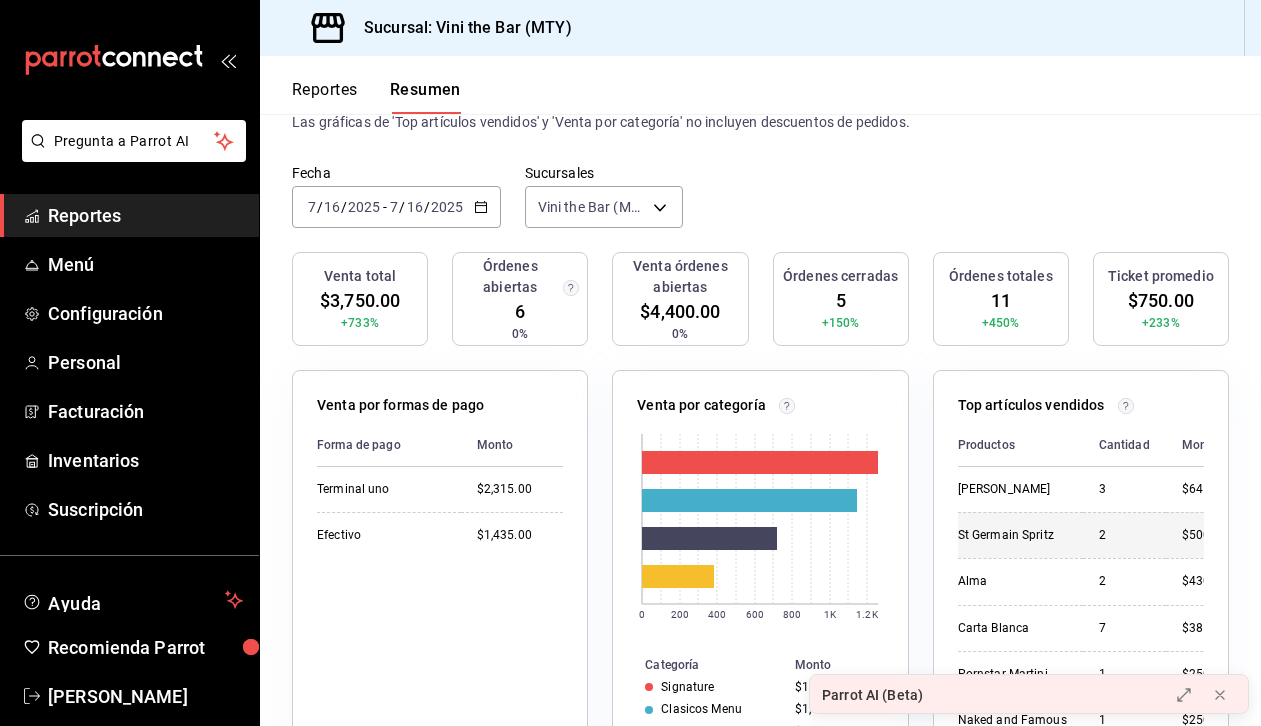 scroll, scrollTop: 90, scrollLeft: 0, axis: vertical 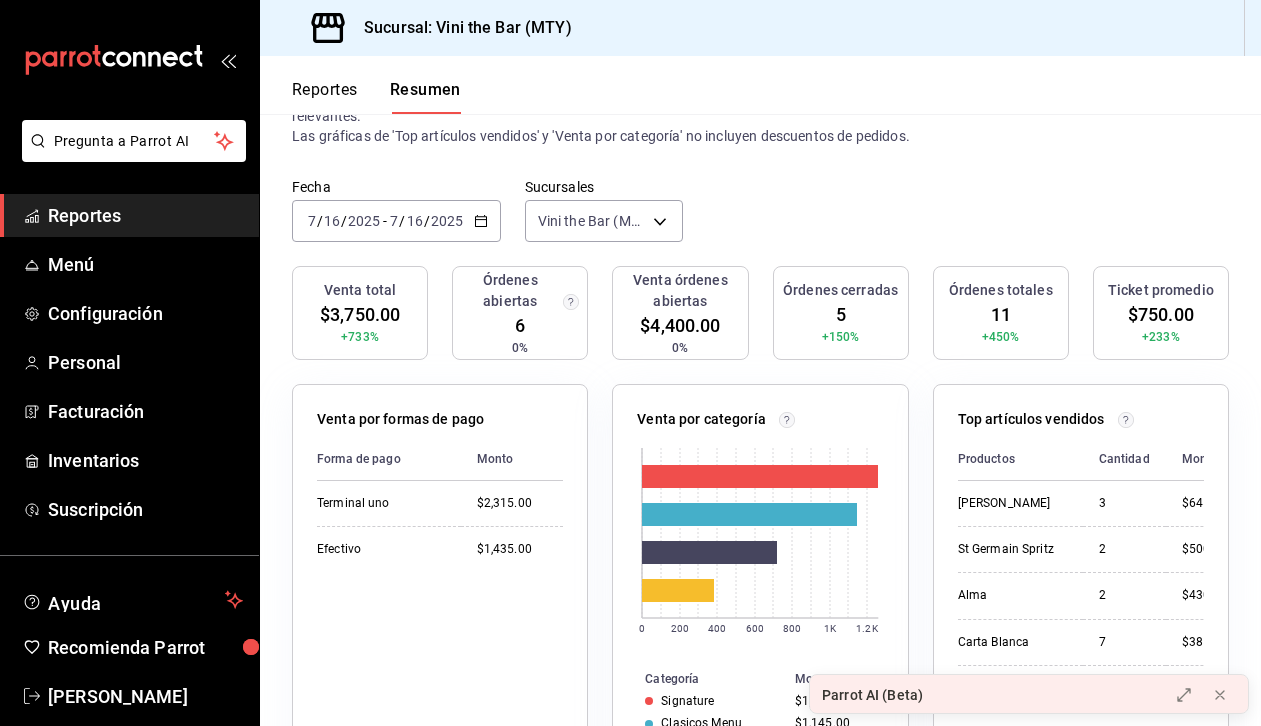 click 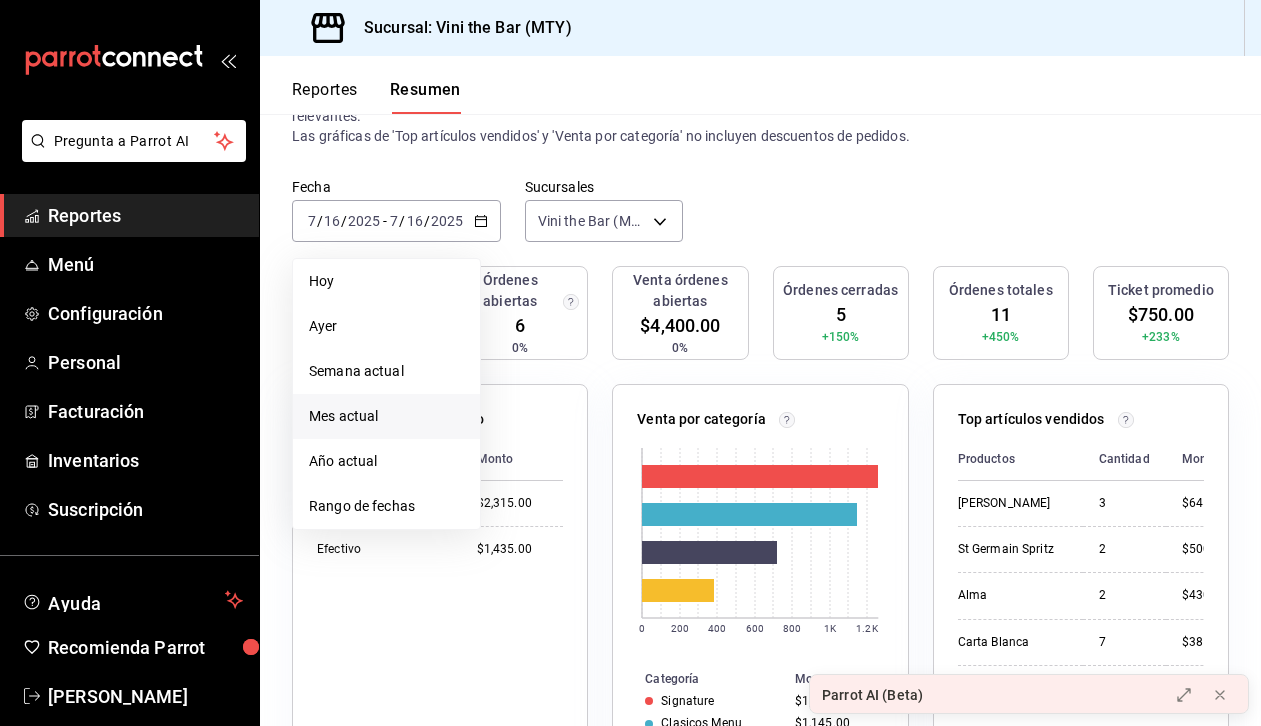 click on "Mes actual" at bounding box center (386, 416) 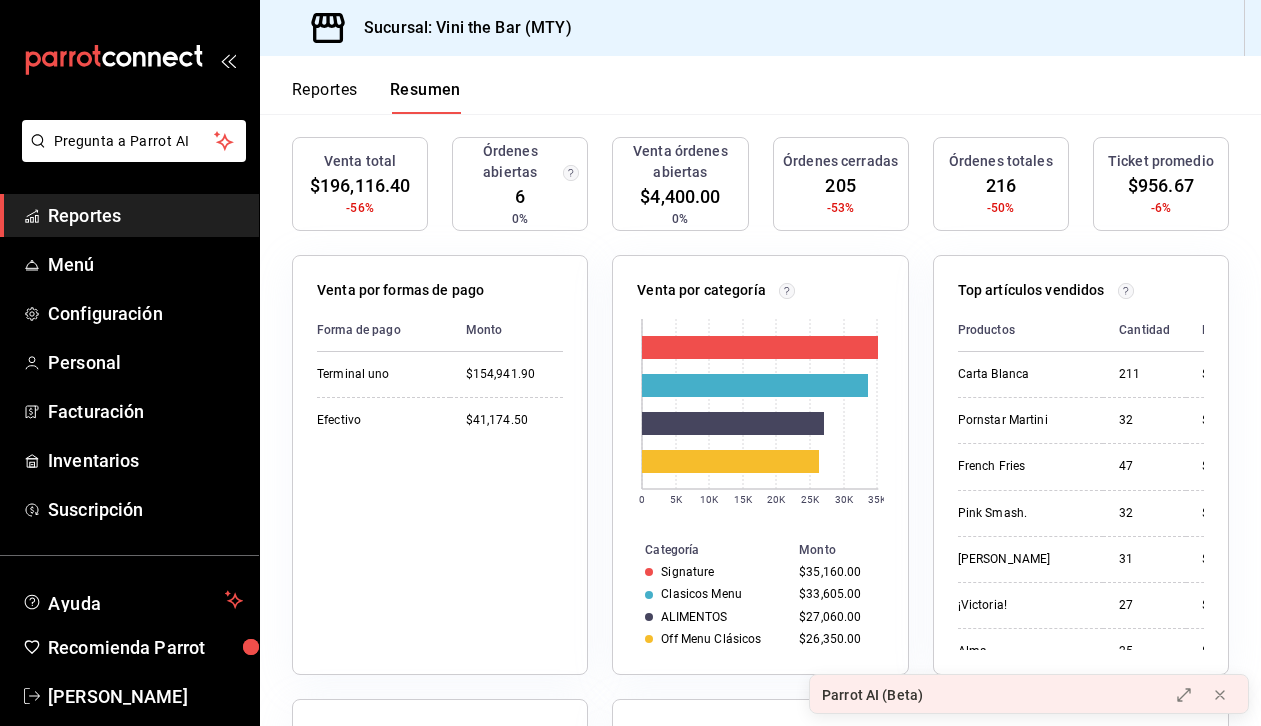 scroll, scrollTop: 227, scrollLeft: 0, axis: vertical 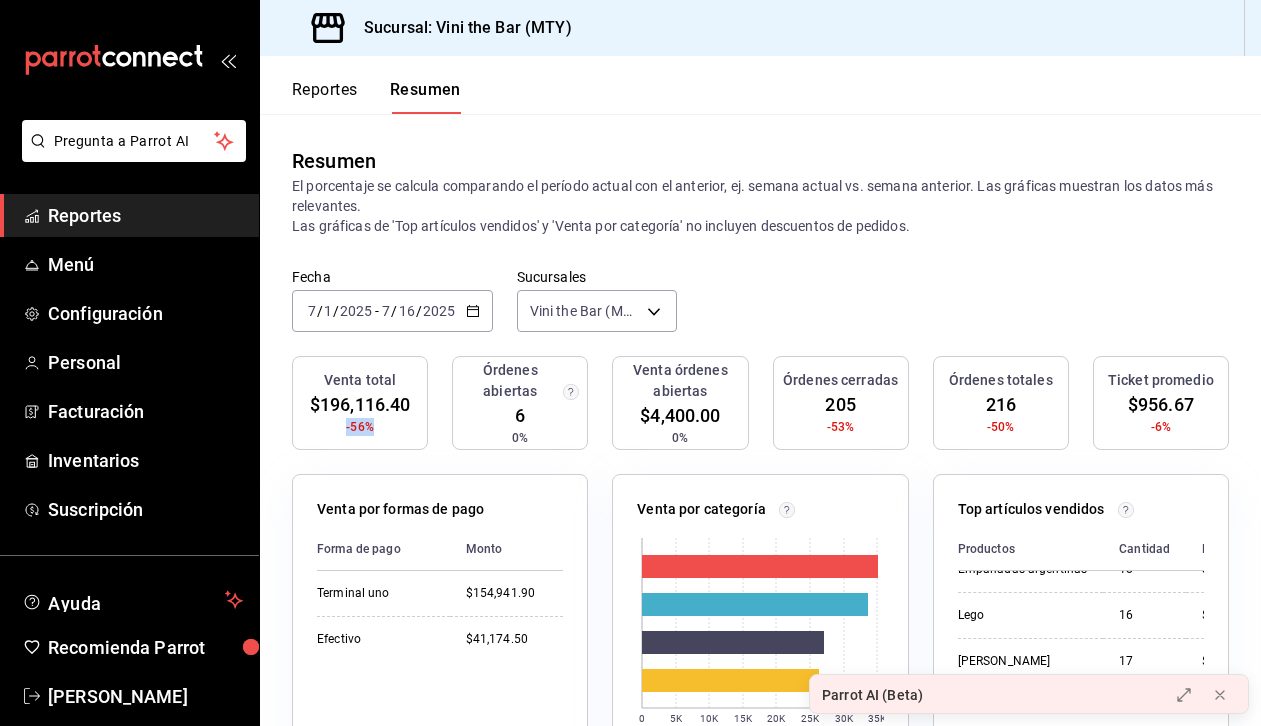 drag, startPoint x: 343, startPoint y: 434, endPoint x: 385, endPoint y: 434, distance: 42 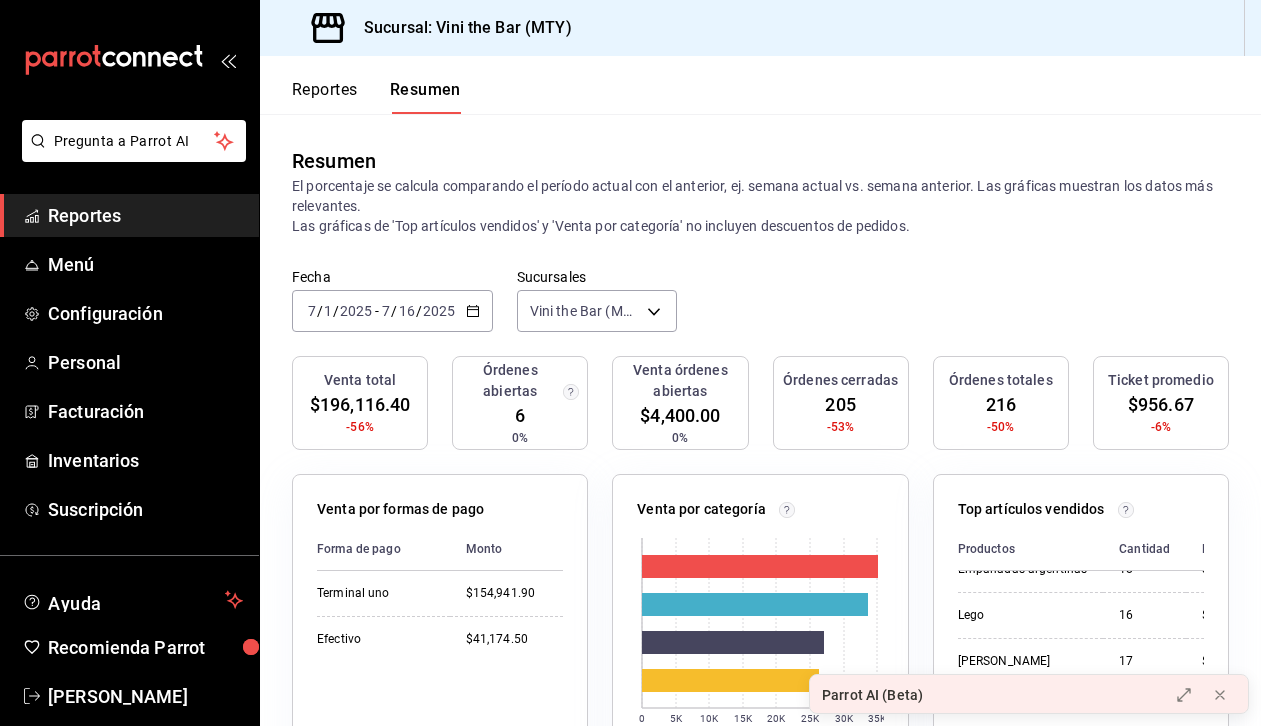 click on "Venta por formas de pago Forma de [GEOGRAPHIC_DATA] uno $154,941.90 Efectivo $41,174.50" at bounding box center (428, 672) 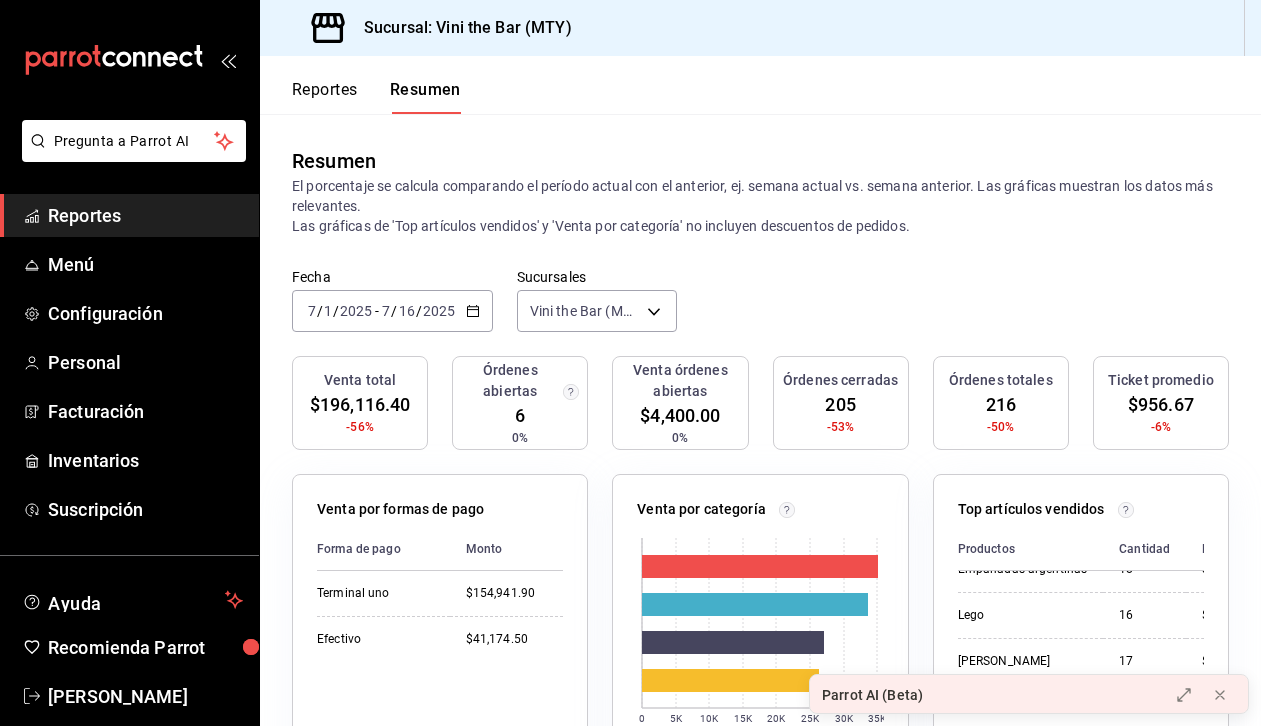 click on "Órdenes totales 216 -50%" at bounding box center [1001, 403] 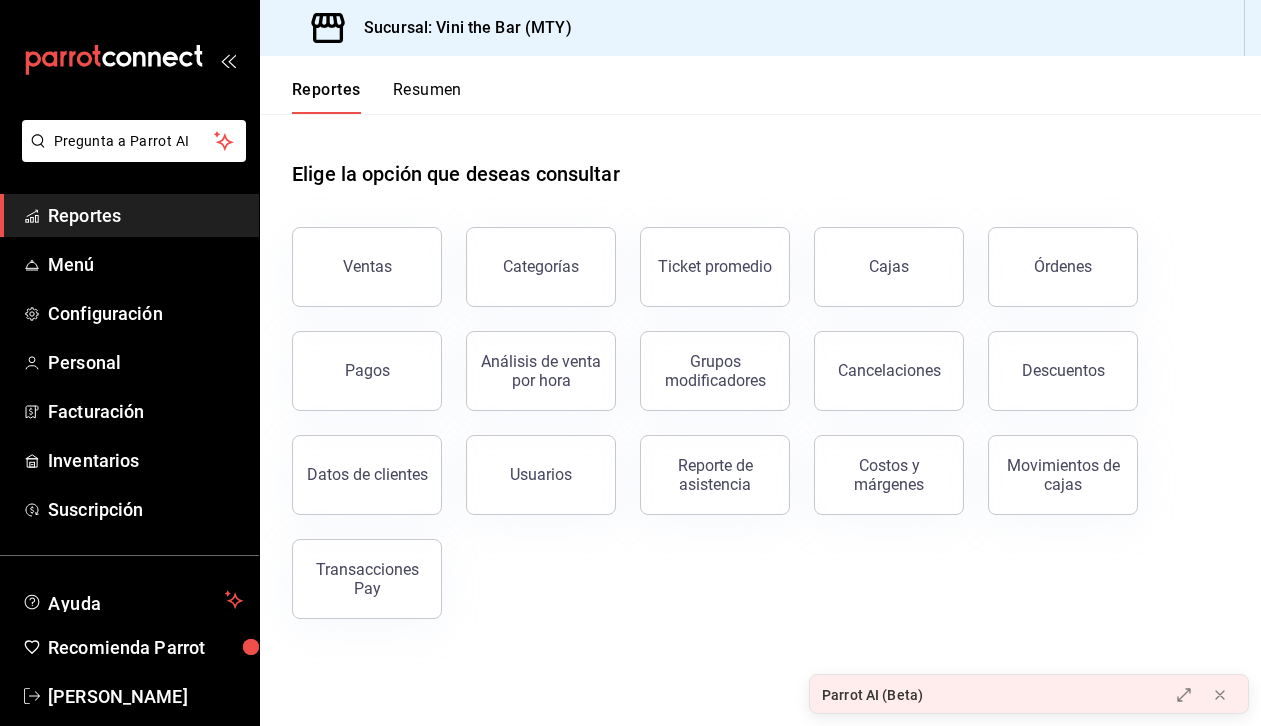 click 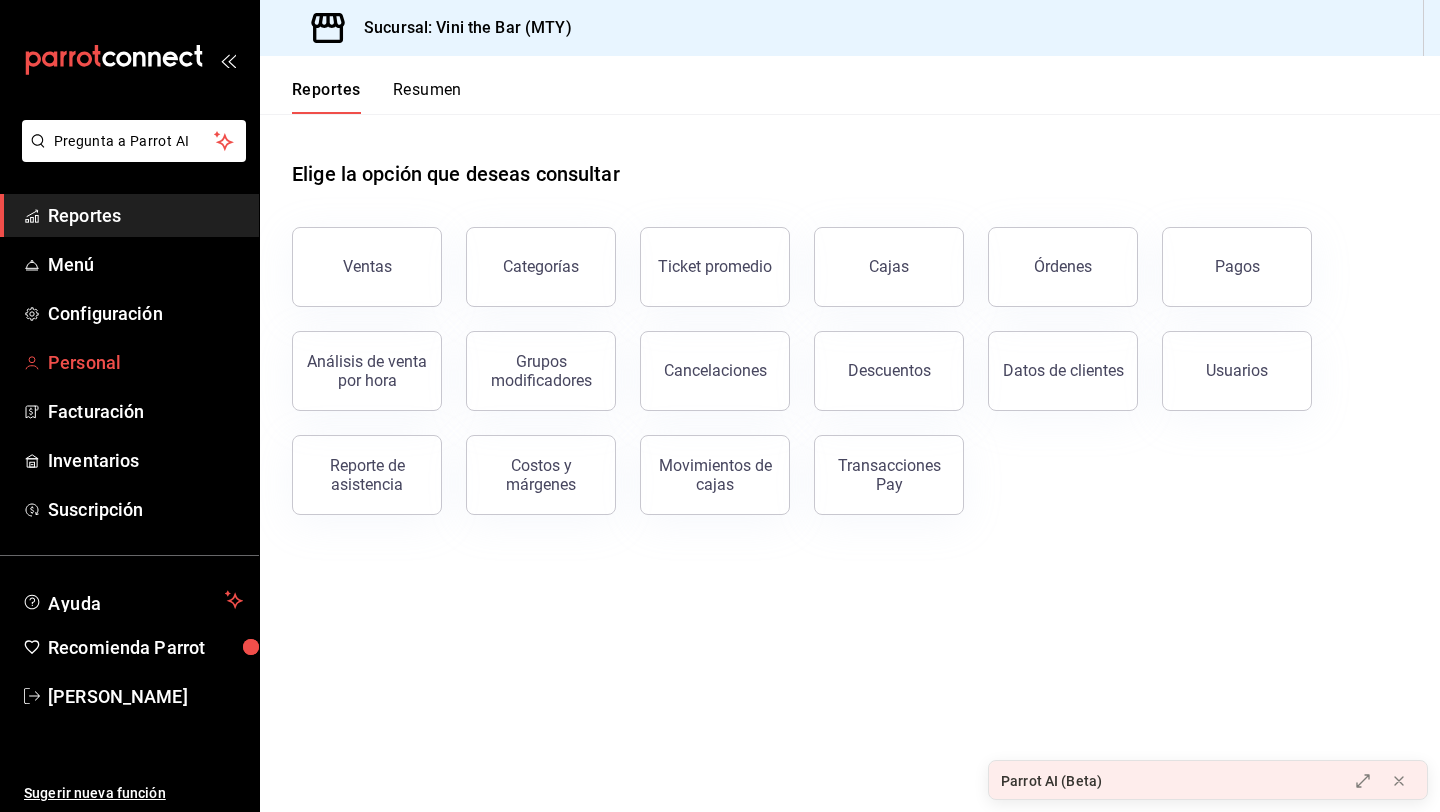 click on "Personal" at bounding box center [145, 362] 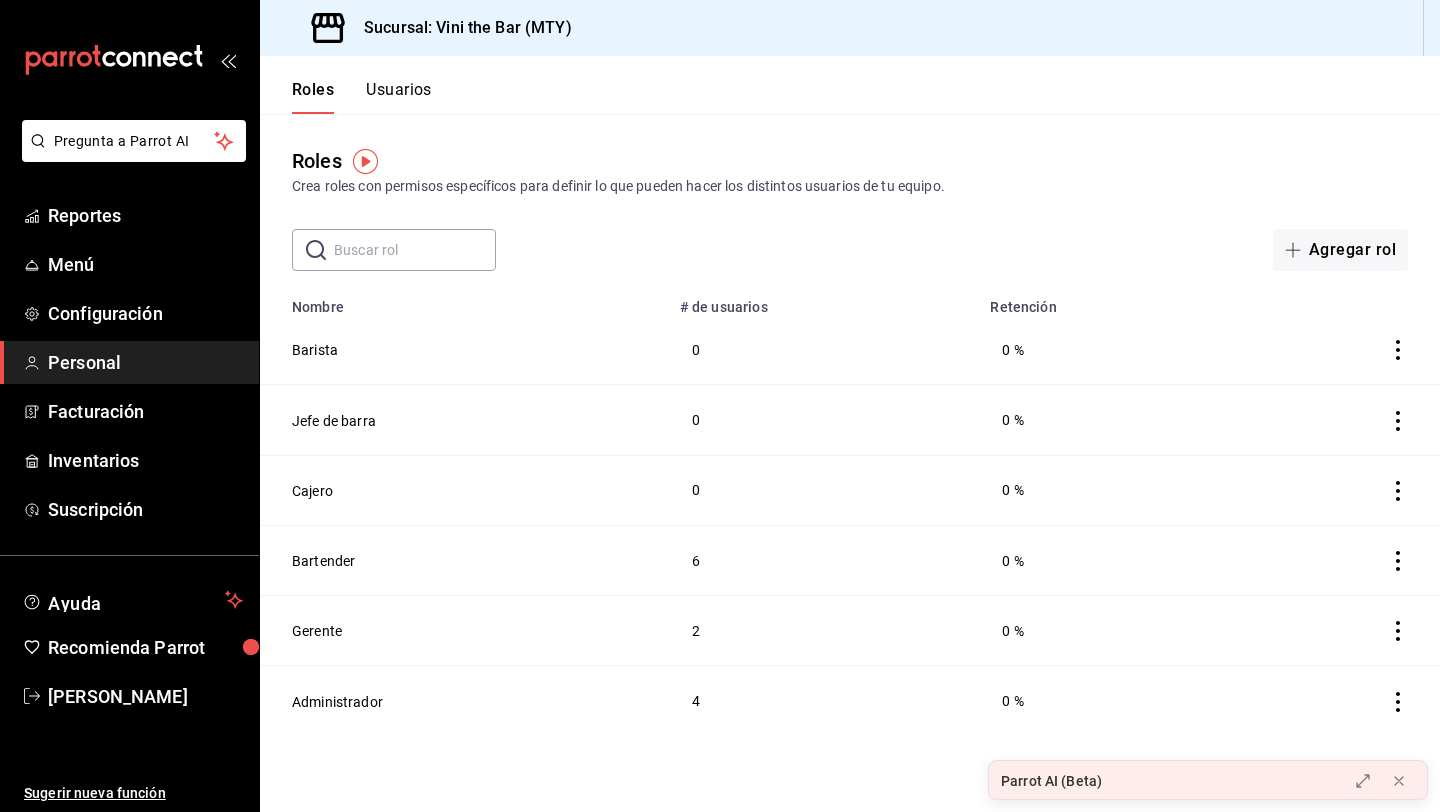 click on "Roles Usuarios" at bounding box center (346, 85) 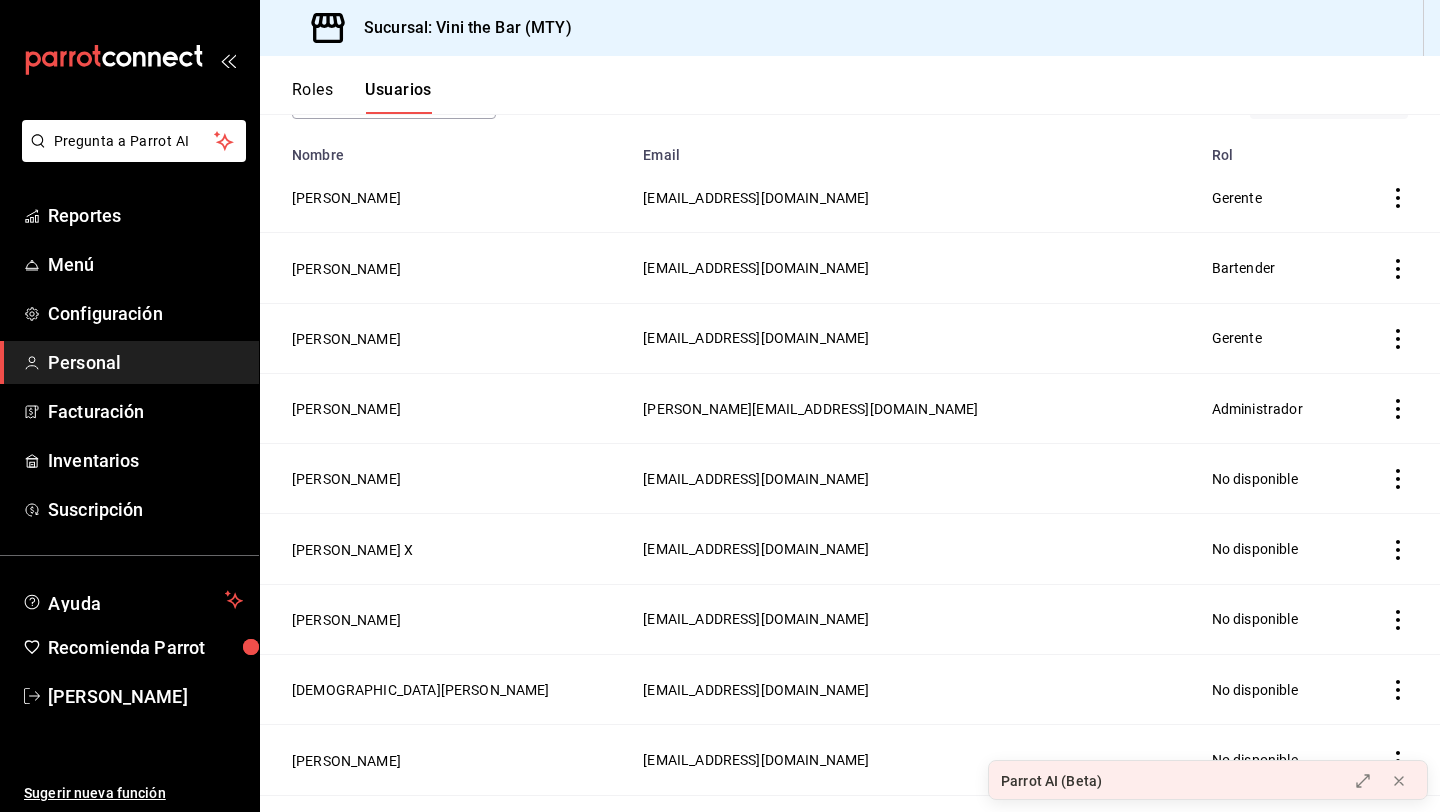scroll, scrollTop: 34, scrollLeft: 0, axis: vertical 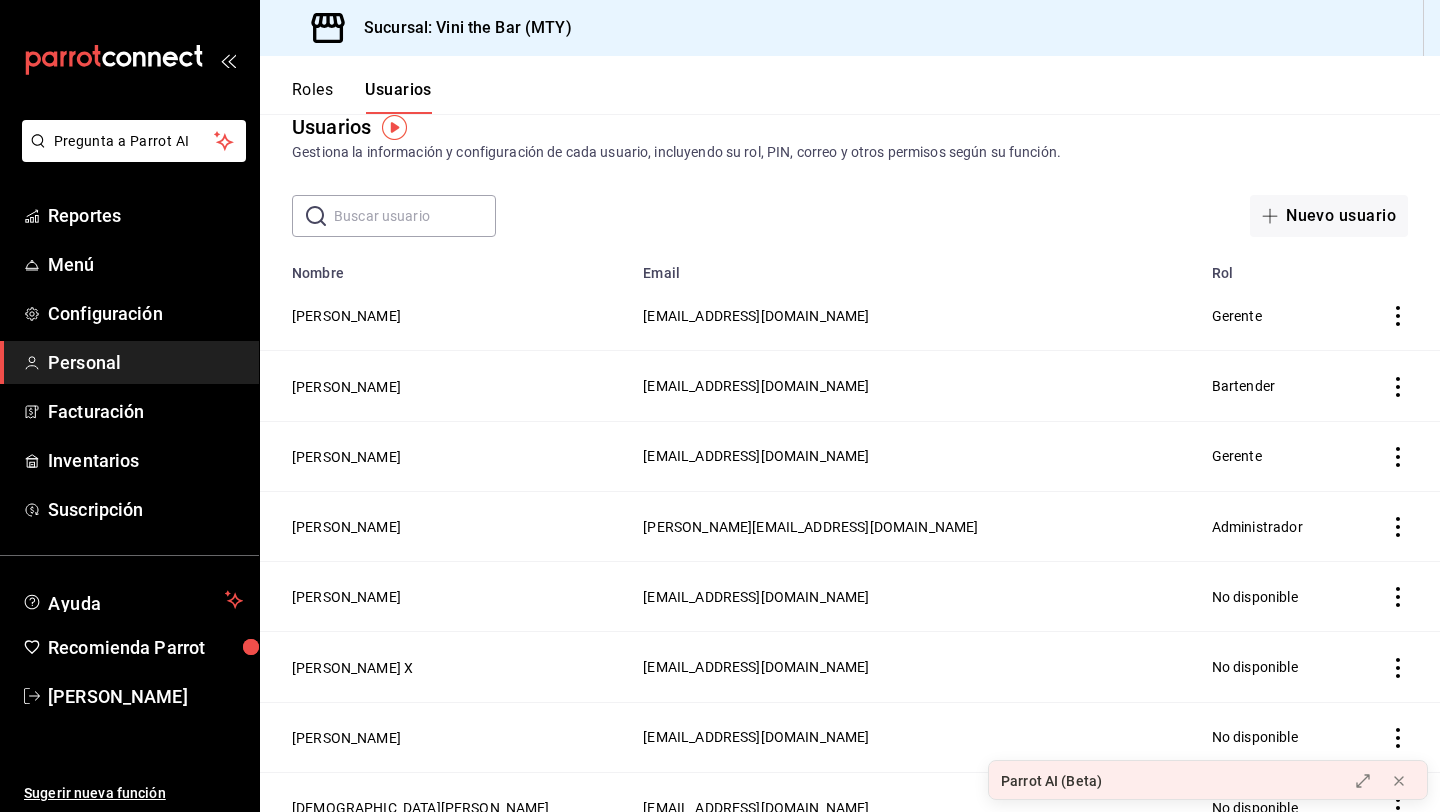 click at bounding box center (1395, 456) 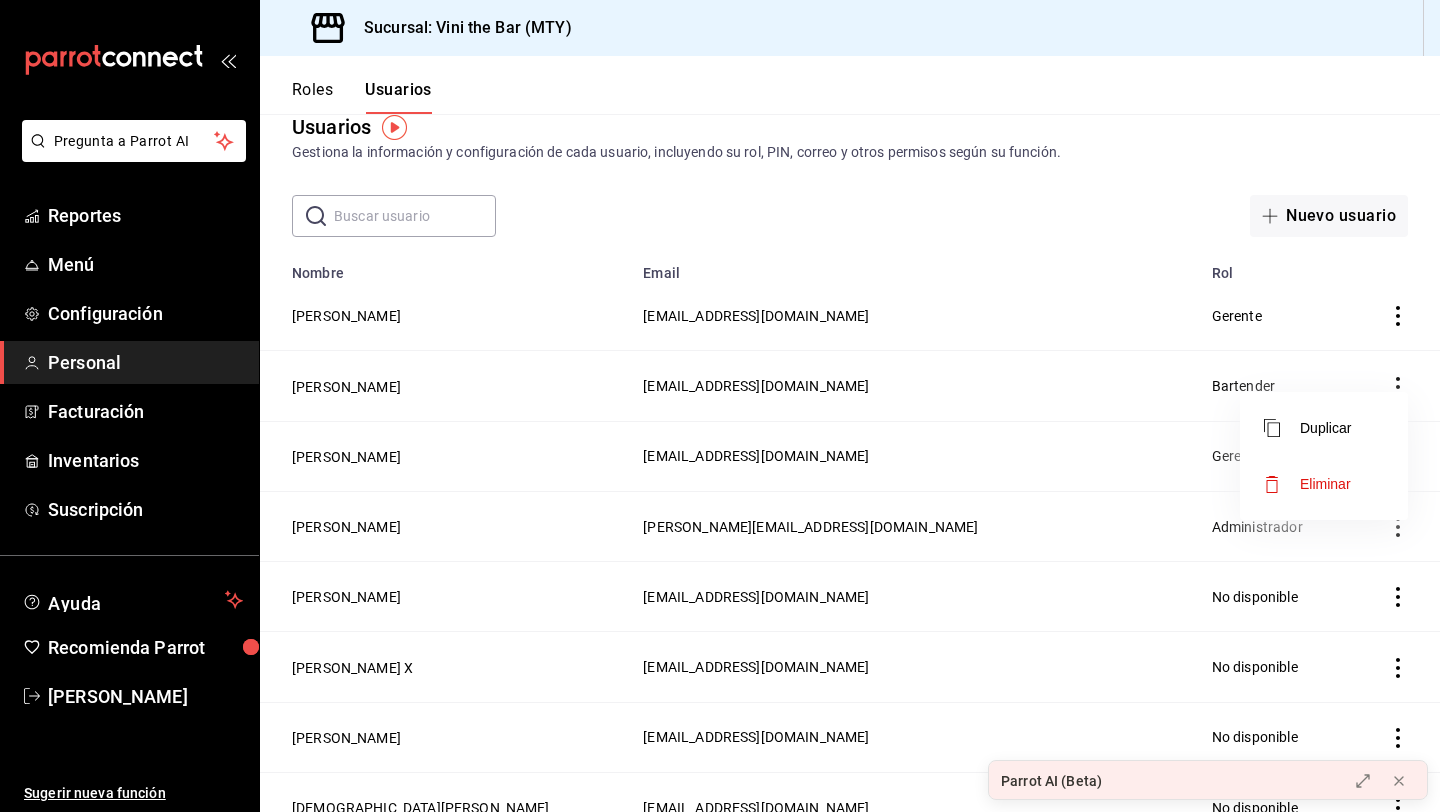 click at bounding box center [720, 406] 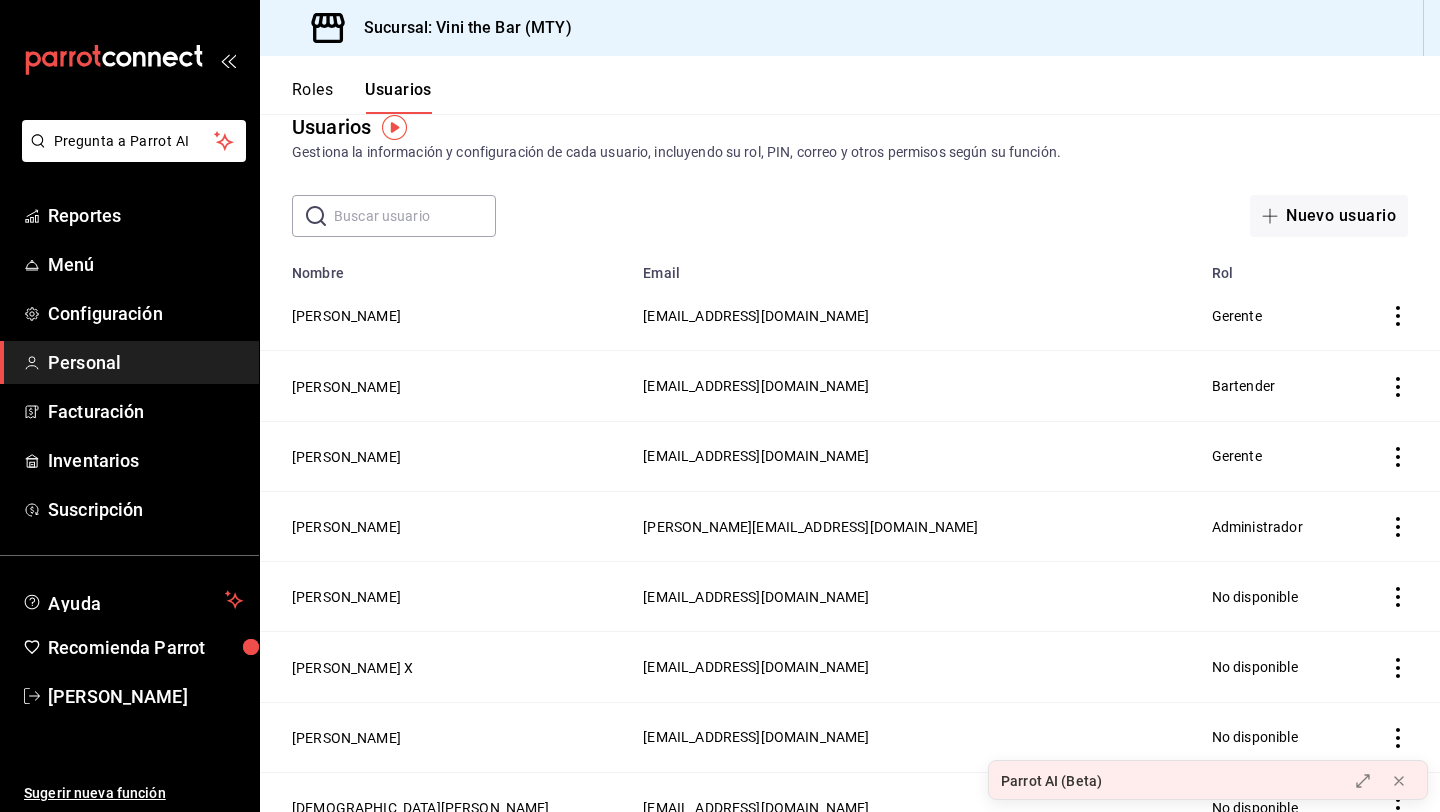click on "[PERSON_NAME]" at bounding box center (445, 456) 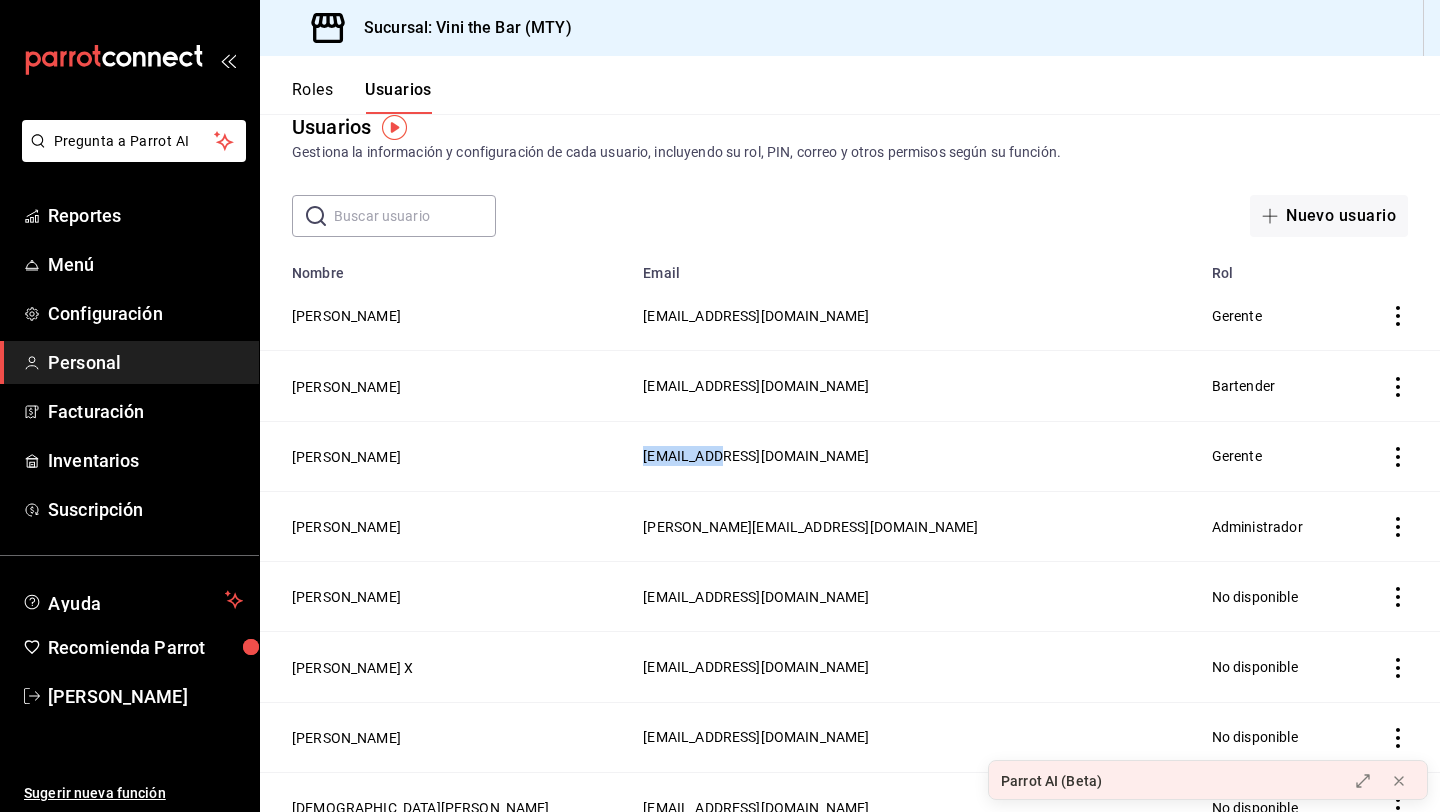 click on "[EMAIL_ADDRESS][DOMAIN_NAME]" at bounding box center (756, 456) 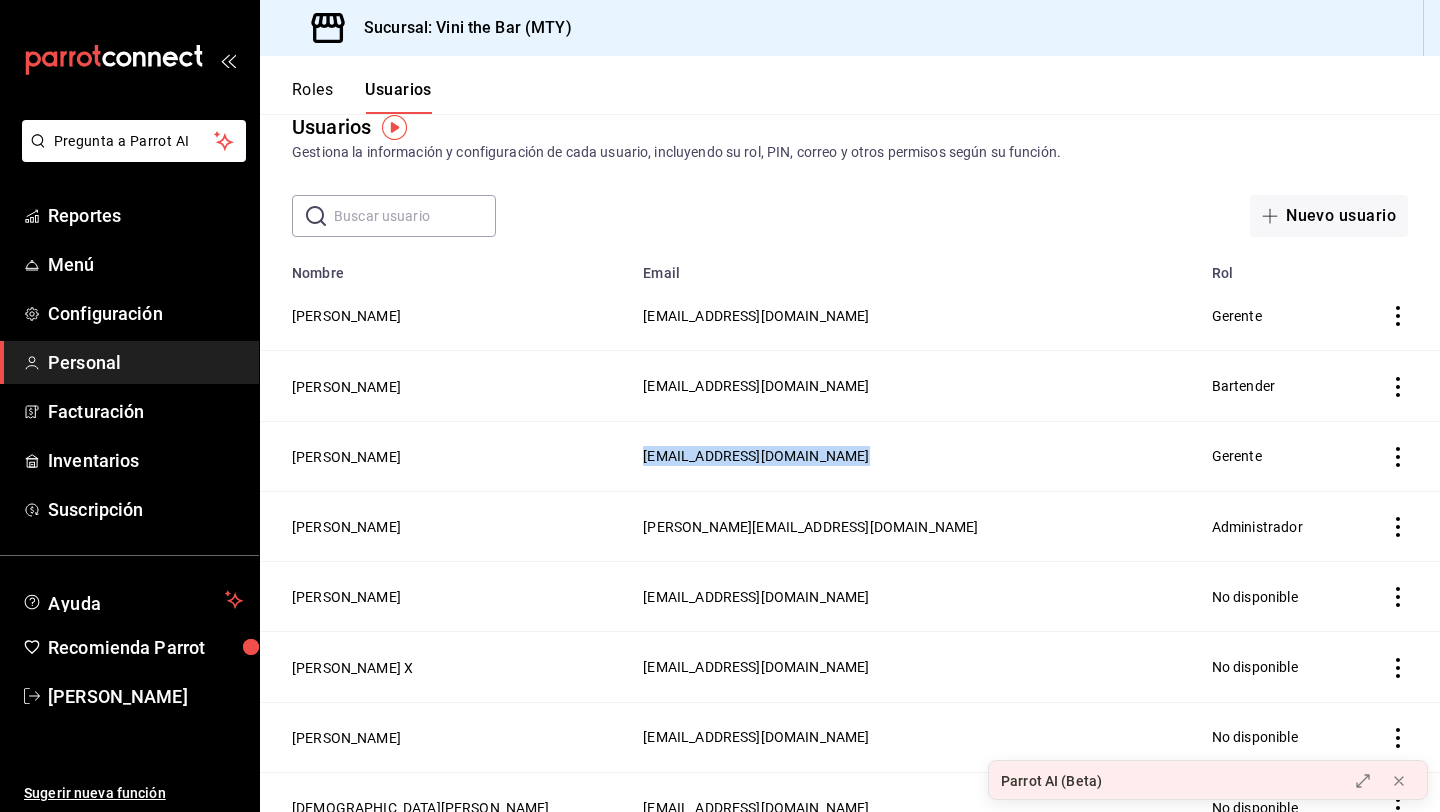 click on "[EMAIL_ADDRESS][DOMAIN_NAME]" at bounding box center (756, 456) 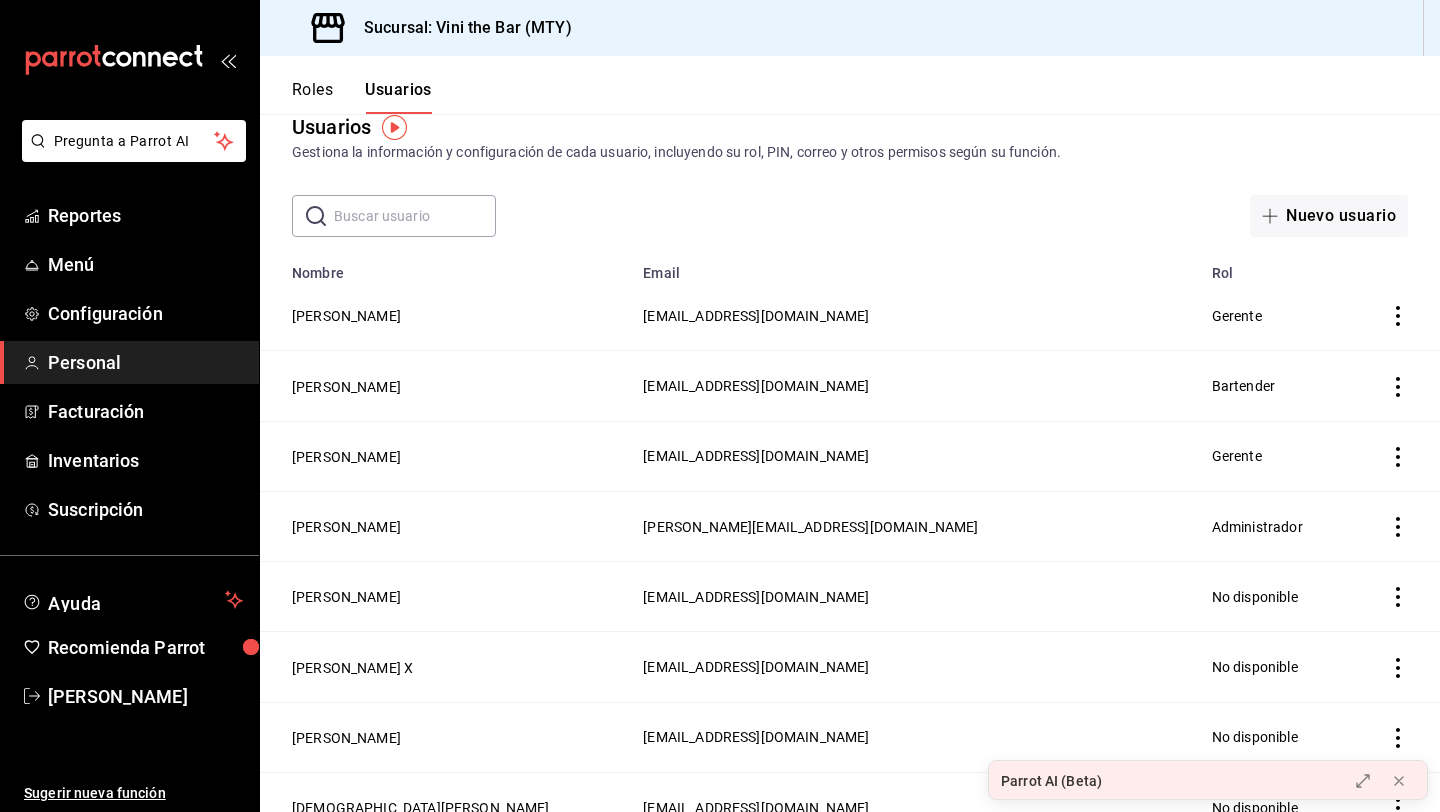 click on "[EMAIL_ADDRESS][DOMAIN_NAME]" at bounding box center (915, 386) 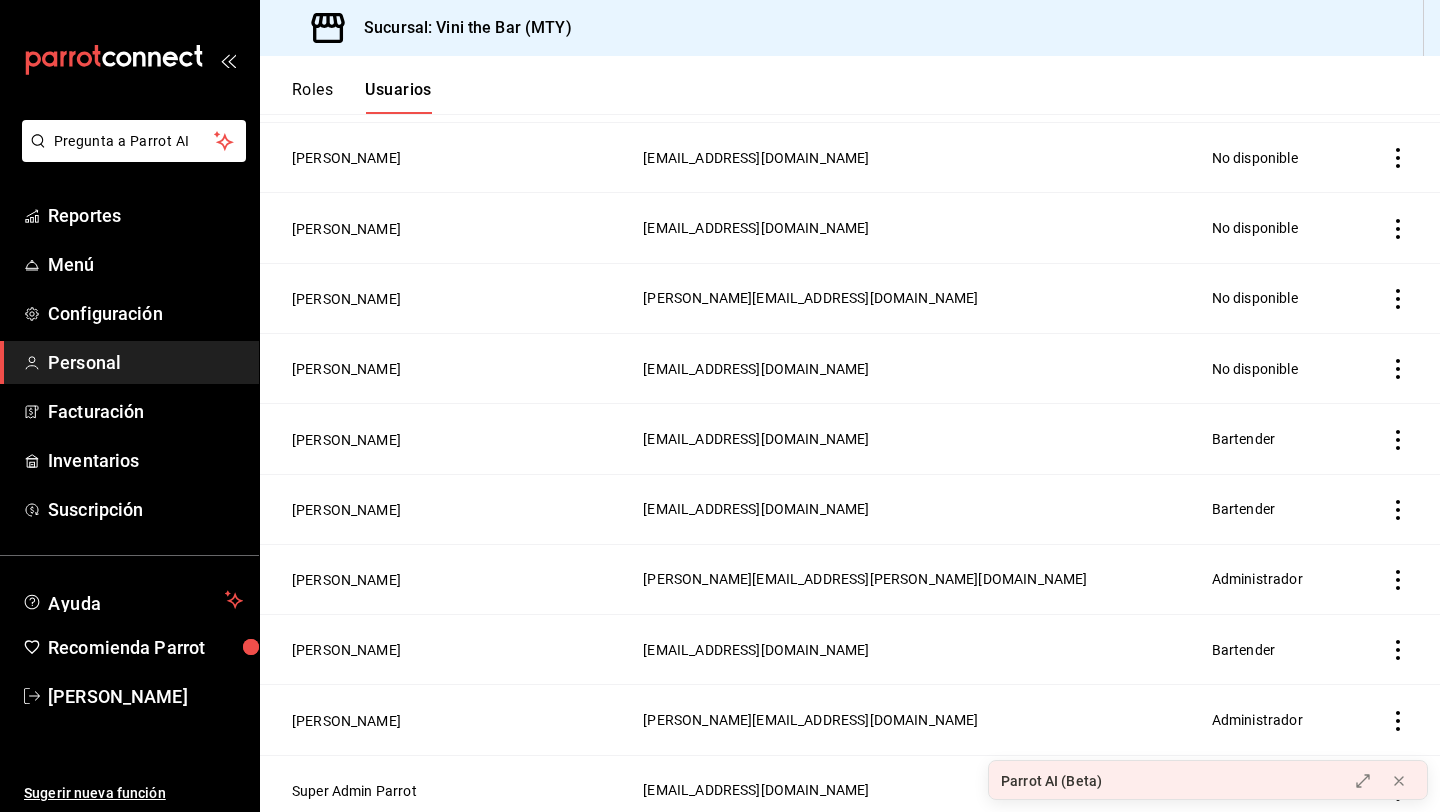 scroll, scrollTop: 0, scrollLeft: 0, axis: both 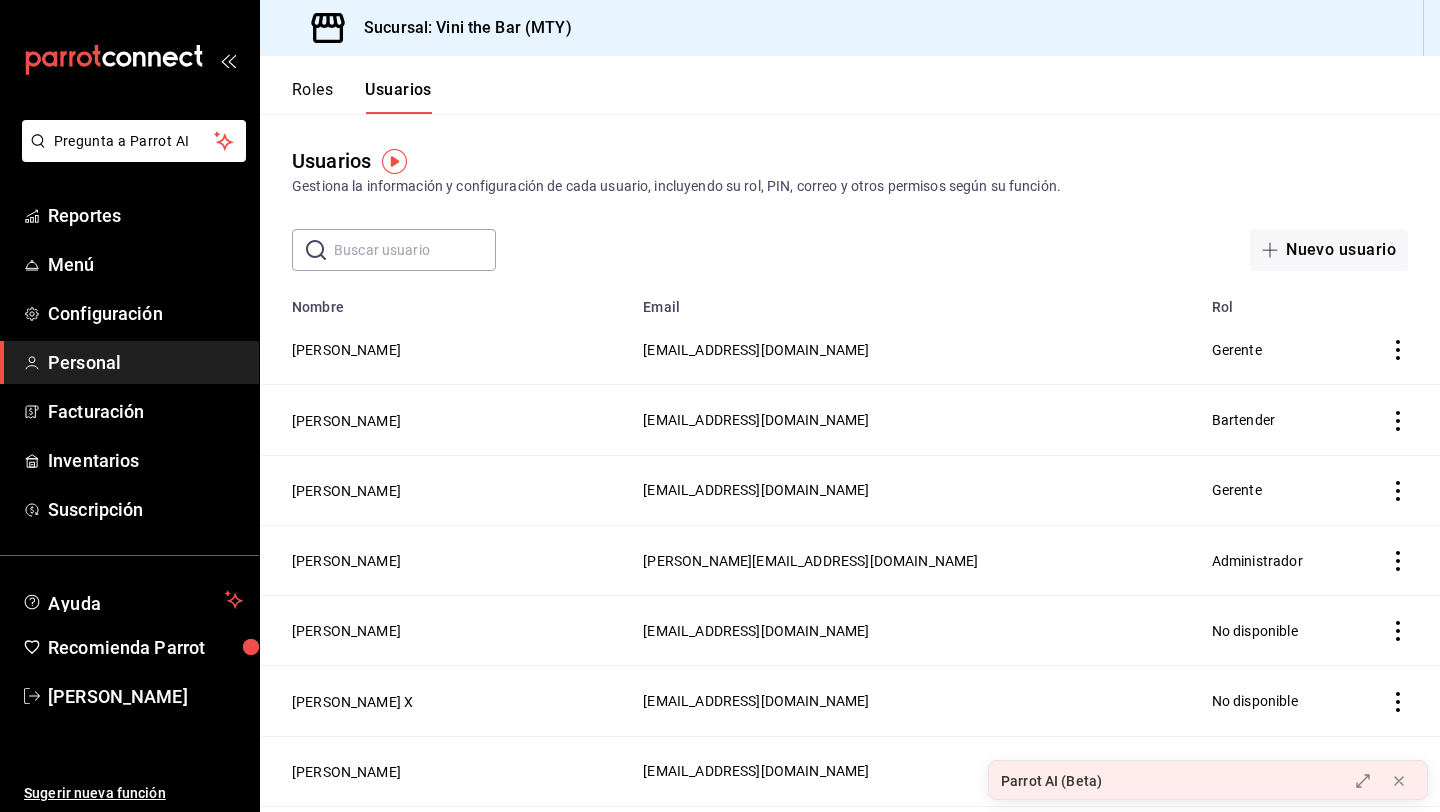 click on "[EMAIL_ADDRESS][DOMAIN_NAME]" at bounding box center (915, 350) 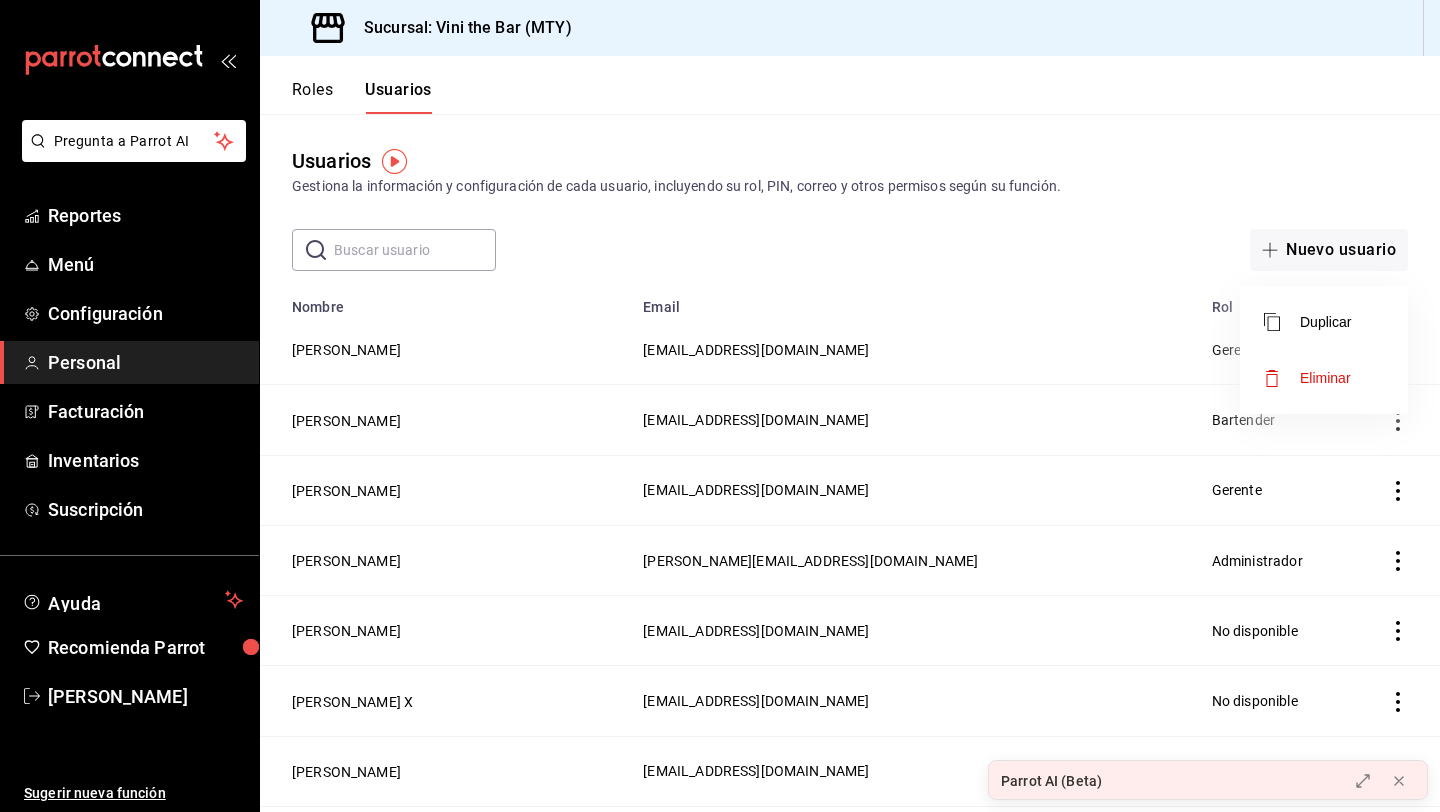 click at bounding box center (720, 406) 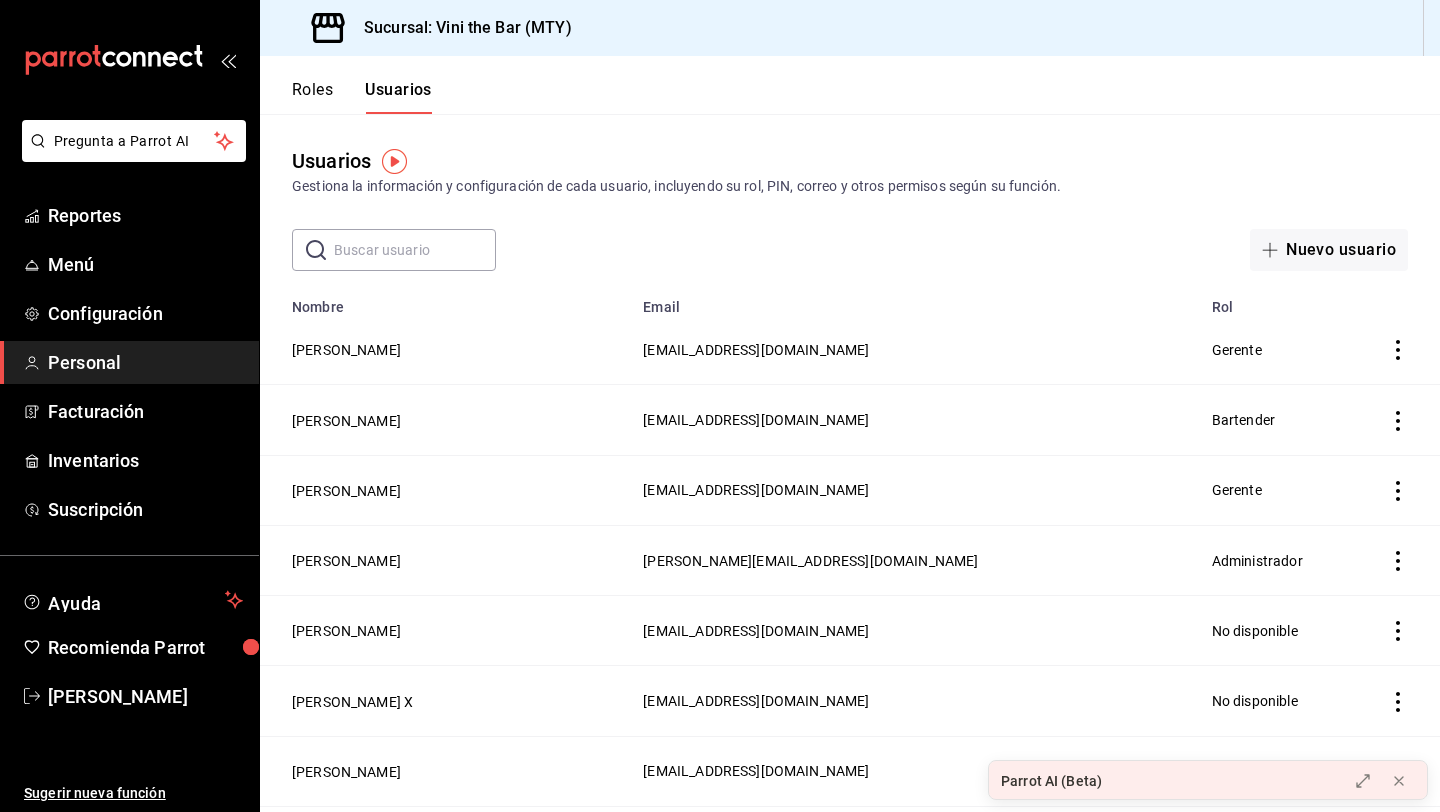 click at bounding box center [1395, 490] 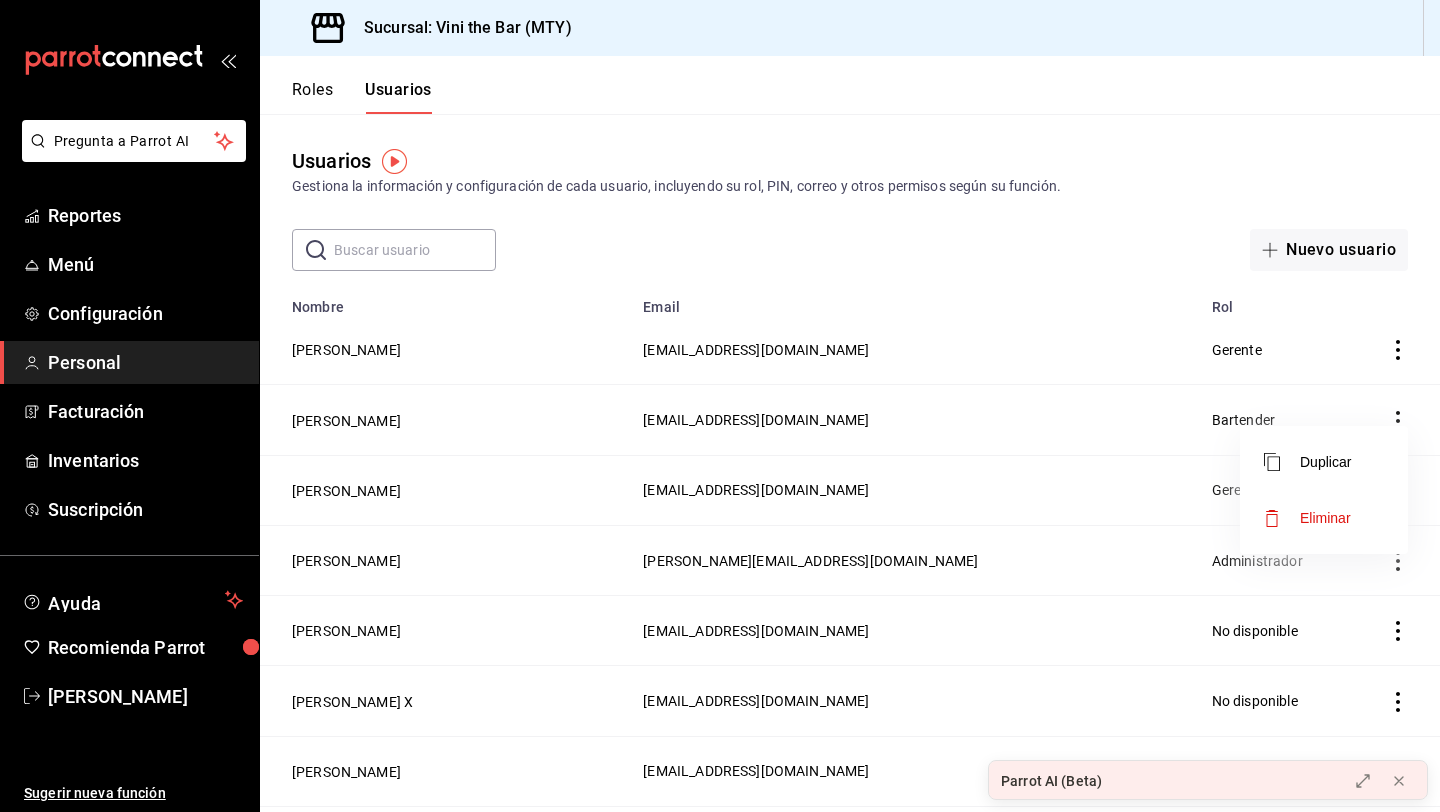 click on "Duplicar" at bounding box center [1324, 462] 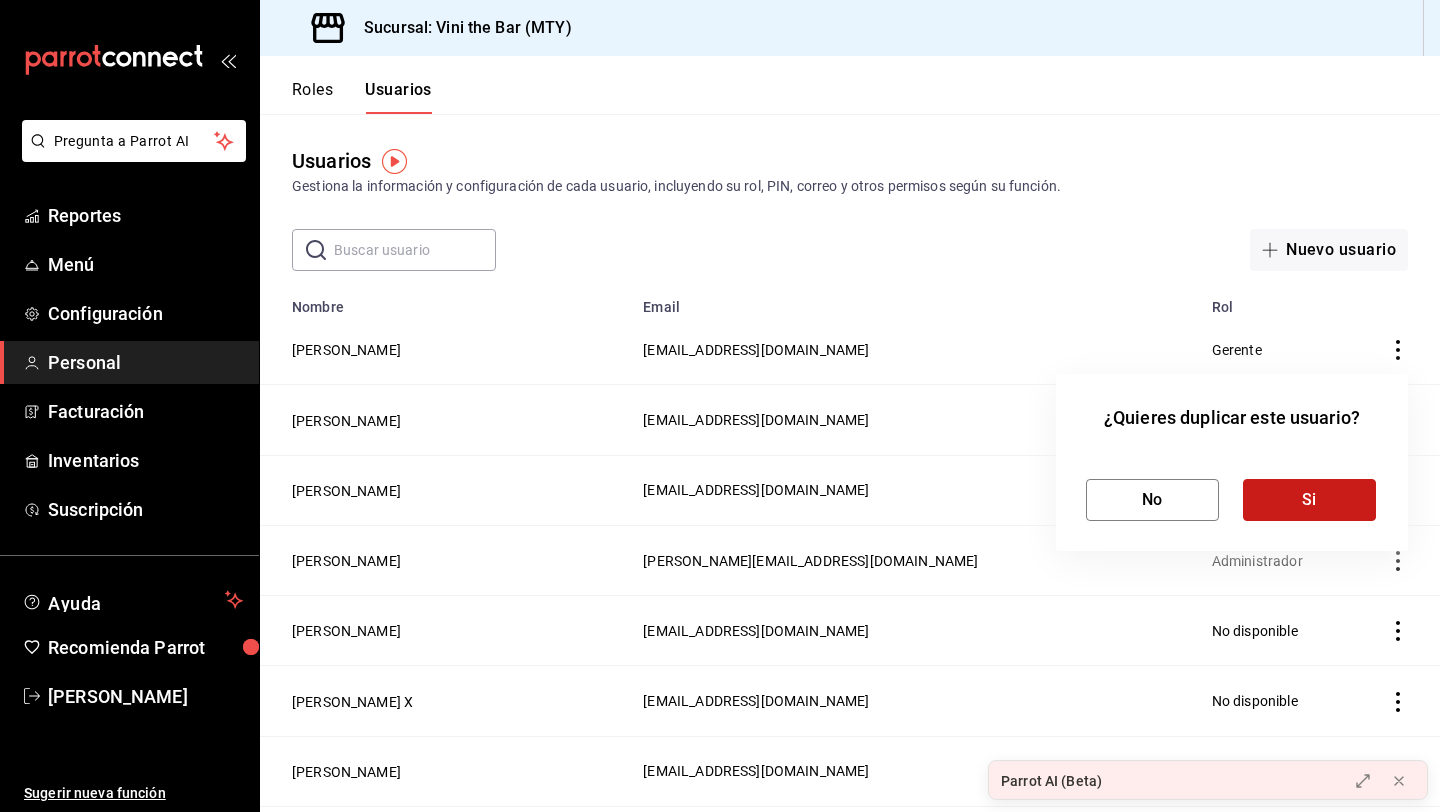 click on "Si" at bounding box center [1309, 500] 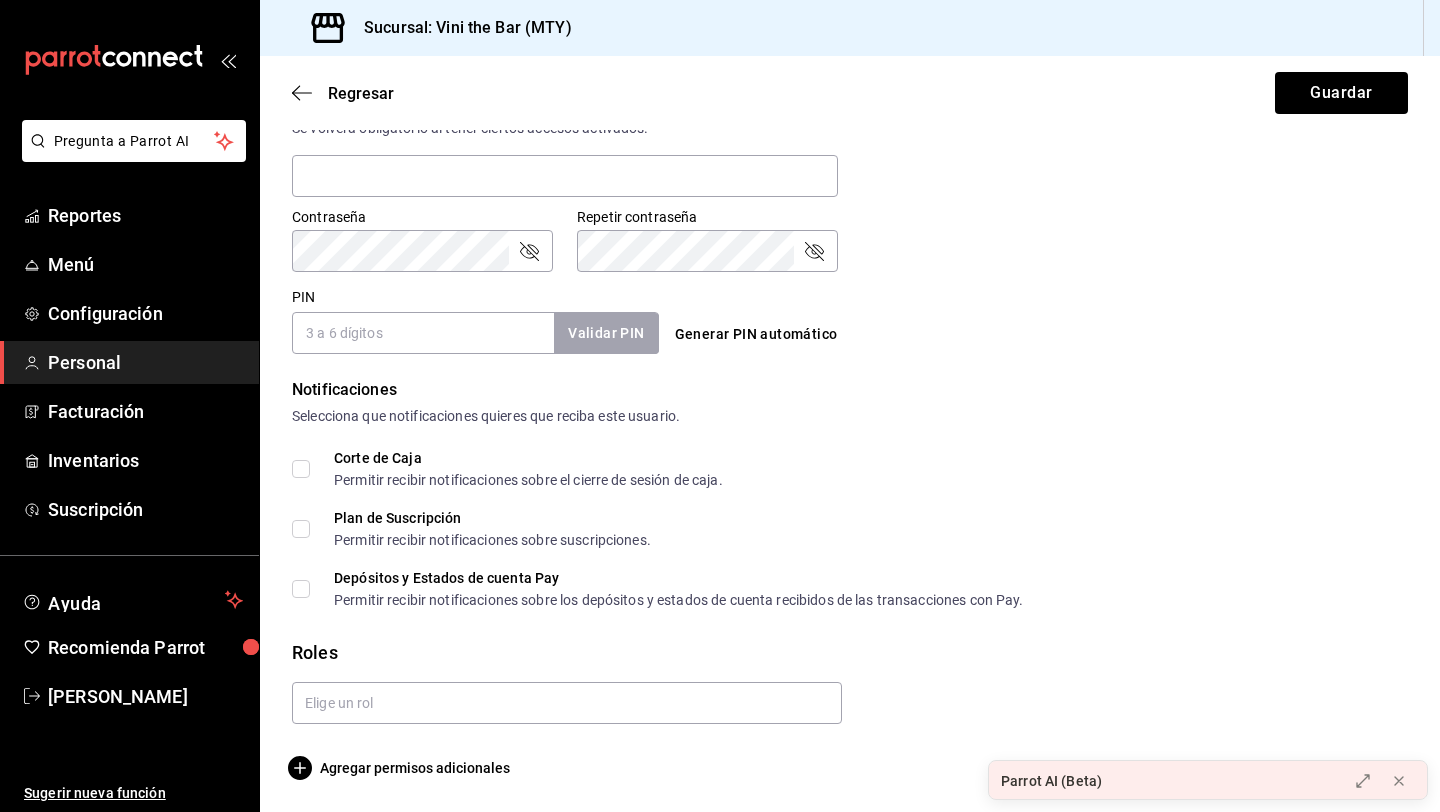 scroll, scrollTop: 0, scrollLeft: 0, axis: both 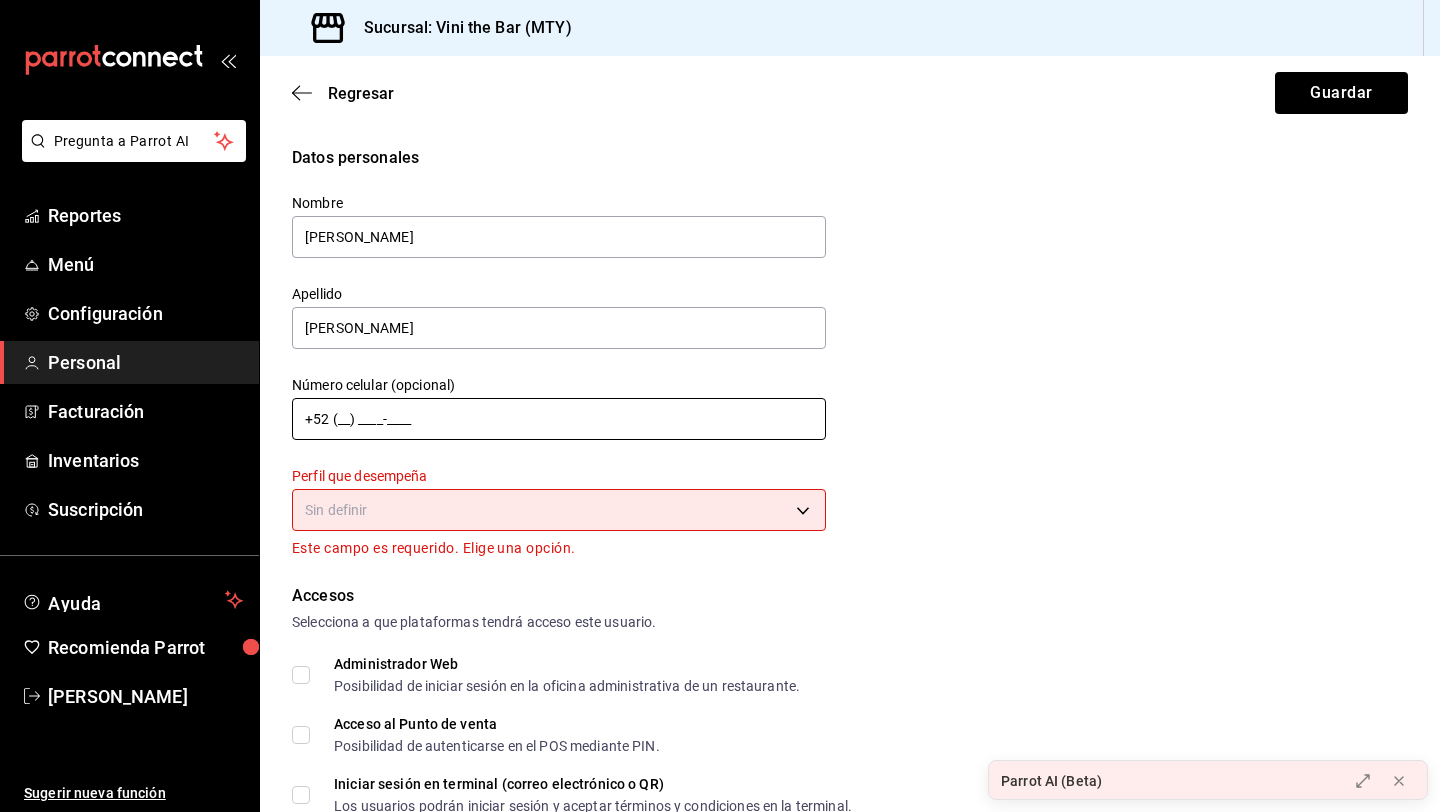 click on "+52 (__) ____-____" at bounding box center [559, 419] 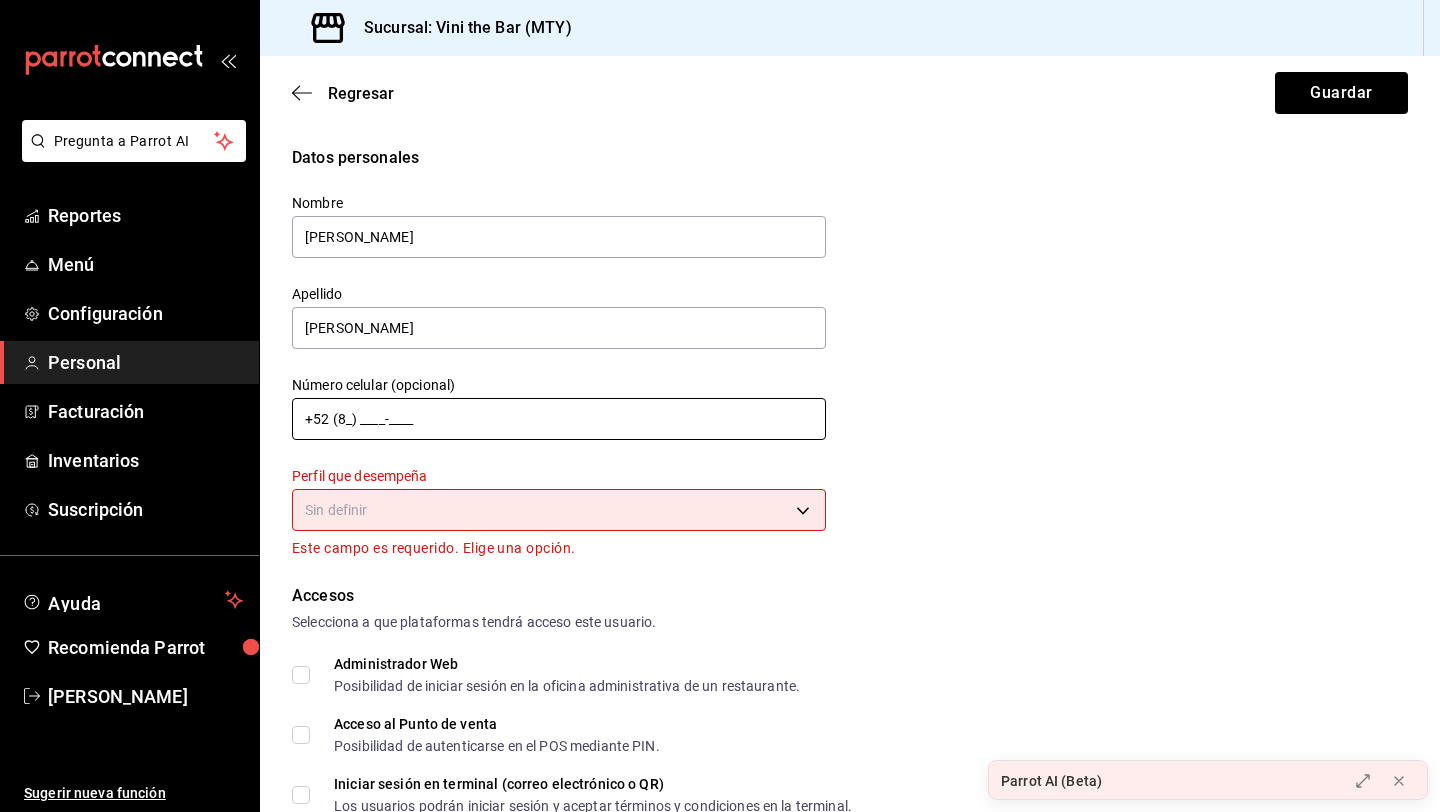 type on "+52 (__) ____-____" 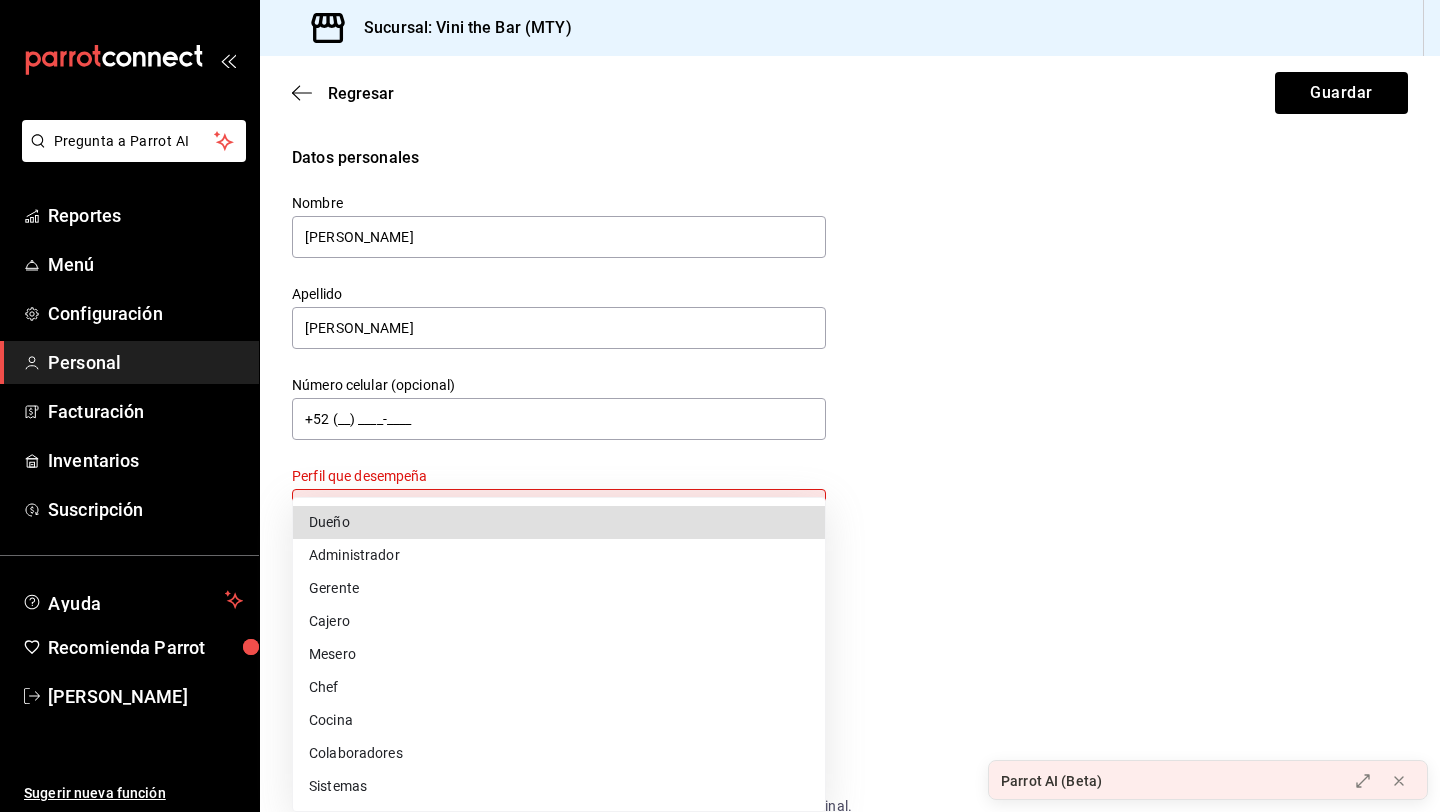 click on "Pregunta a Parrot AI Reportes   Menú   Configuración   Personal   Facturación   Inventarios   Suscripción   Ayuda Recomienda Parrot   [PERSON_NAME]   Sugerir nueva función   Sucursal: Vini the Bar (MTY) Regresar Guardar Datos personales Nombre [PERSON_NAME] [PERSON_NAME] Número celular (opcional) +52 (__) ____-____ Perfil que desempeña Sin definir Este campo es requerido. Elige una opción. Accesos Selecciona a que plataformas tendrá acceso este usuario. Administrador Web Posibilidad de iniciar sesión en la oficina administrativa de un restaurante.  Acceso al Punto de venta Posibilidad de autenticarse en el POS mediante PIN.  Iniciar sesión en terminal (correo electrónico o QR) Los usuarios podrán iniciar sesión y aceptar términos y condiciones en la terminal. Acceso uso de terminal Los usuarios podrán acceder y utilizar la terminal para visualizar y procesar pagos de sus órdenes. Correo electrónico Se volverá obligatorio al tener ciertos accesos activados. Contraseña Contraseña PIN Validar PIN" at bounding box center (720, 406) 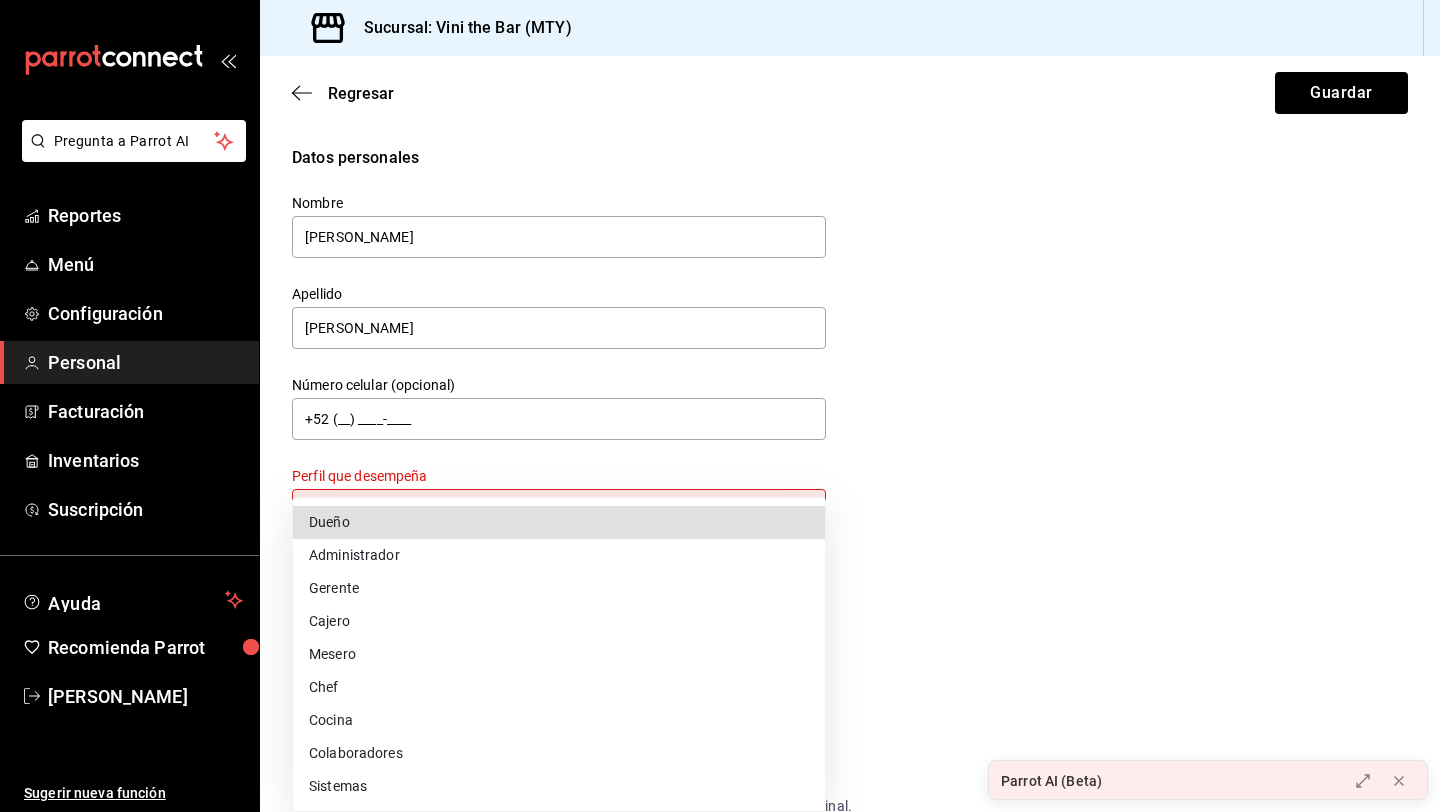 click on "Gerente" at bounding box center [559, 588] 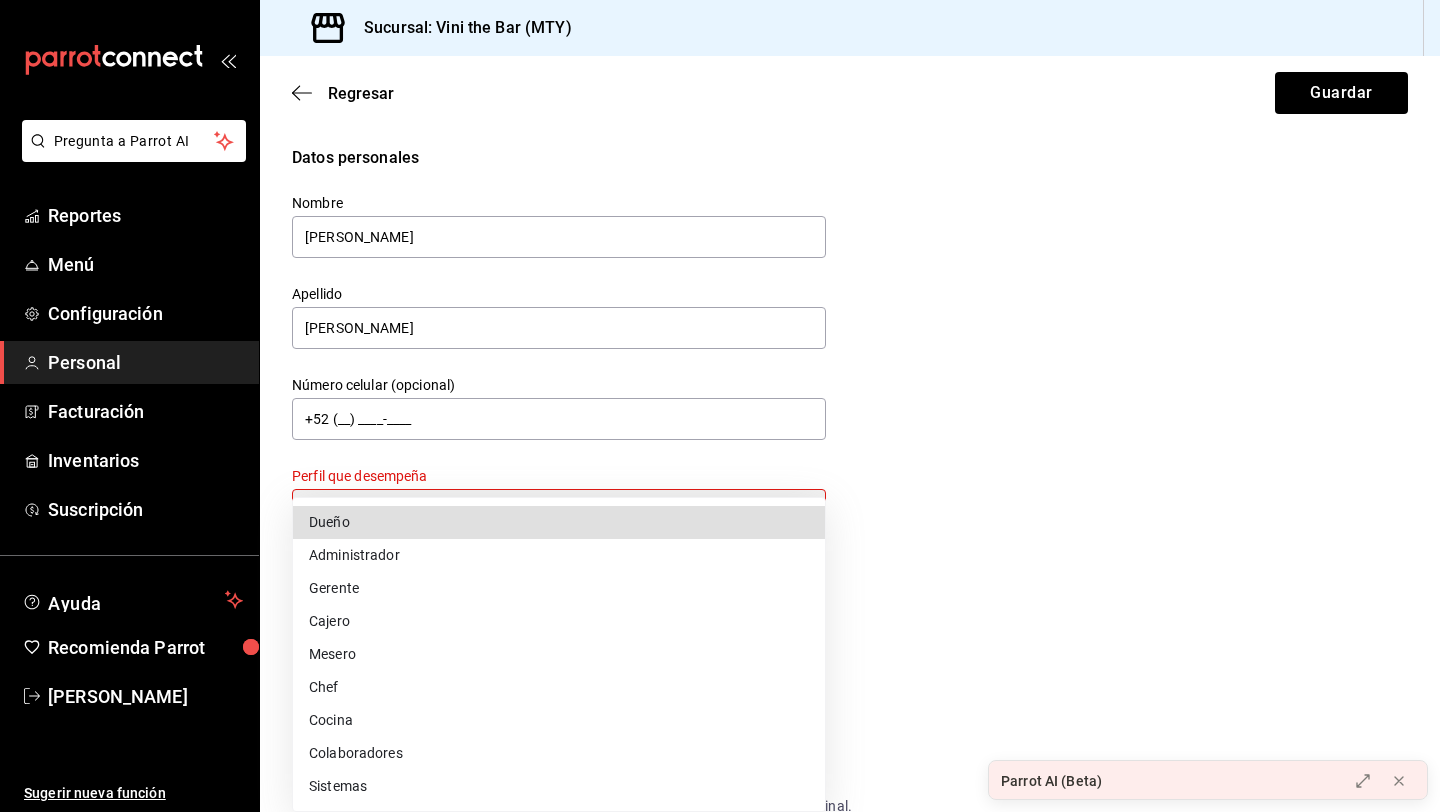 type on "MANAGER" 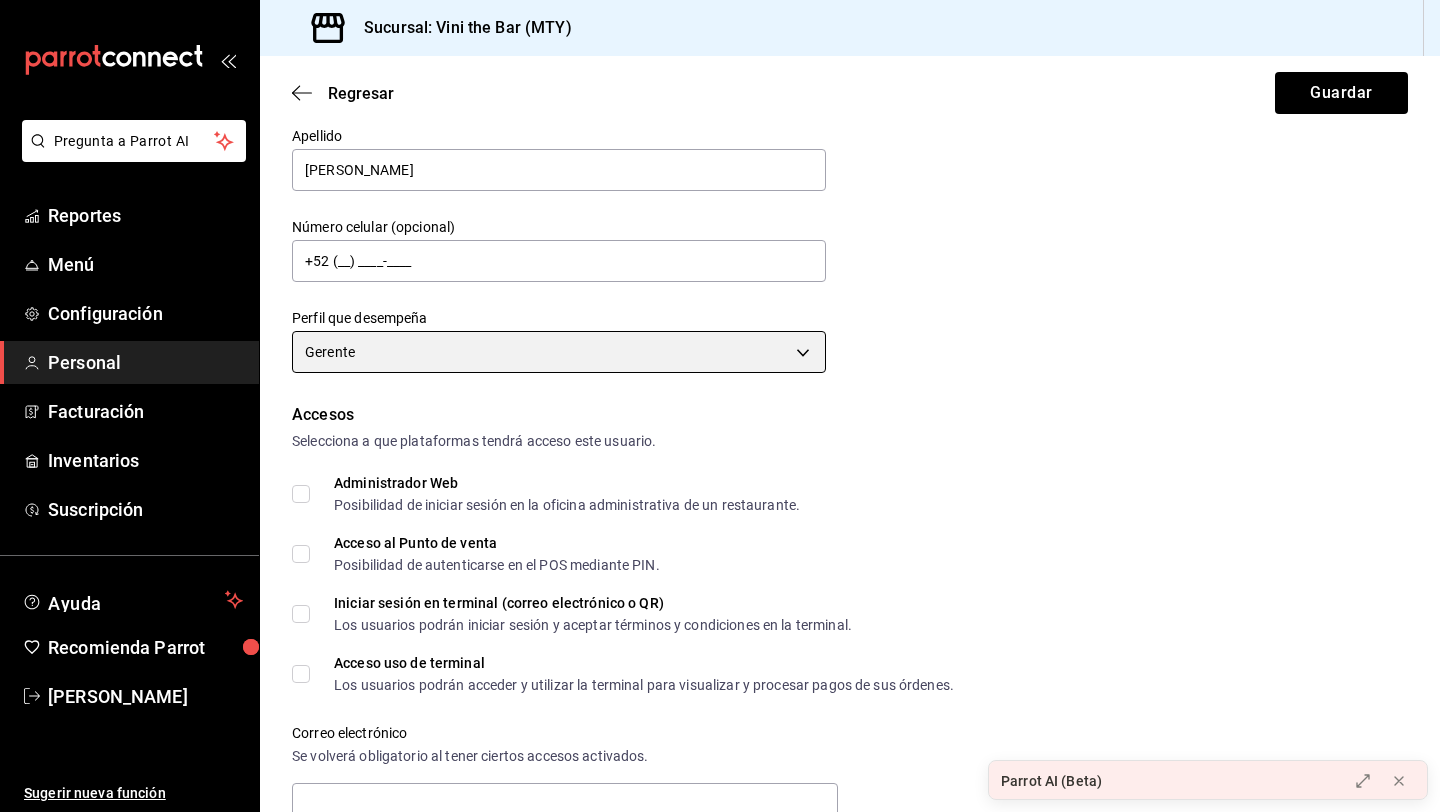 scroll, scrollTop: 163, scrollLeft: 0, axis: vertical 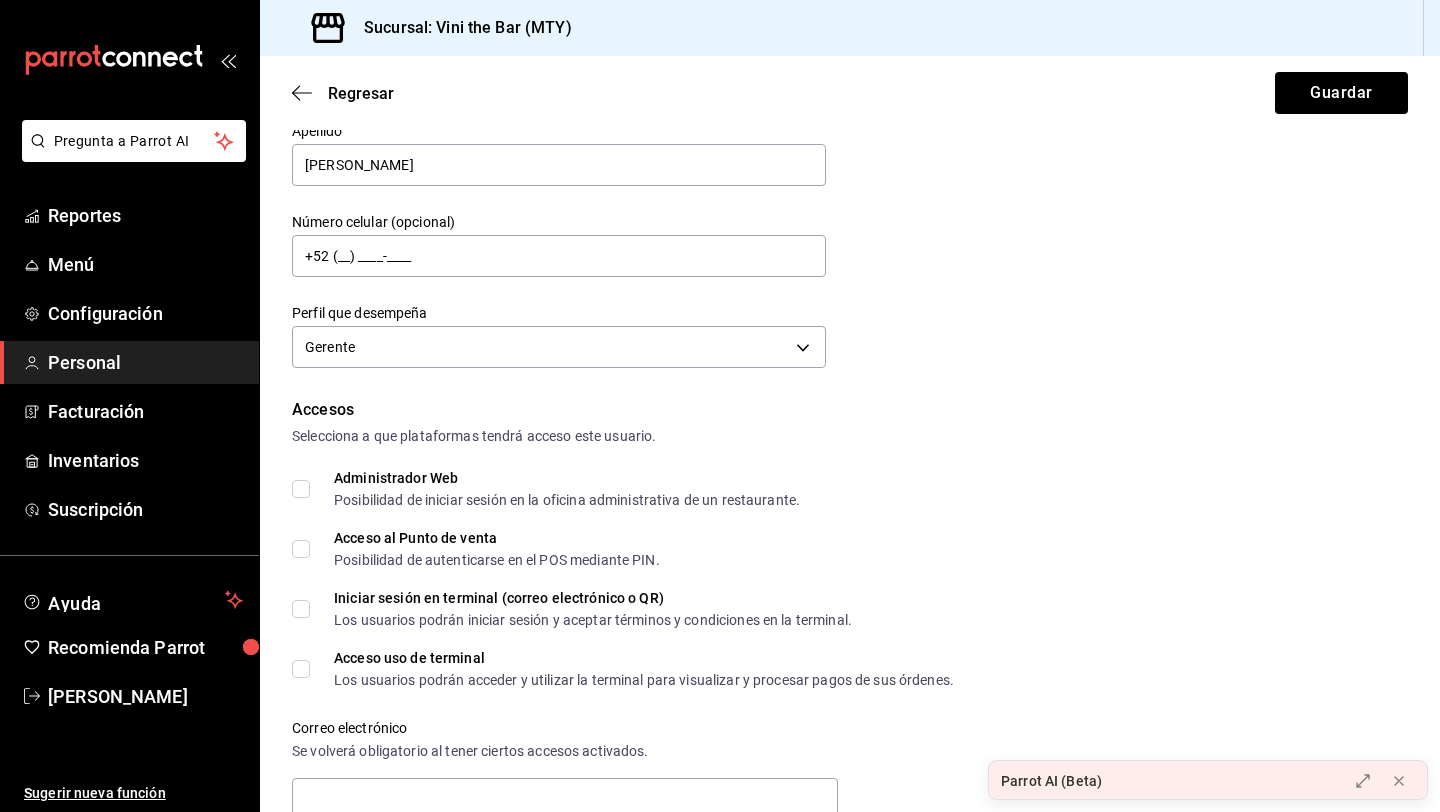 click on "Administrador Web Posibilidad de iniciar sesión en la oficina administrativa de un restaurante." at bounding box center (301, 489) 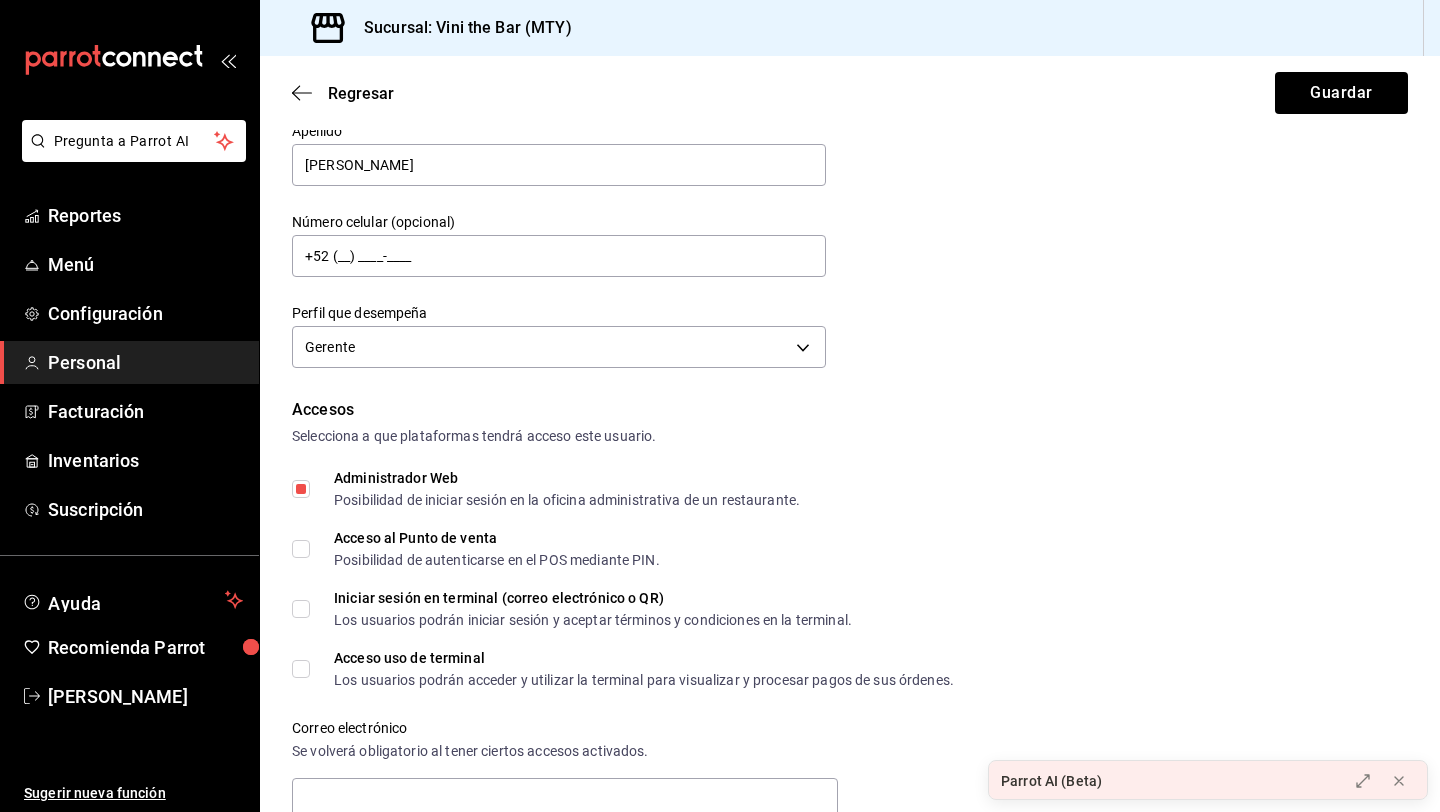 scroll, scrollTop: 268, scrollLeft: 0, axis: vertical 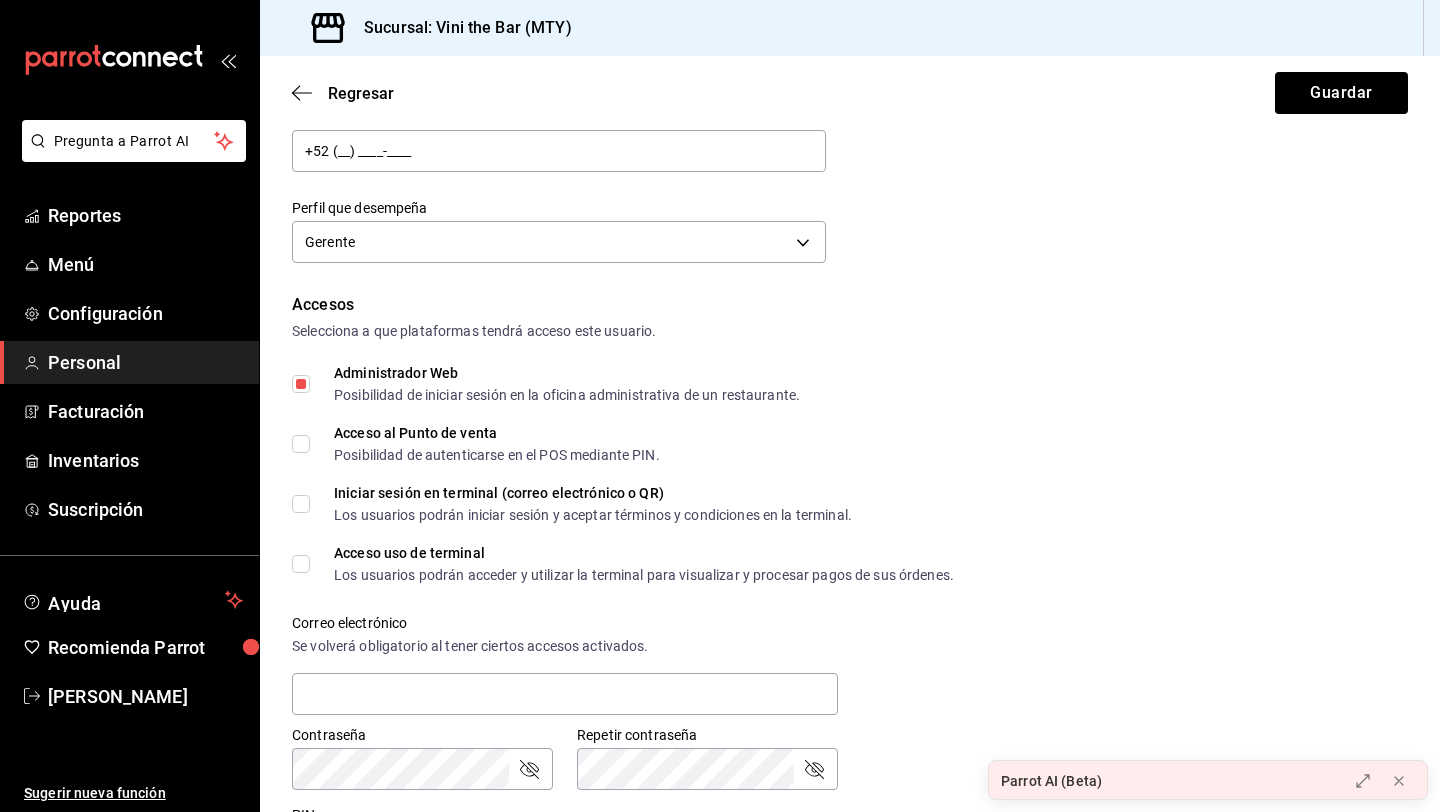 click on "Acceso al Punto de venta Posibilidad de autenticarse en el POS mediante PIN." at bounding box center [301, 444] 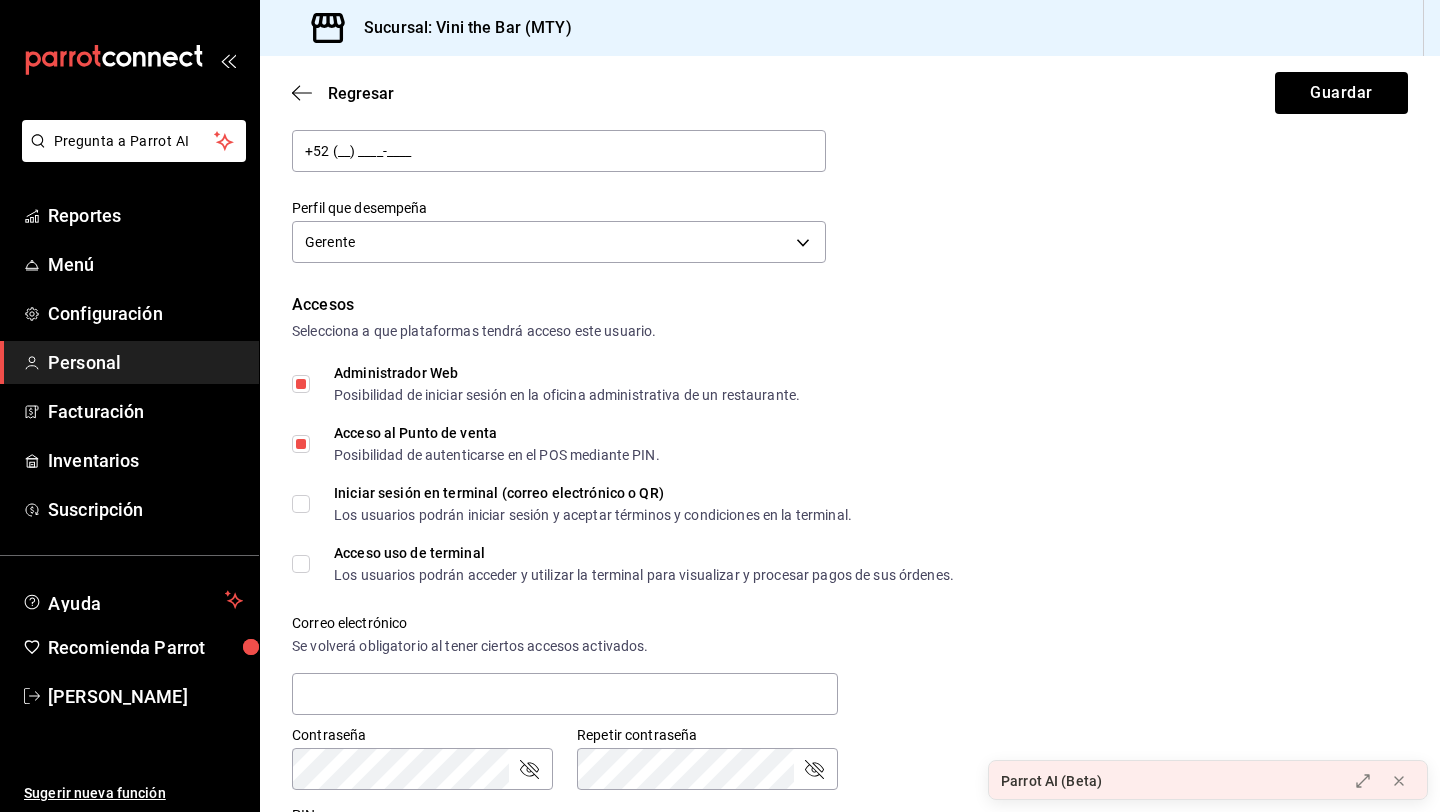 scroll, scrollTop: 315, scrollLeft: 0, axis: vertical 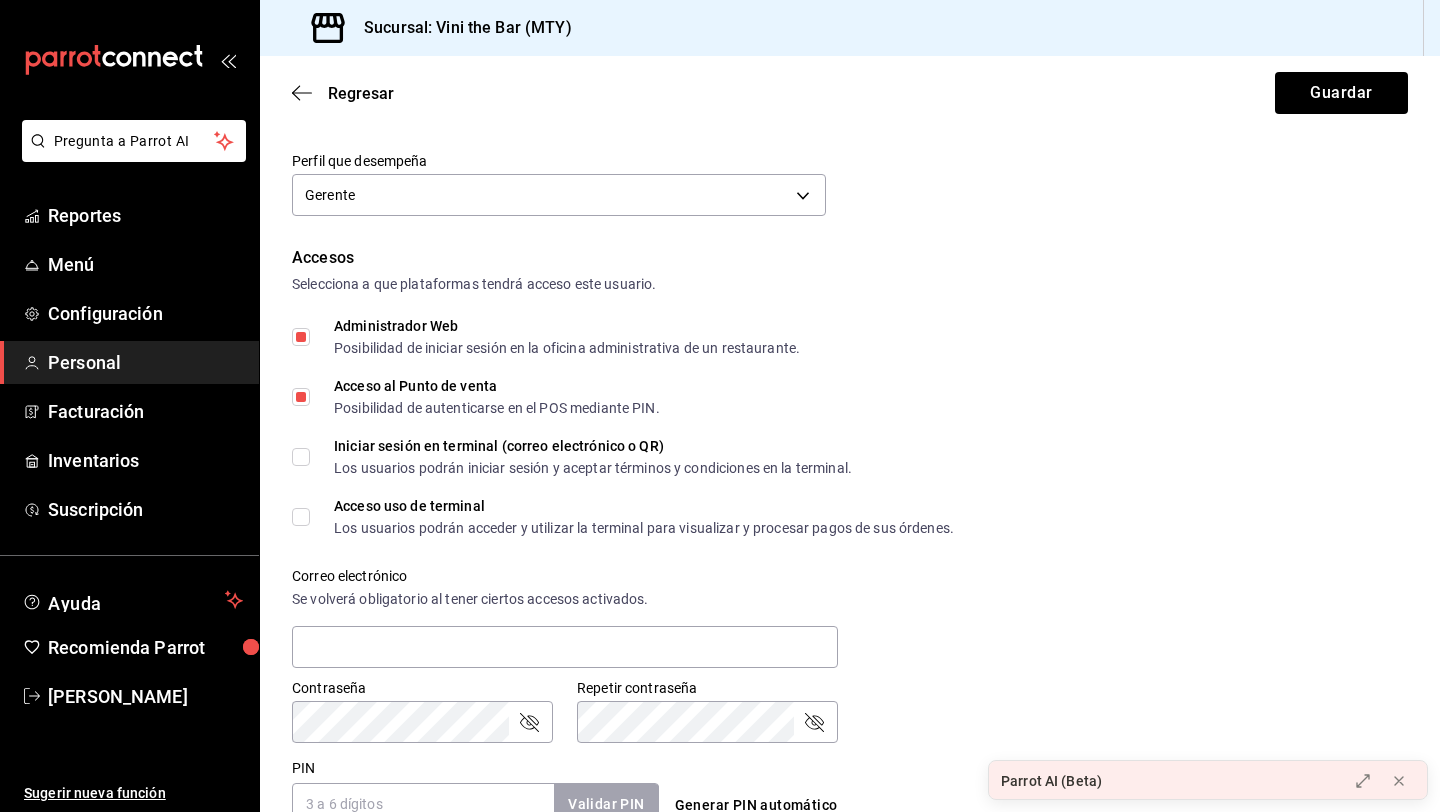 click on "Iniciar sesión en terminal (correo electrónico o QR) Los usuarios podrán iniciar sesión y aceptar términos y condiciones en la terminal." at bounding box center [301, 457] 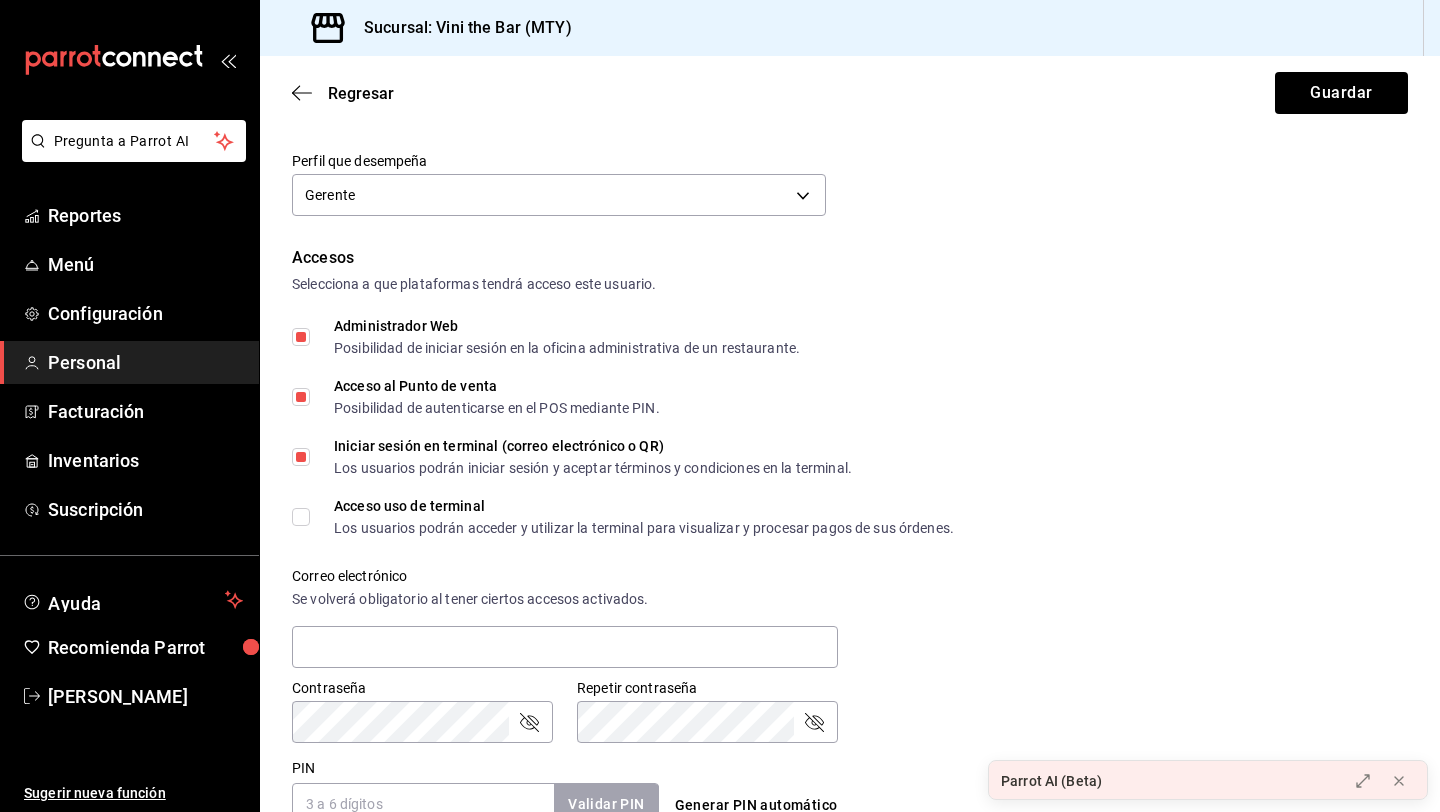scroll, scrollTop: 421, scrollLeft: 0, axis: vertical 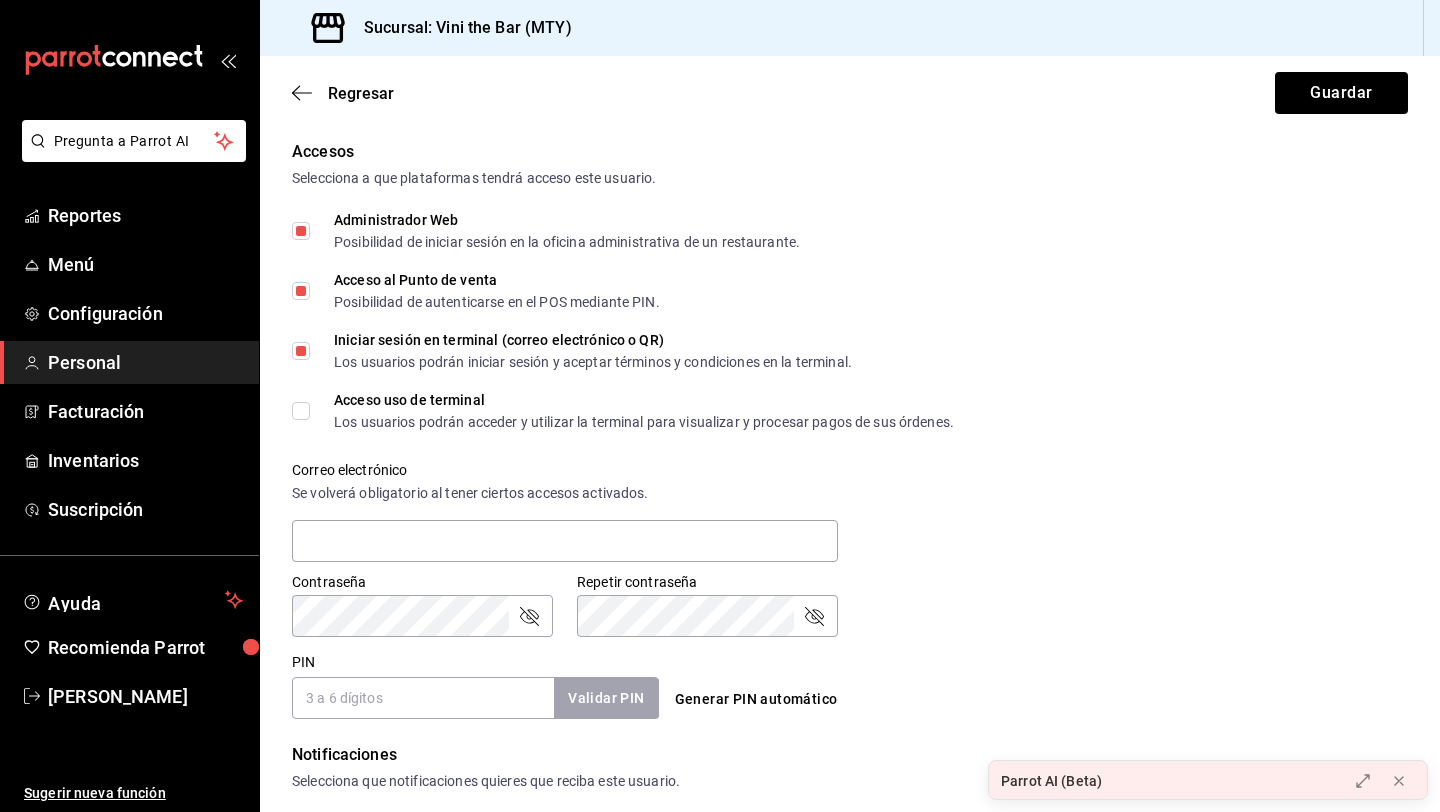 click on "Acceso uso de terminal Los usuarios podrán acceder y utilizar la terminal para visualizar y procesar pagos de sus órdenes." at bounding box center (632, 411) 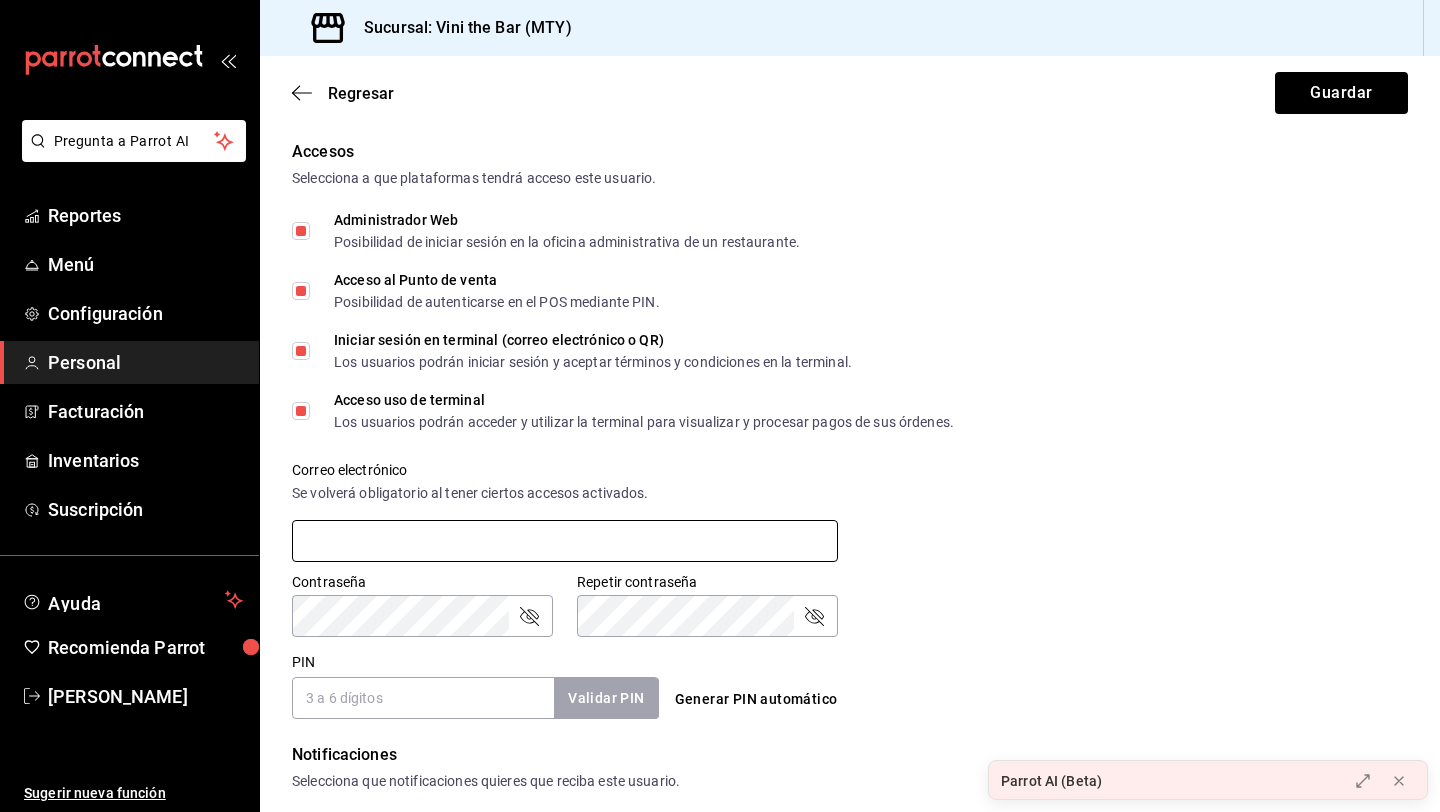 click at bounding box center [565, 541] 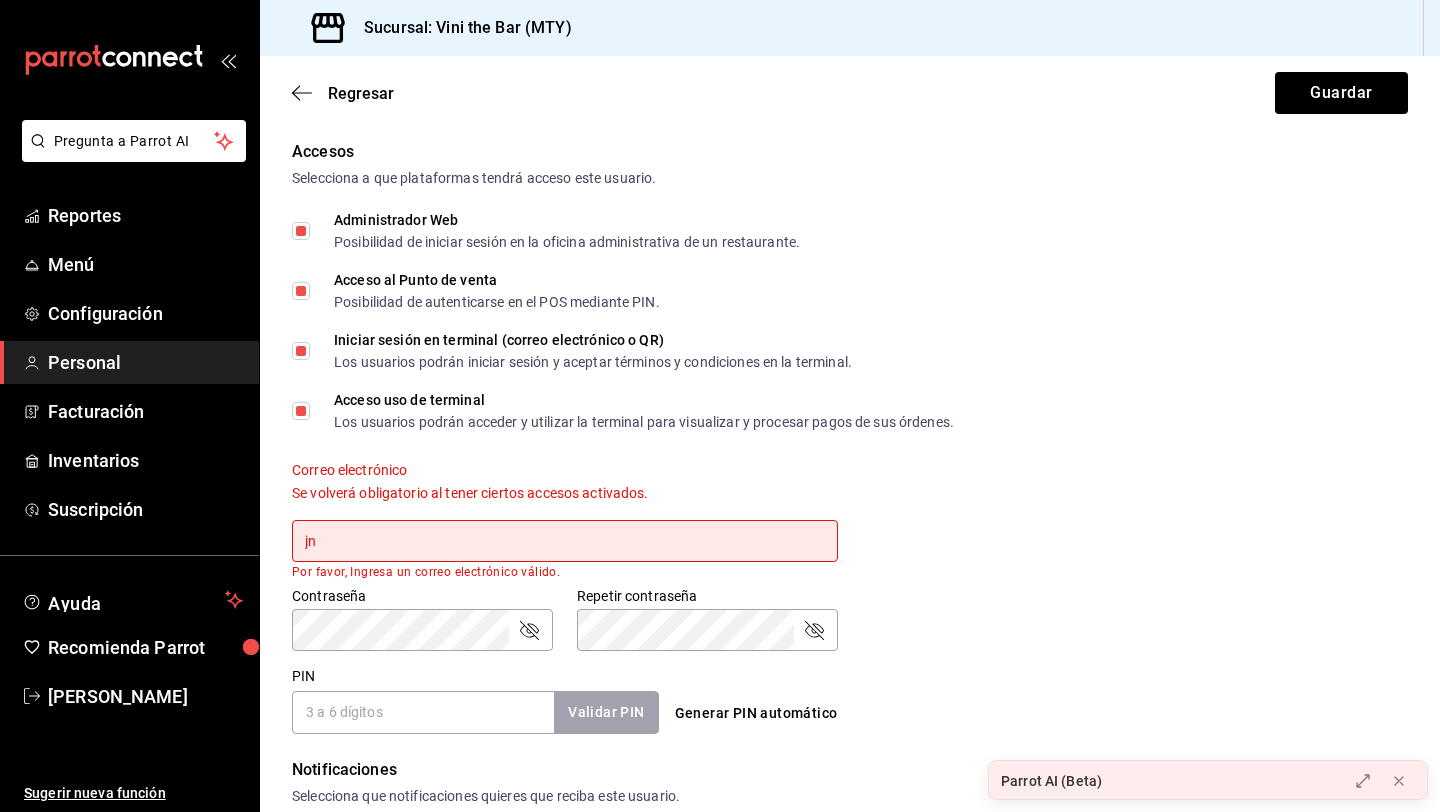 type on "j" 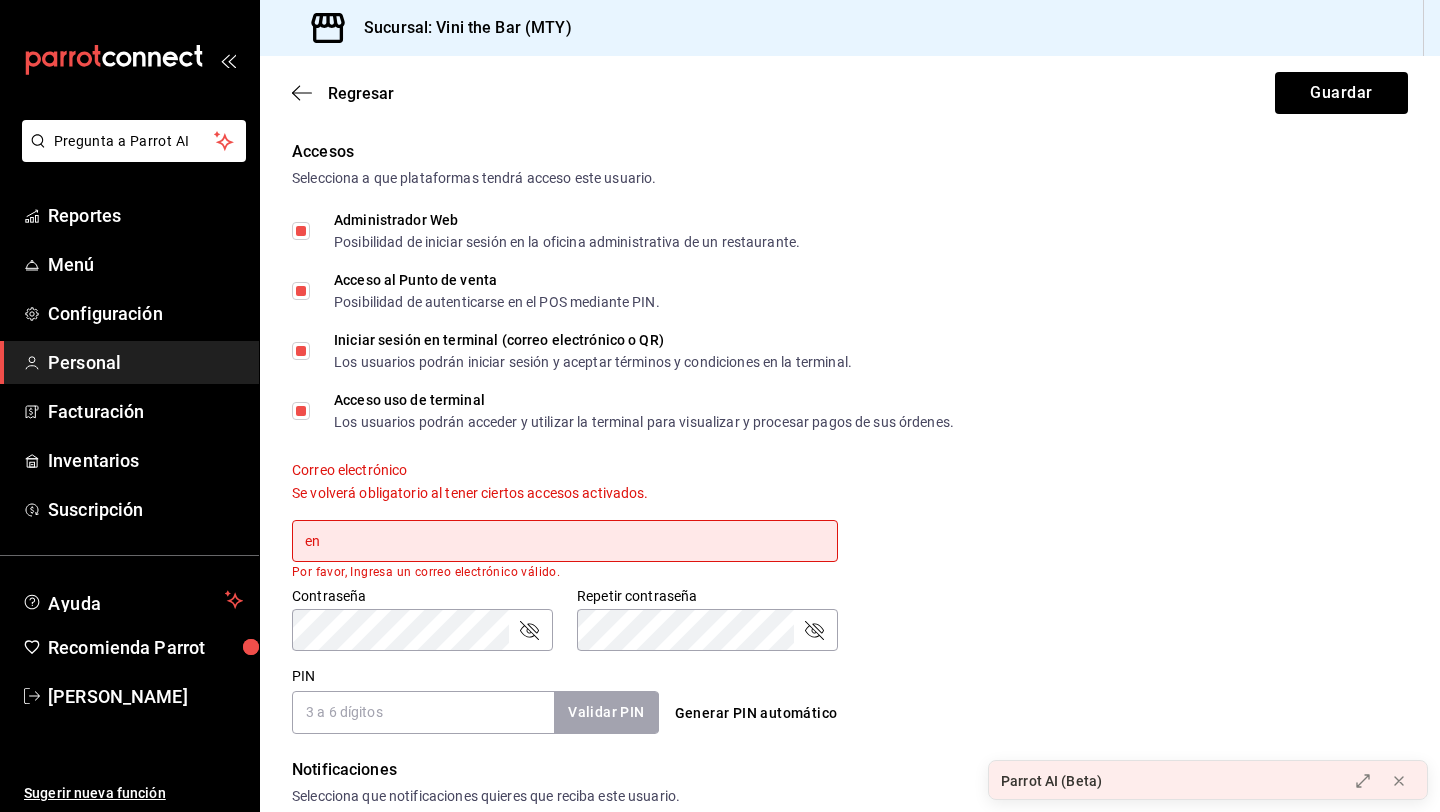 type on "e" 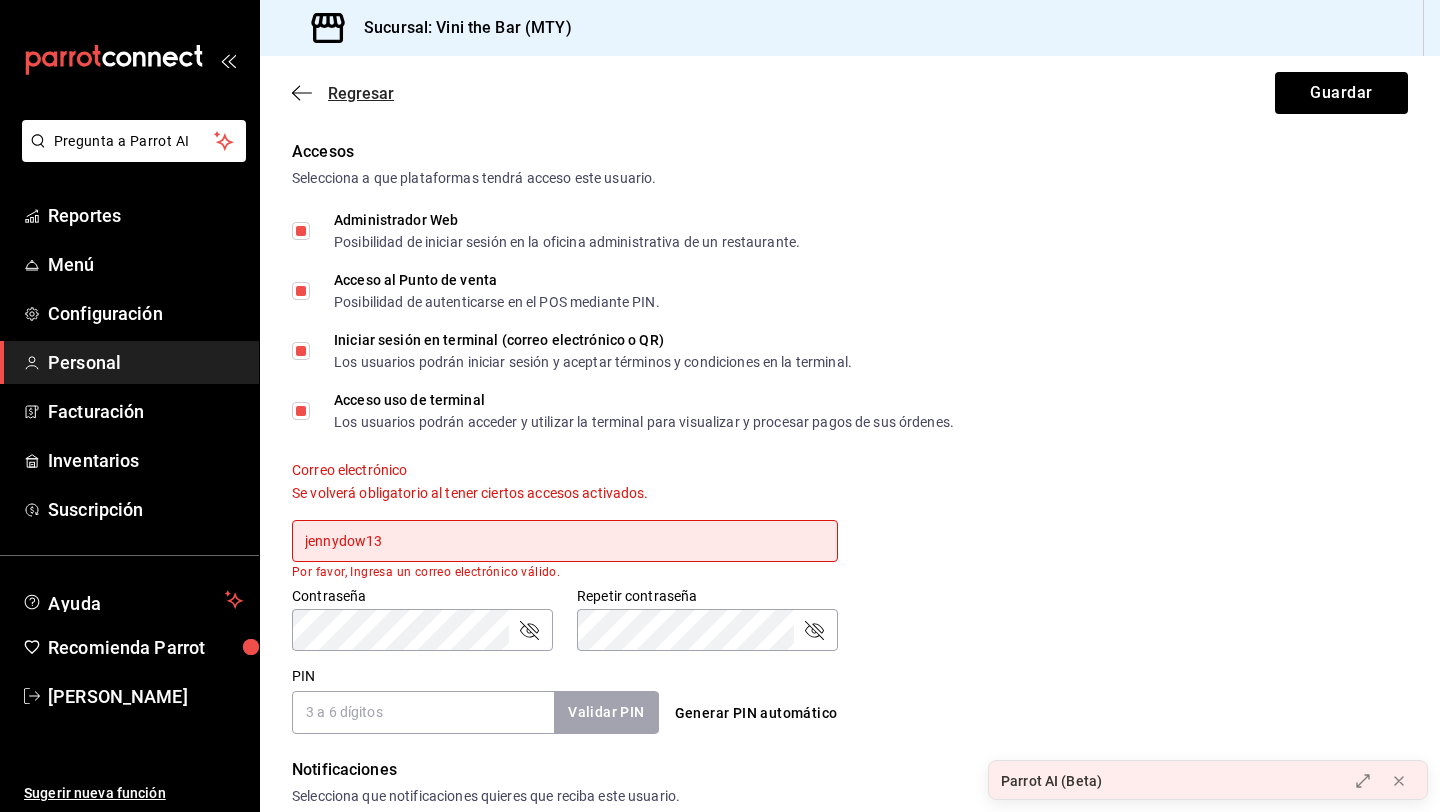 type on "jennydow13" 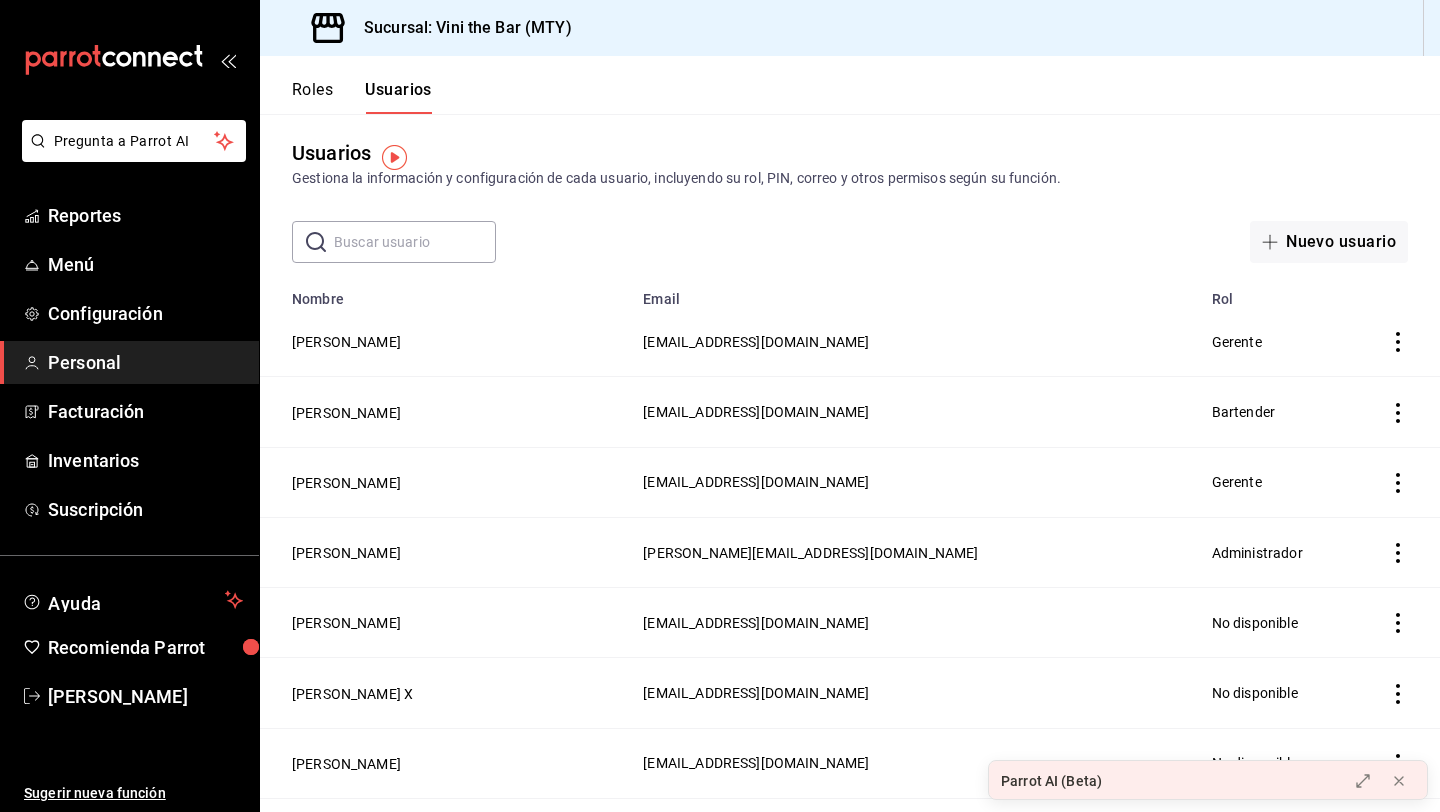 scroll, scrollTop: 4, scrollLeft: 0, axis: vertical 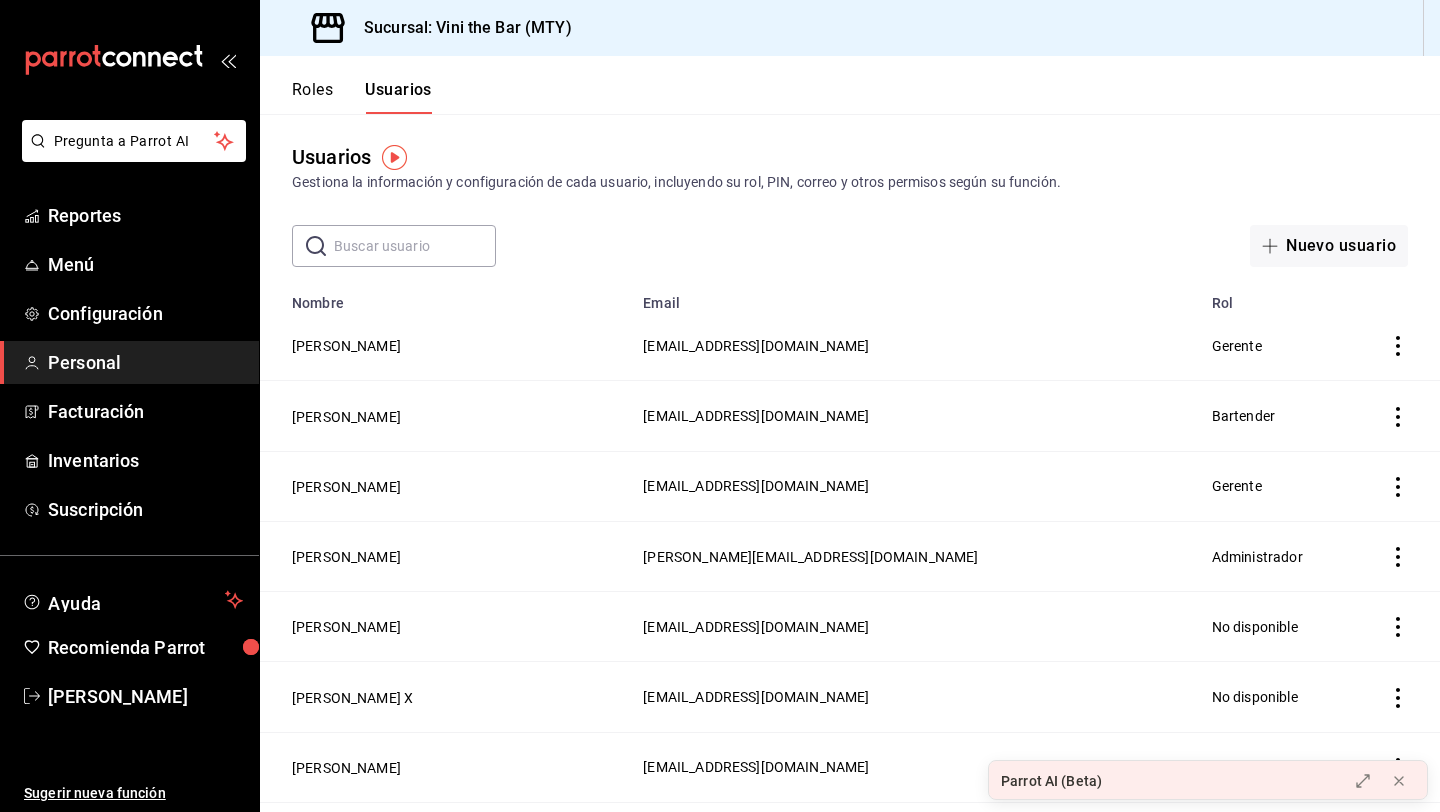 click on "Roles Usuarios" at bounding box center (362, 97) 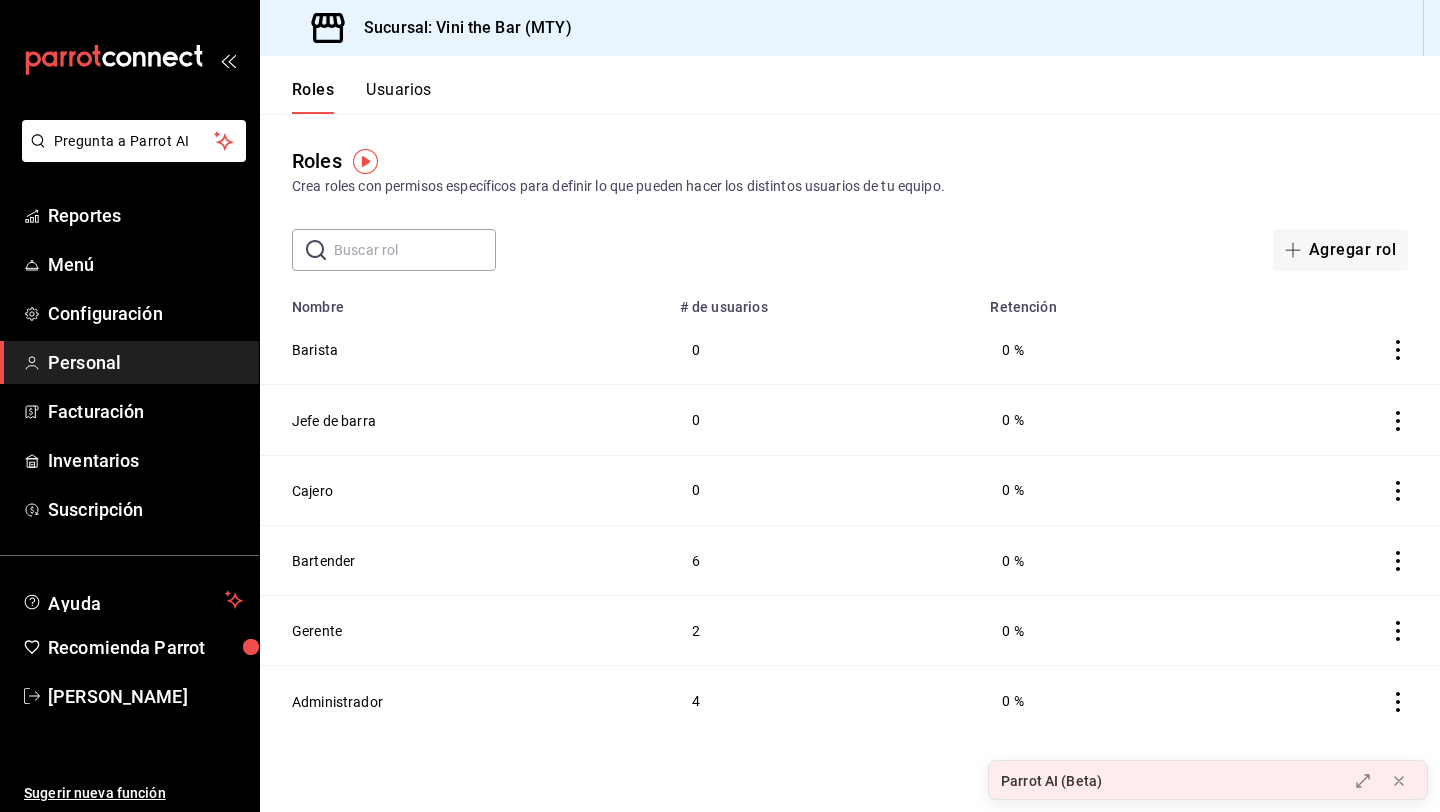 click 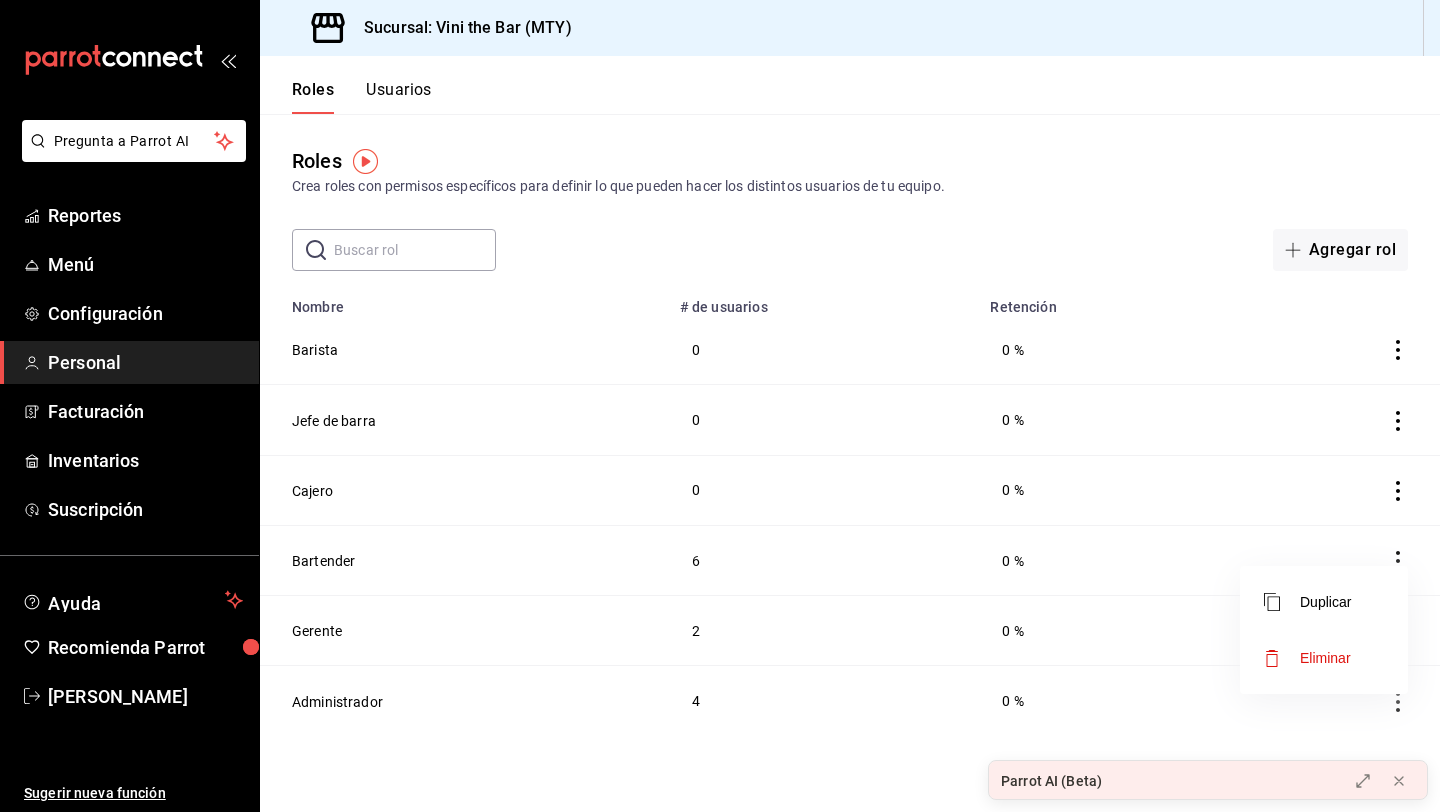 click at bounding box center [720, 406] 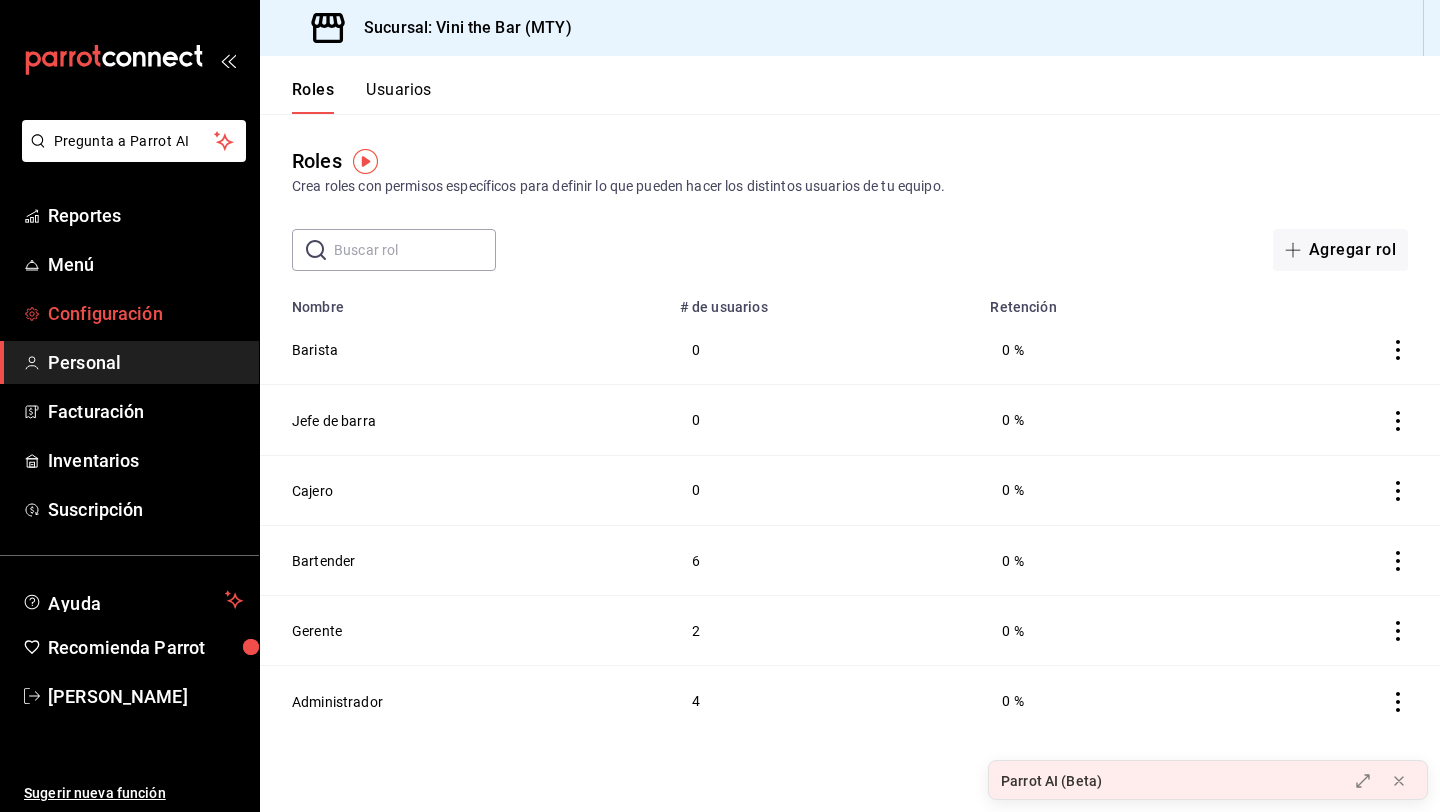 click on "Configuración" at bounding box center (145, 313) 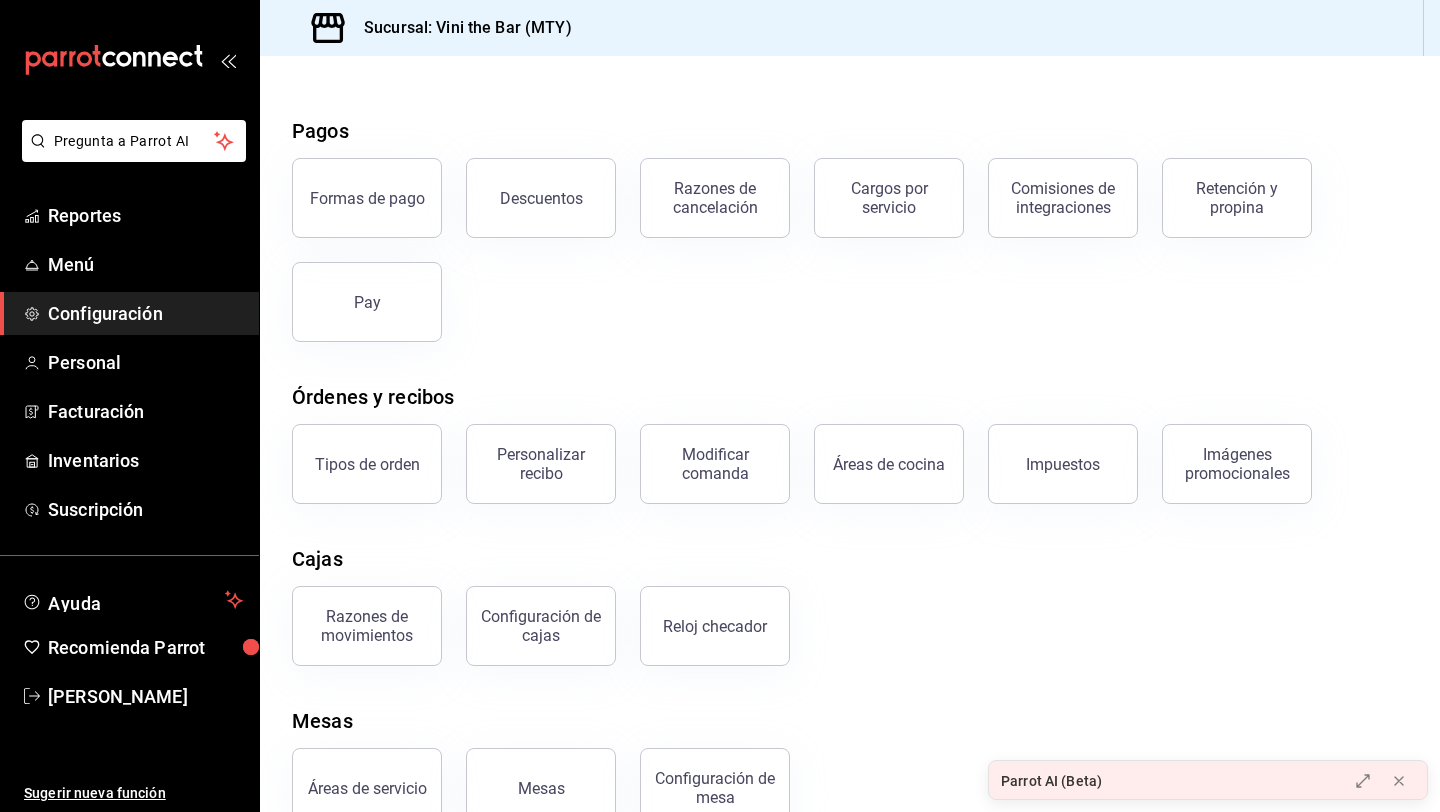 scroll, scrollTop: 98, scrollLeft: 0, axis: vertical 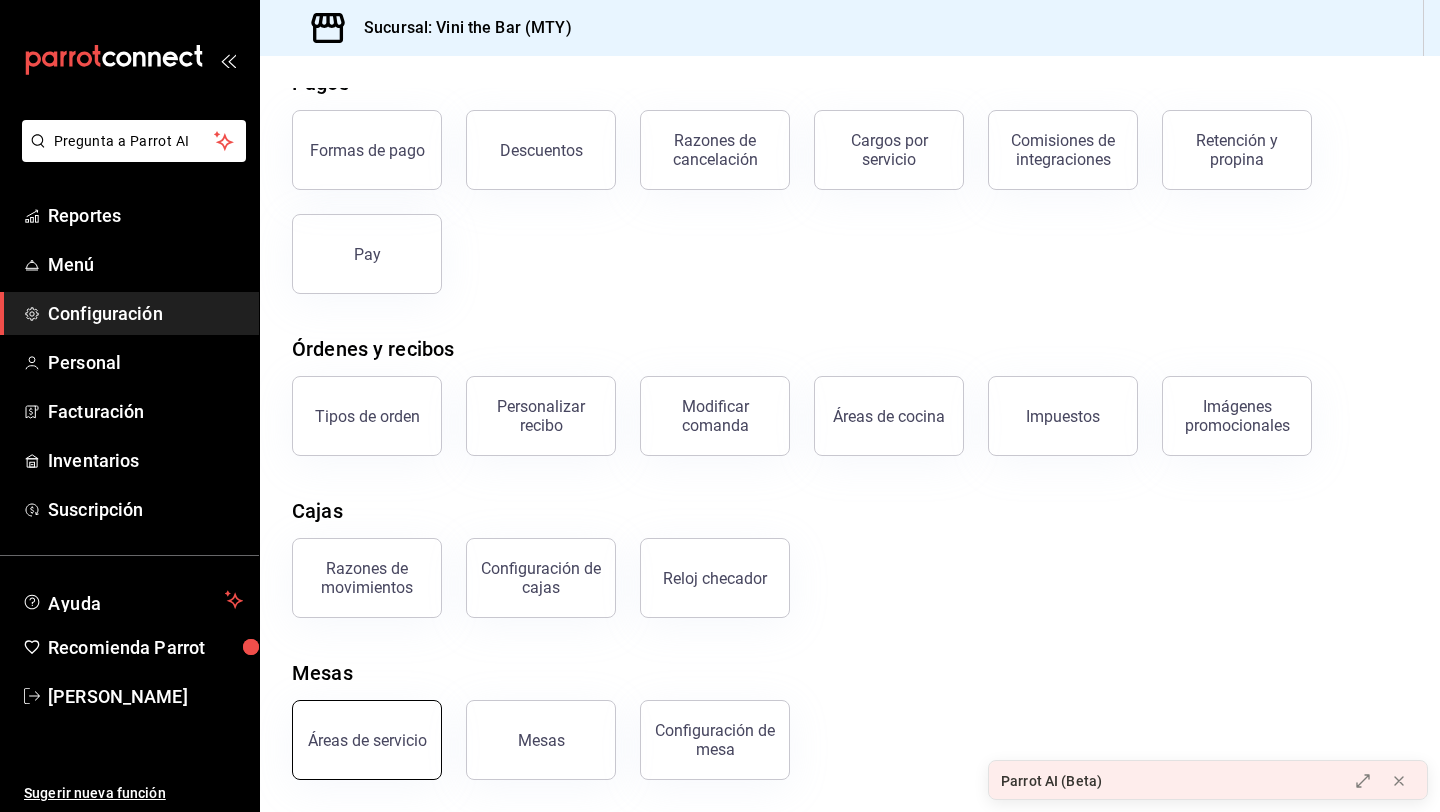 click on "Áreas de servicio" at bounding box center (367, 740) 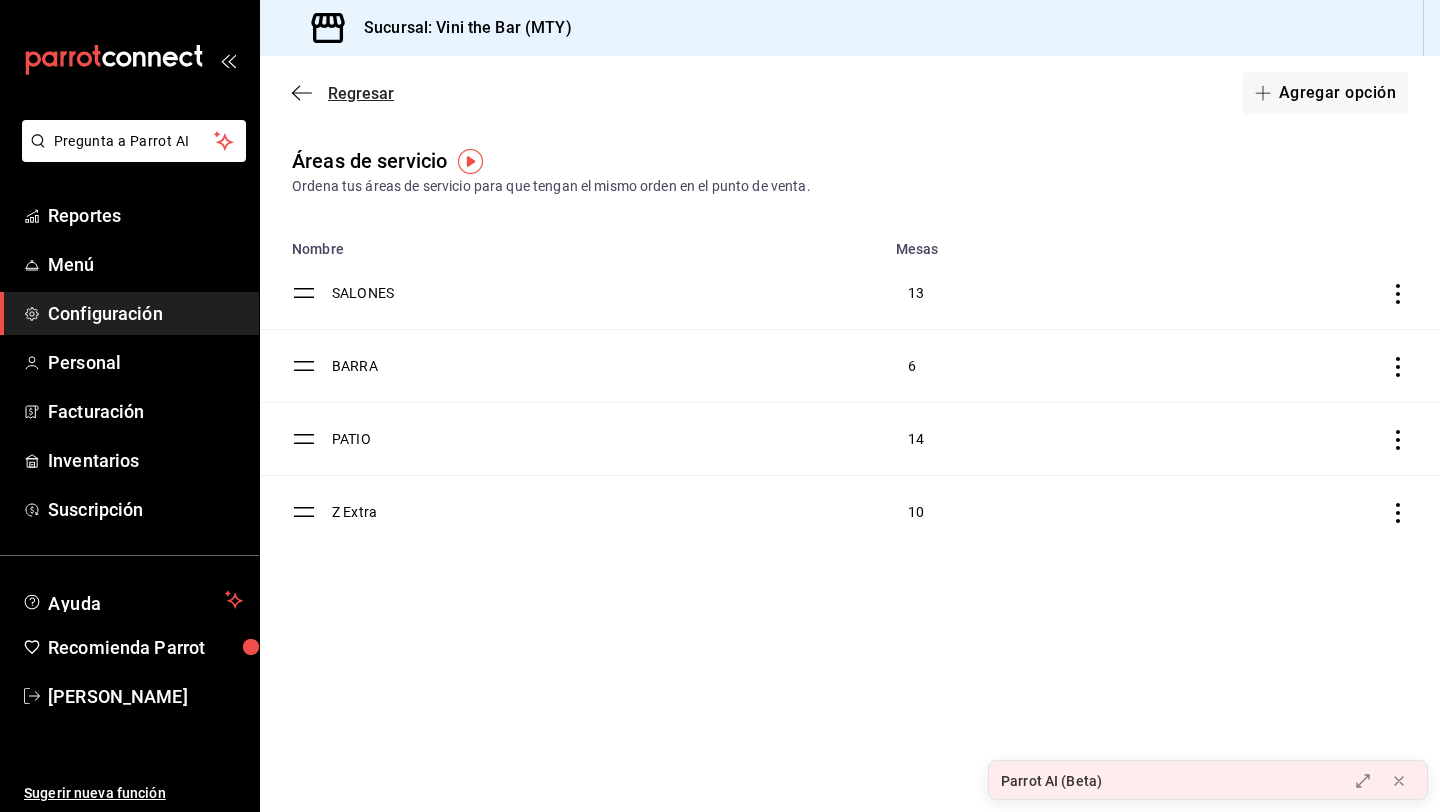 click 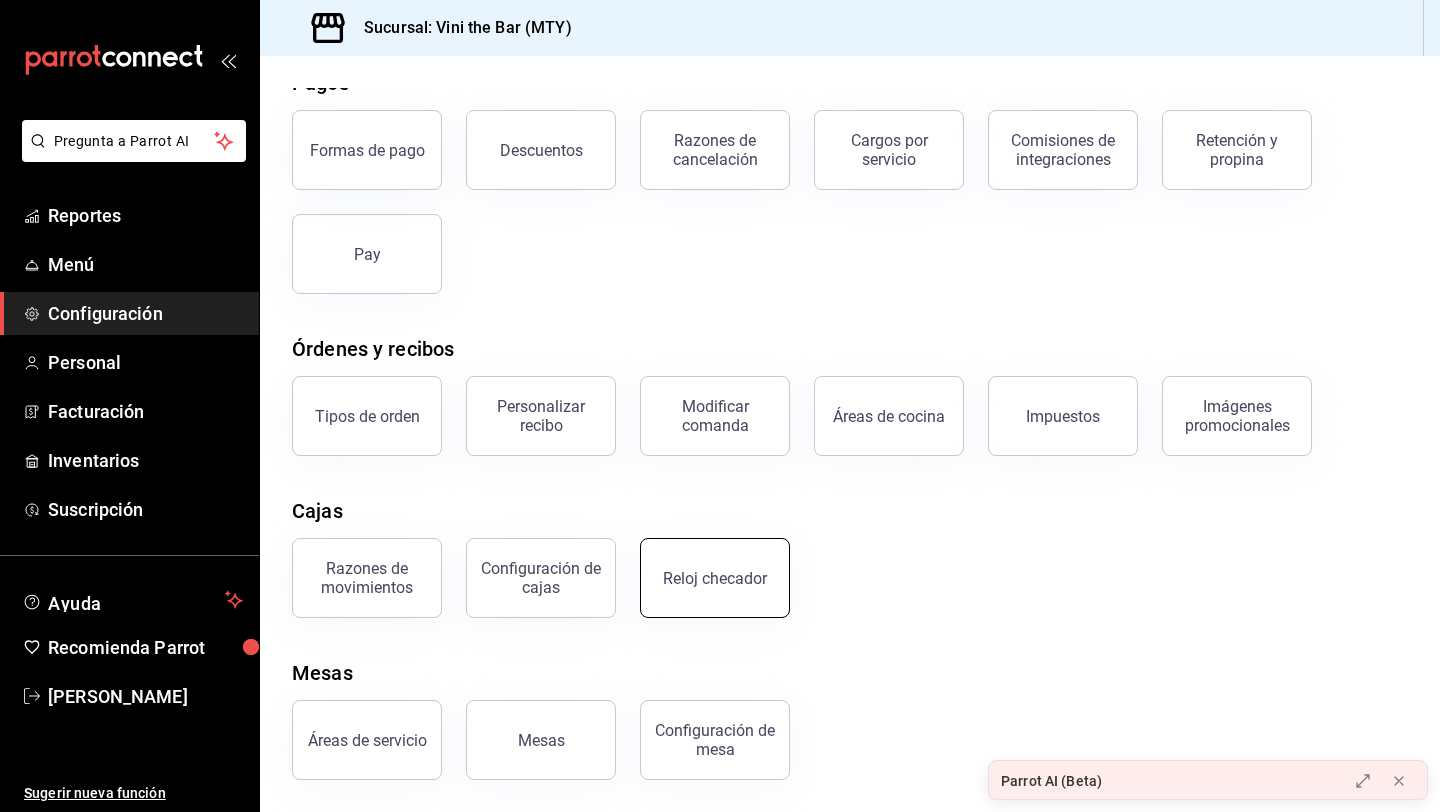 scroll, scrollTop: 0, scrollLeft: 0, axis: both 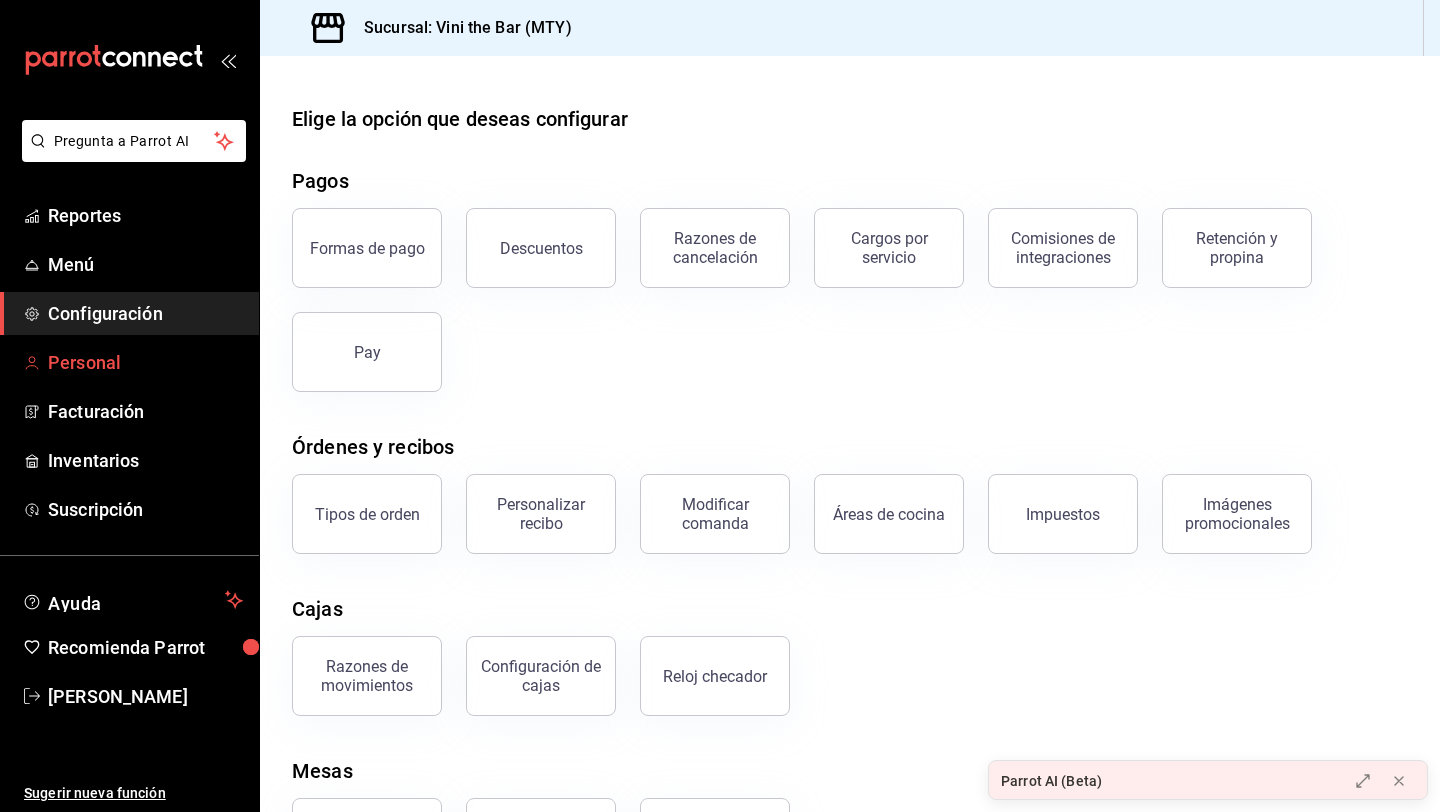 click on "Personal" at bounding box center [145, 362] 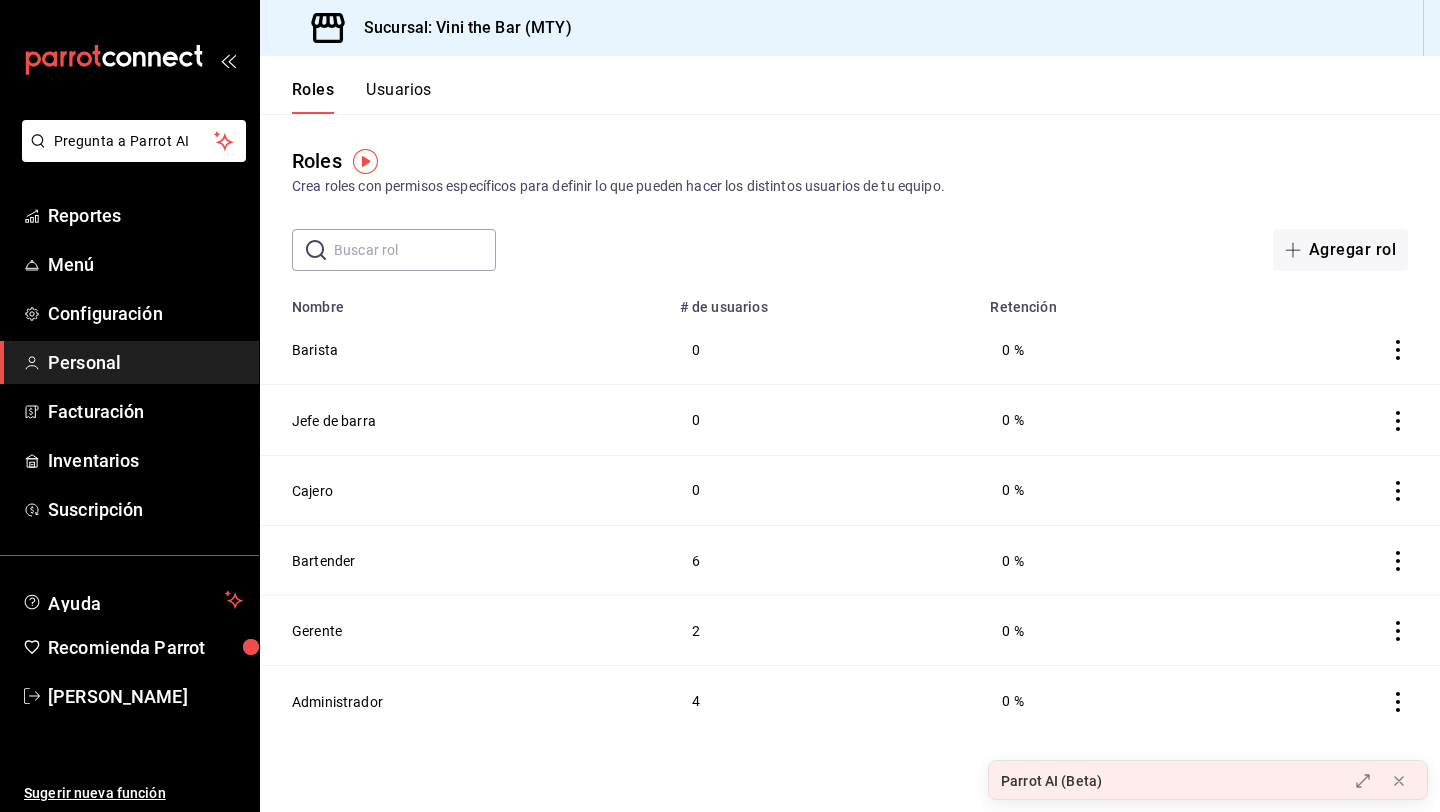 click on "Usuarios" at bounding box center [399, 97] 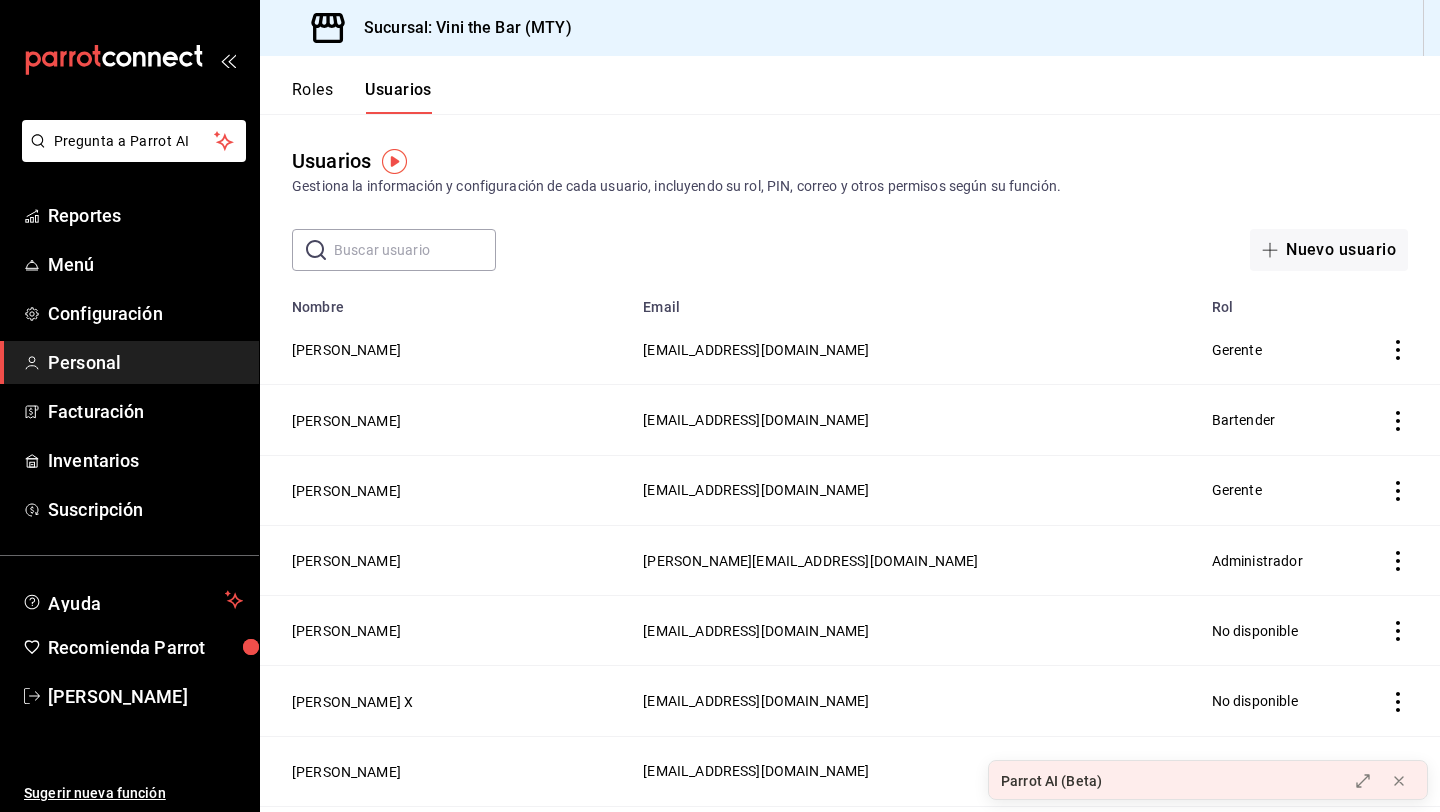 click on "[EMAIL_ADDRESS][DOMAIN_NAME]" at bounding box center (915, 490) 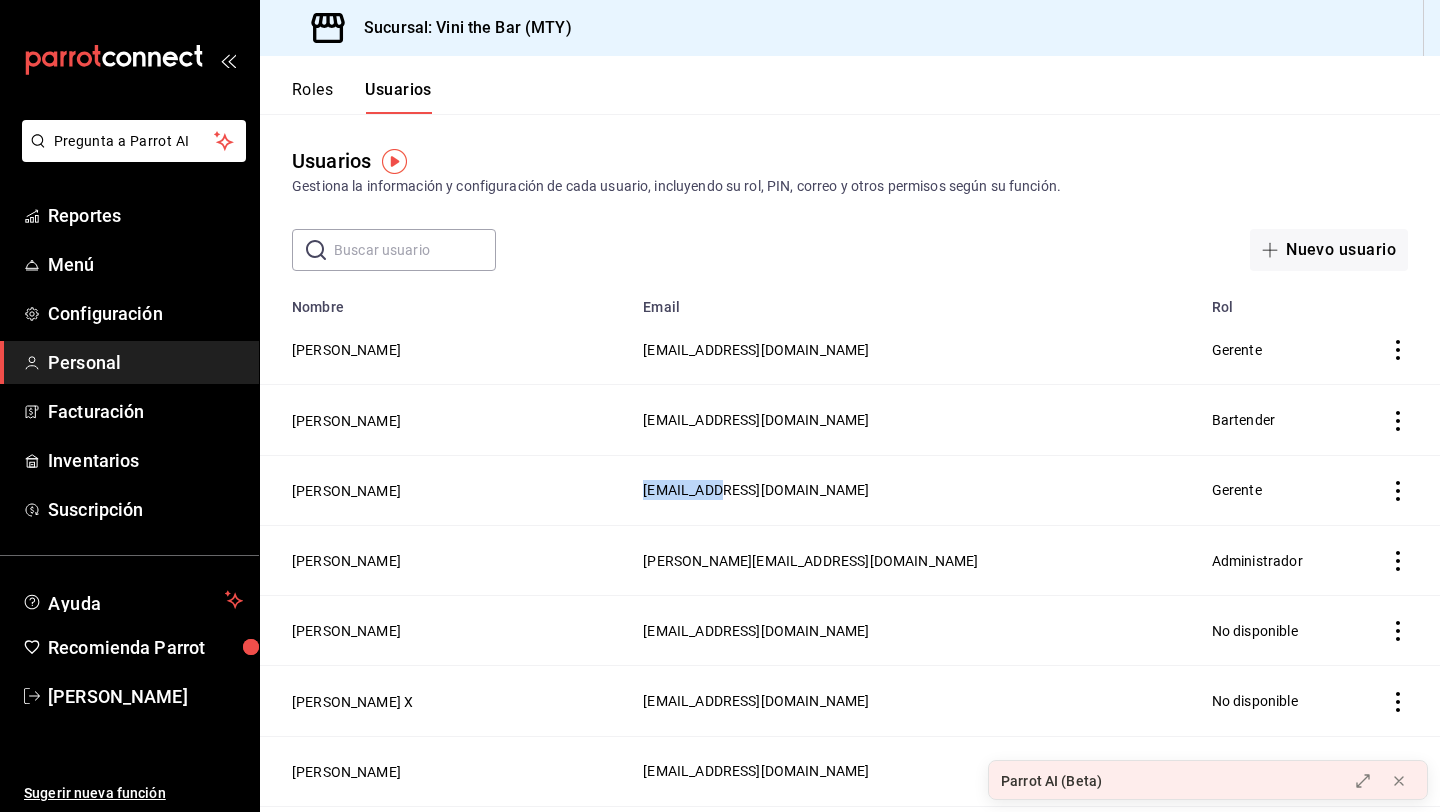click on "[EMAIL_ADDRESS][DOMAIN_NAME]" at bounding box center [756, 490] 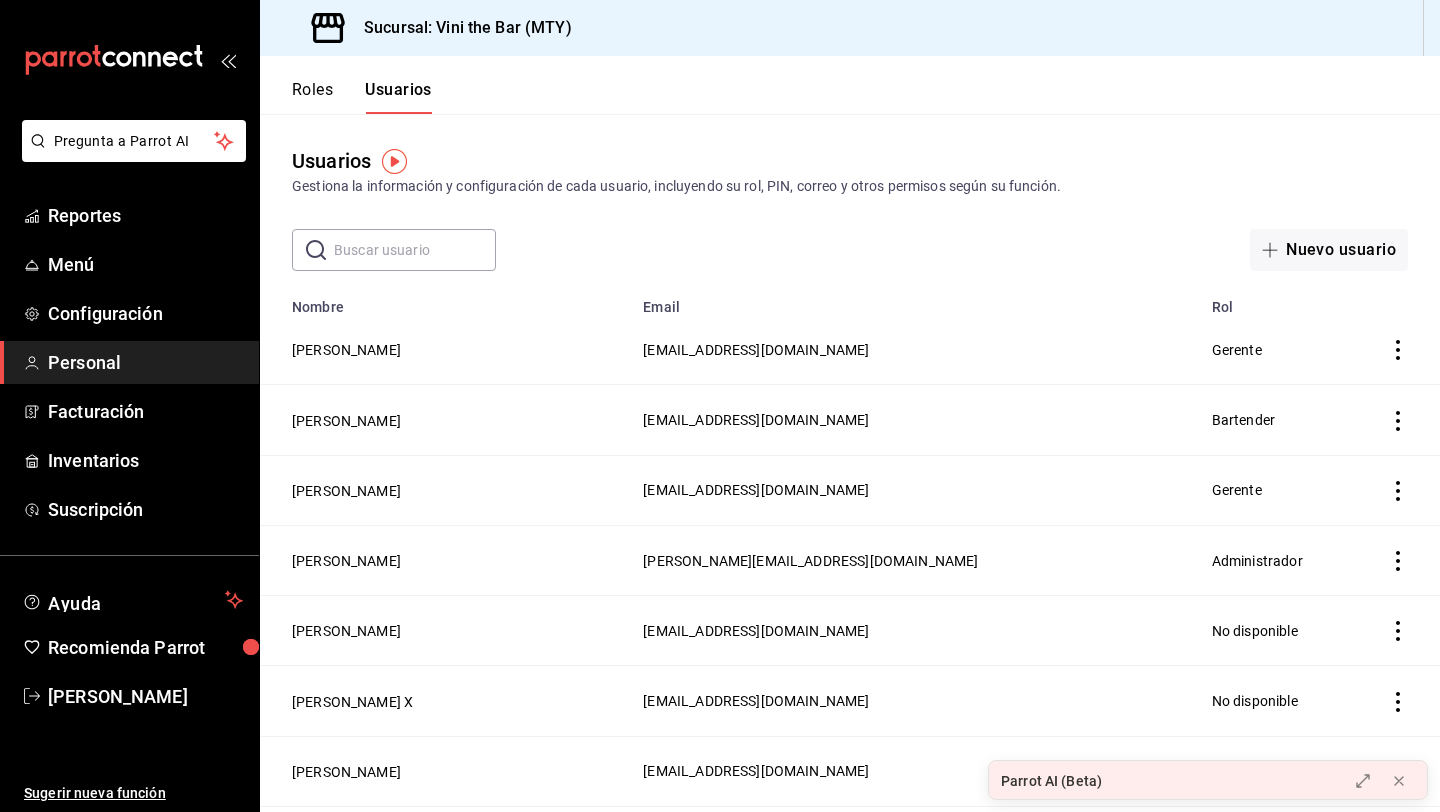 click on "[PERSON_NAME]" at bounding box center (445, 490) 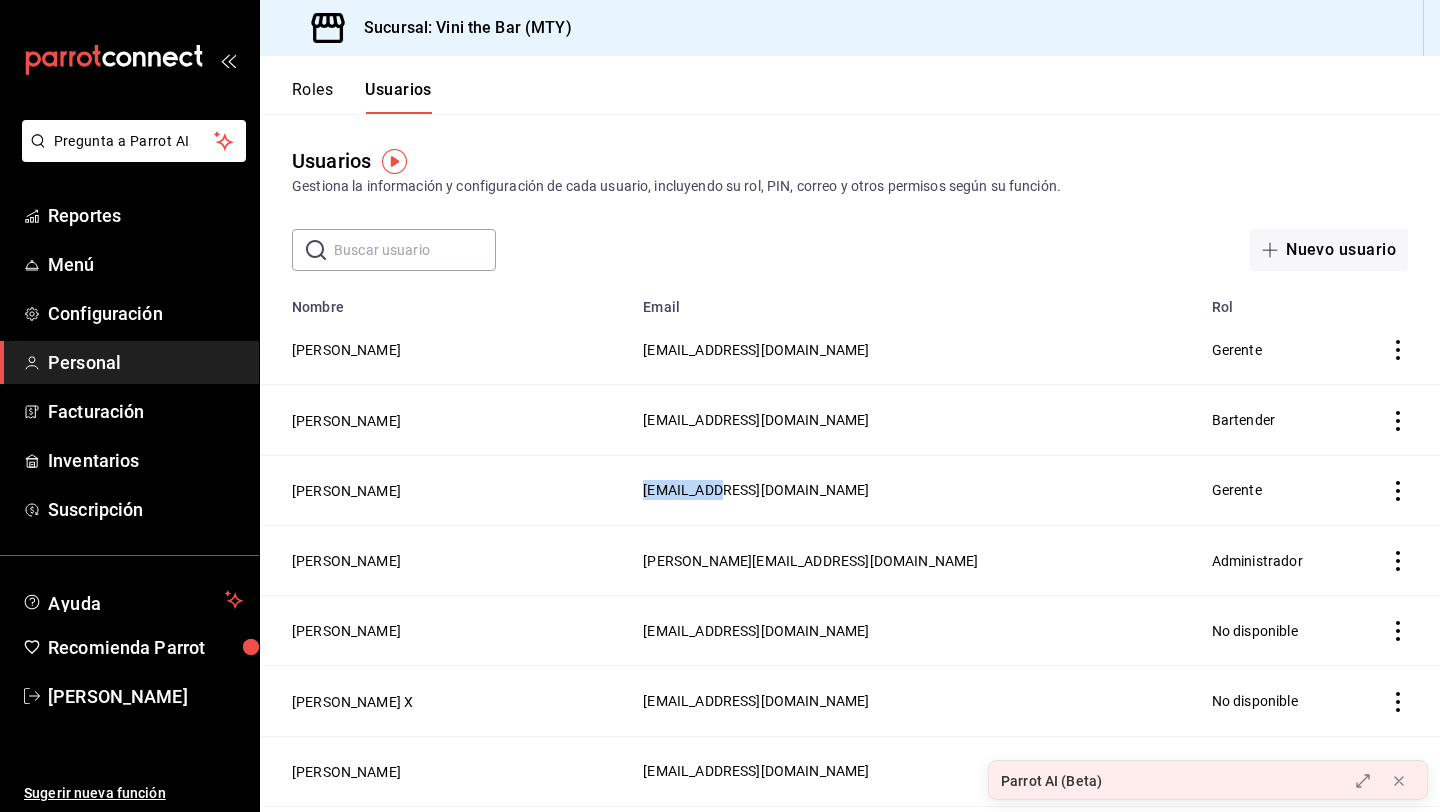 click on "[PERSON_NAME]" at bounding box center (445, 490) 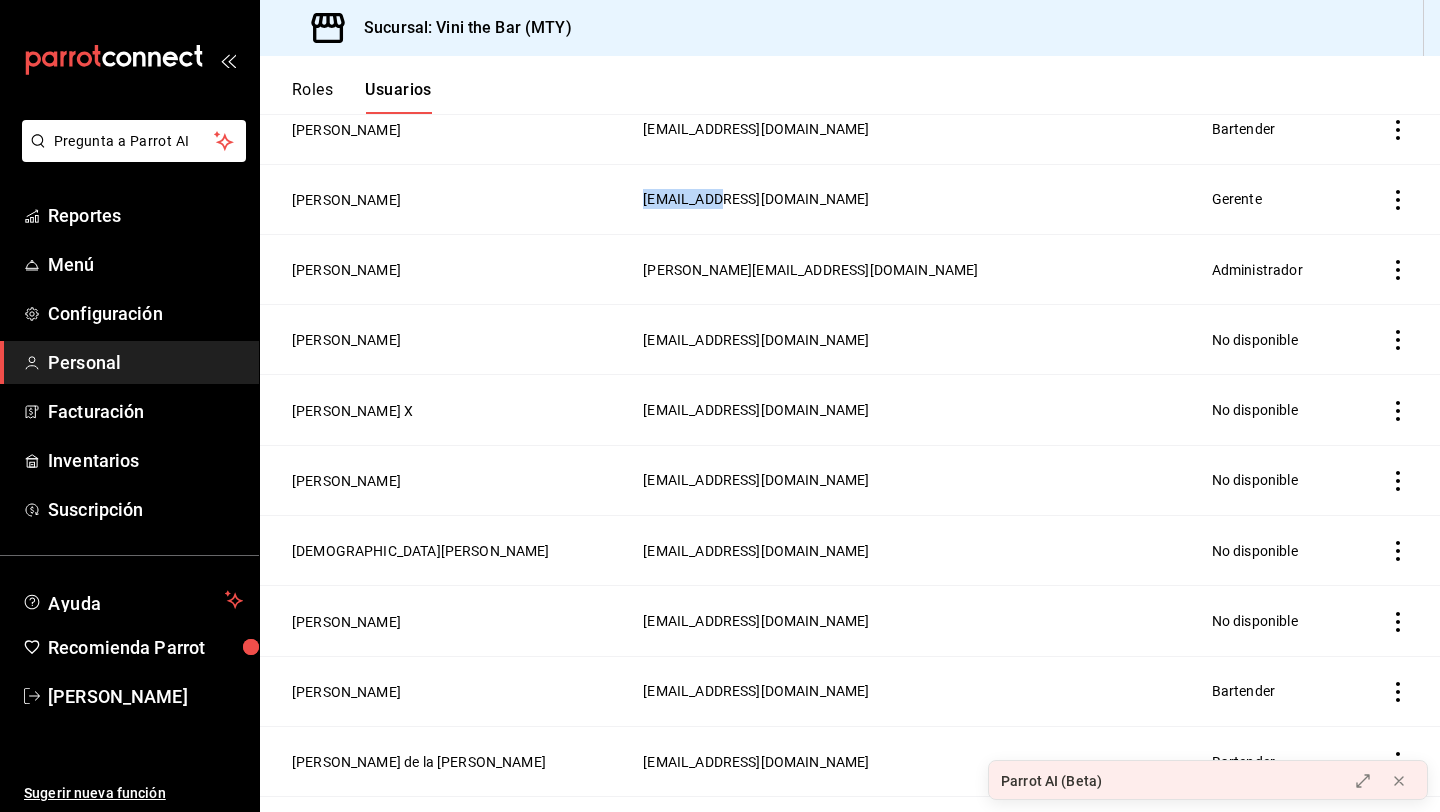 scroll, scrollTop: 177, scrollLeft: 0, axis: vertical 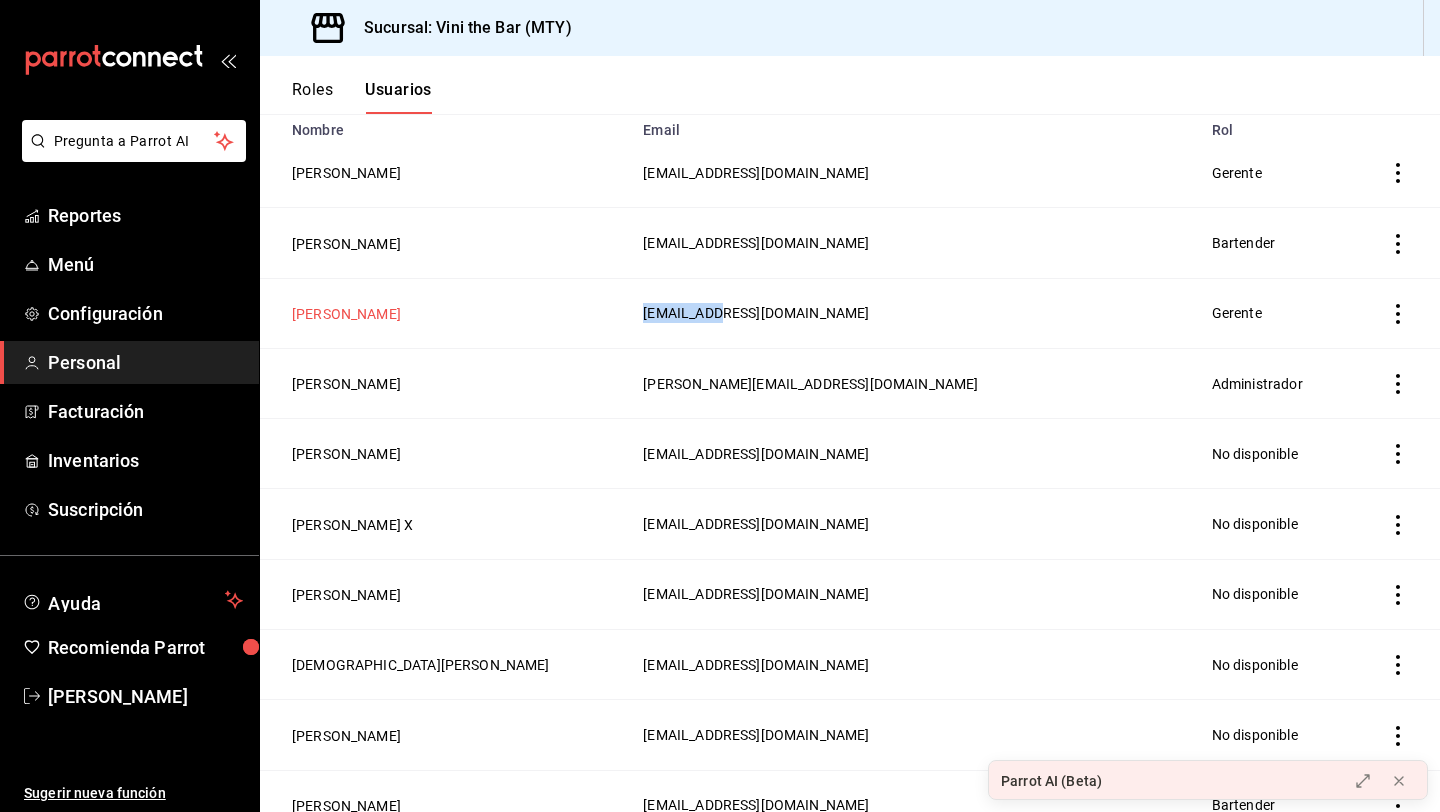 click on "[PERSON_NAME]" at bounding box center [346, 314] 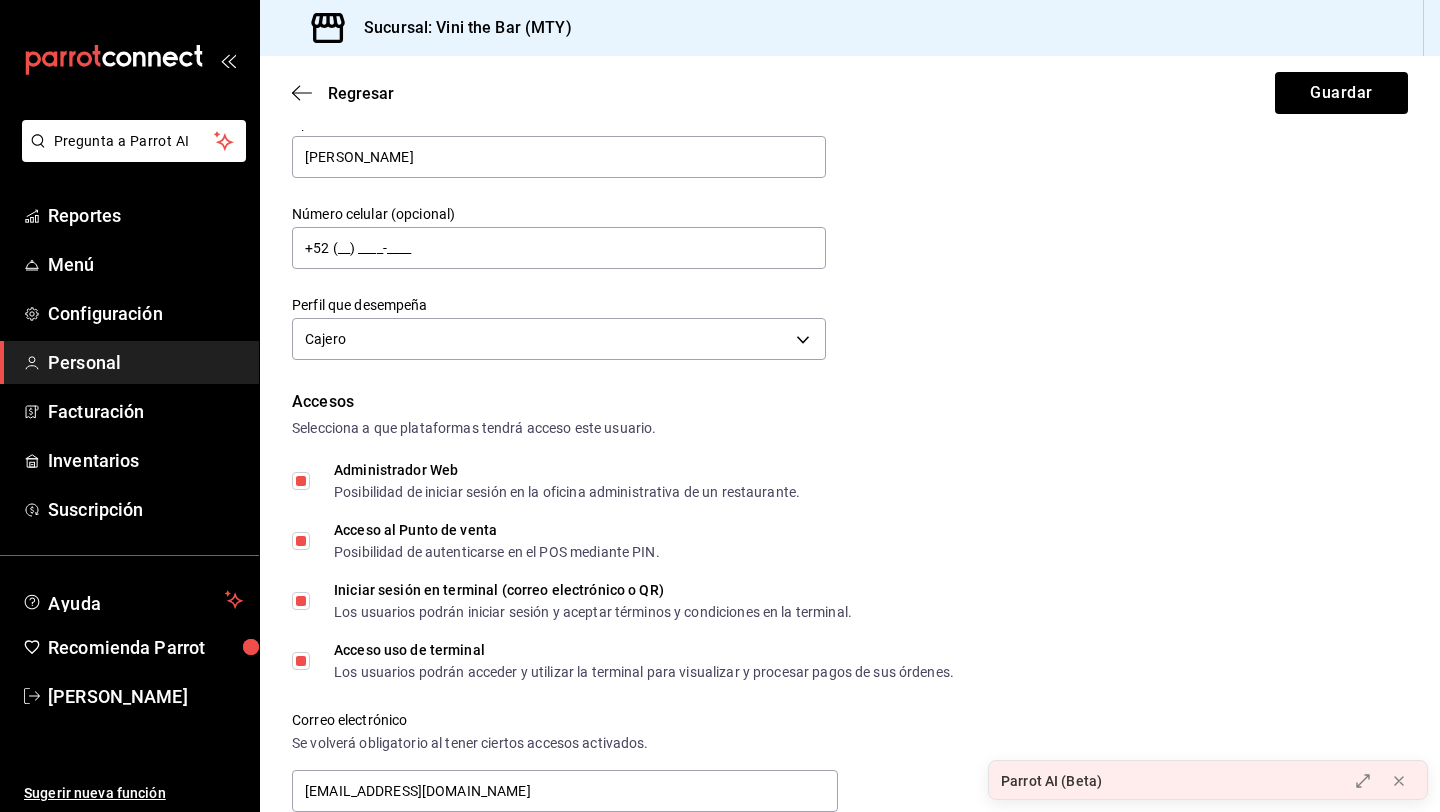 scroll, scrollTop: 897, scrollLeft: 0, axis: vertical 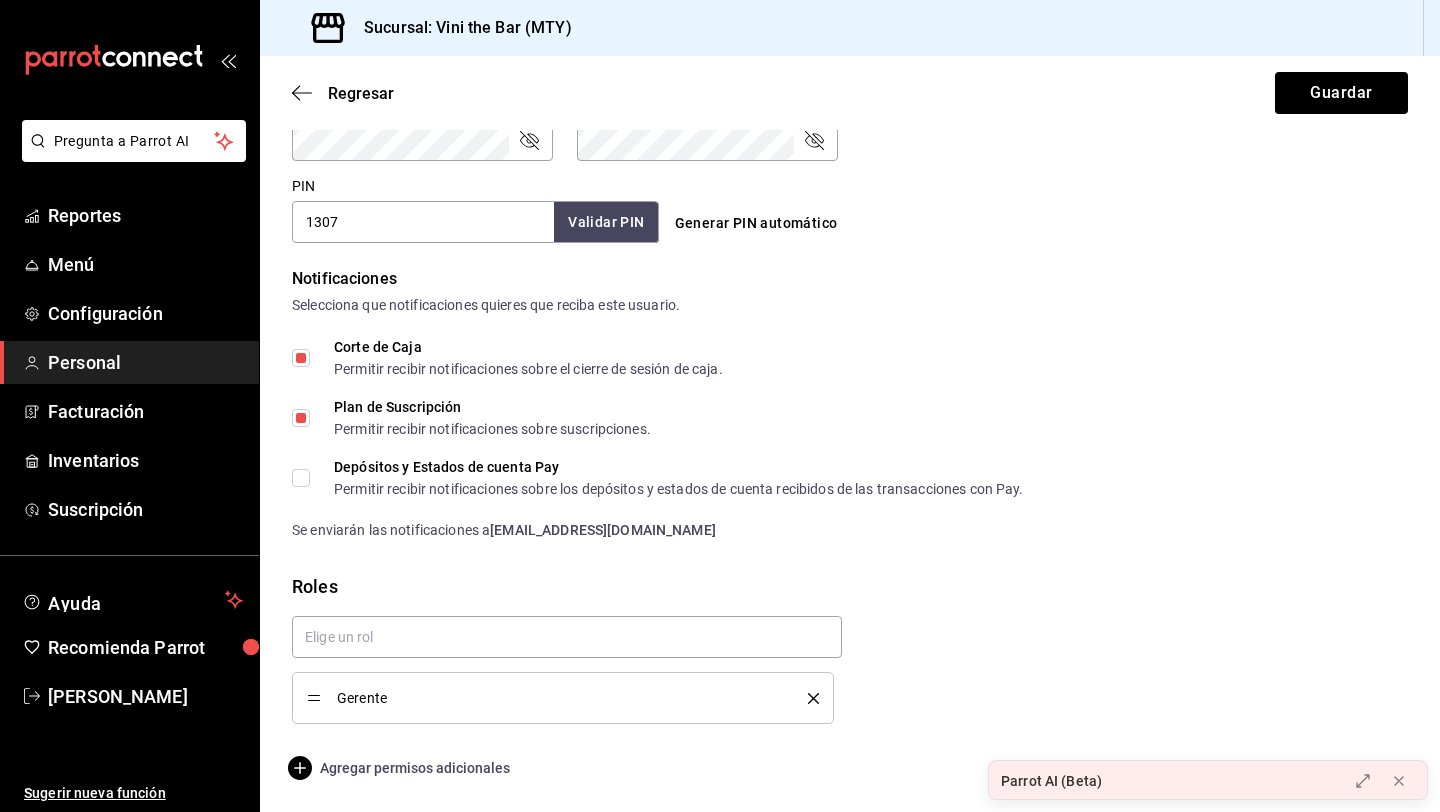 click on "Agregar permisos adicionales" at bounding box center [401, 768] 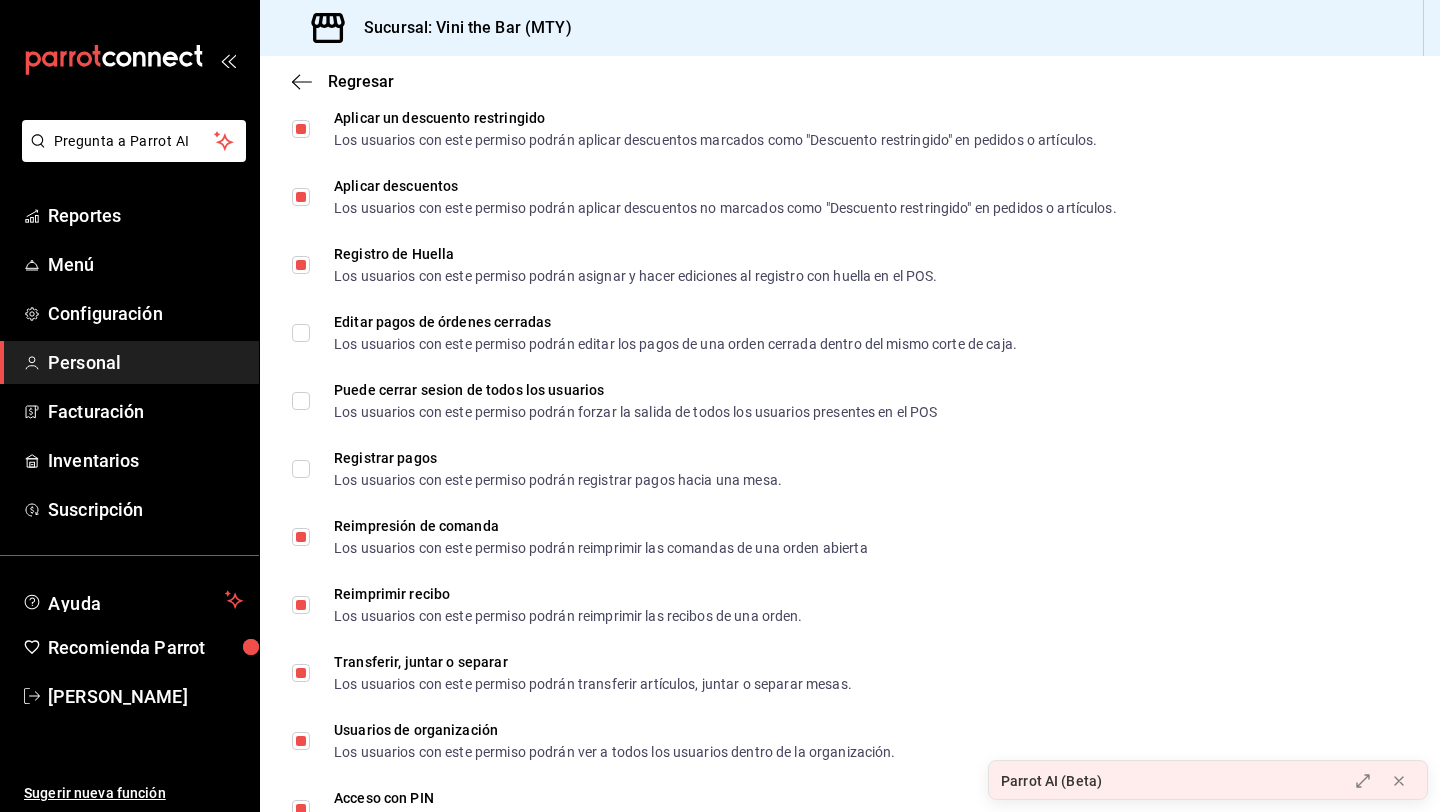 scroll, scrollTop: 2641, scrollLeft: 0, axis: vertical 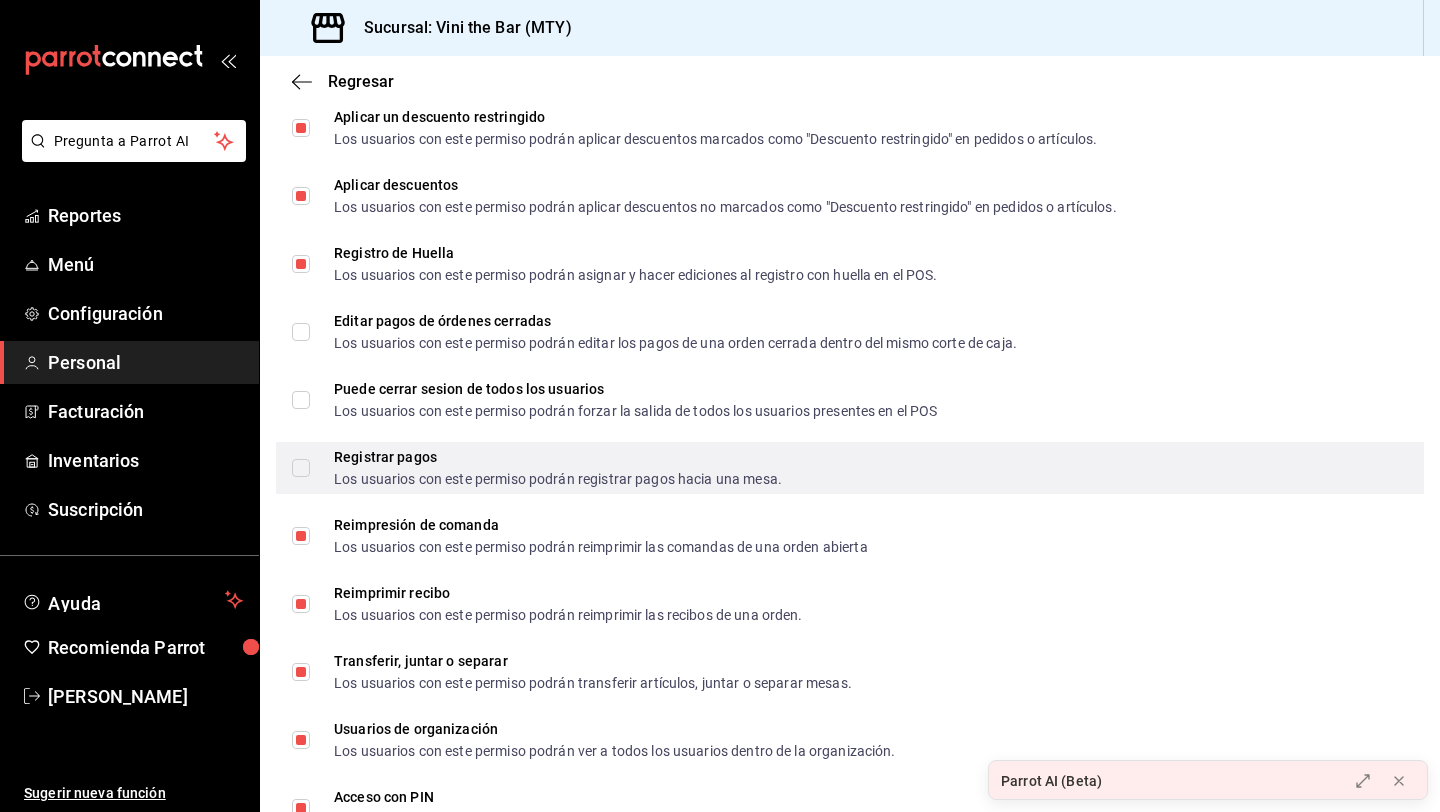 click on "Registrar pagos Los usuarios con este permiso podrán registrar pagos hacia una mesa." at bounding box center [558, 468] 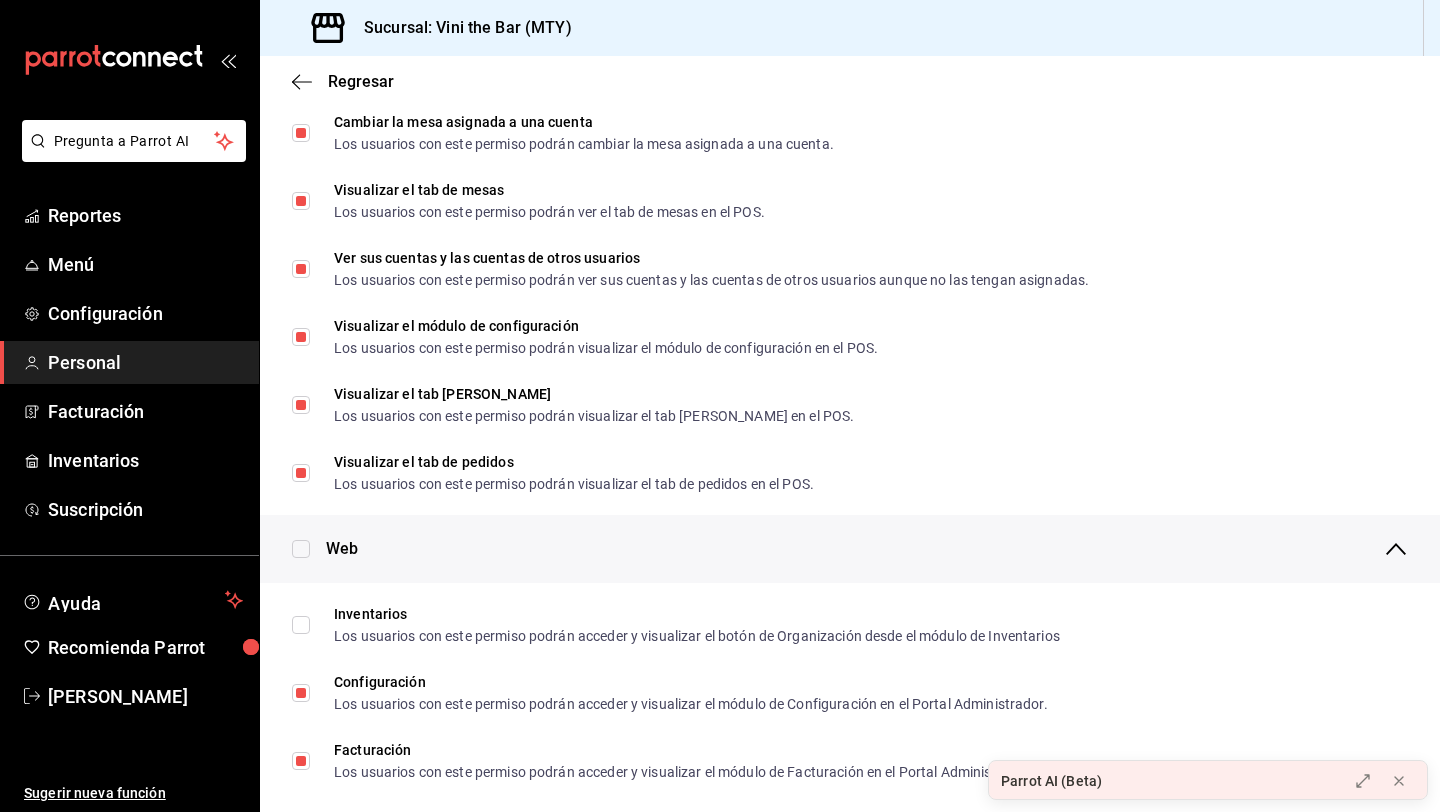 scroll, scrollTop: 0, scrollLeft: 0, axis: both 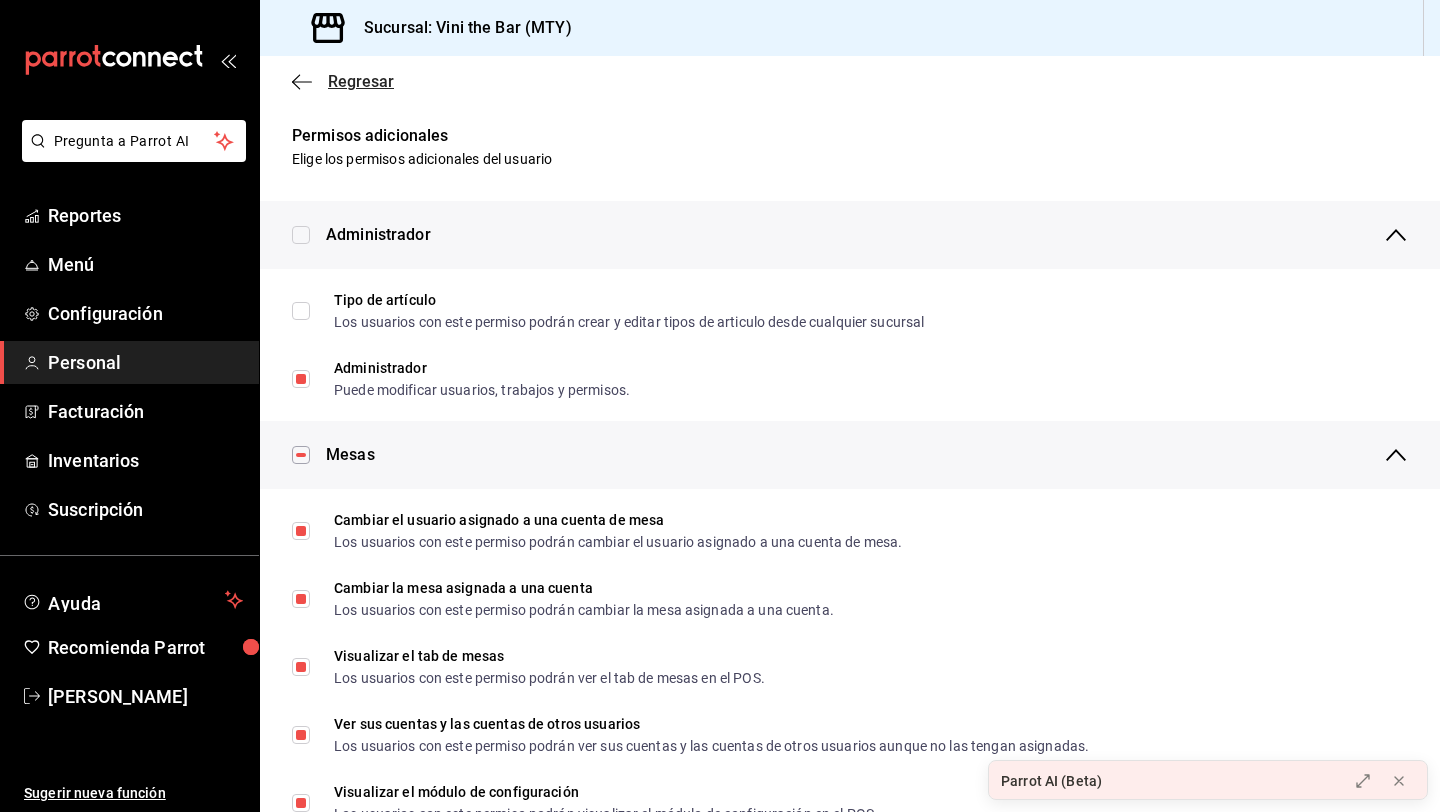 click on "Regresar" at bounding box center (361, 81) 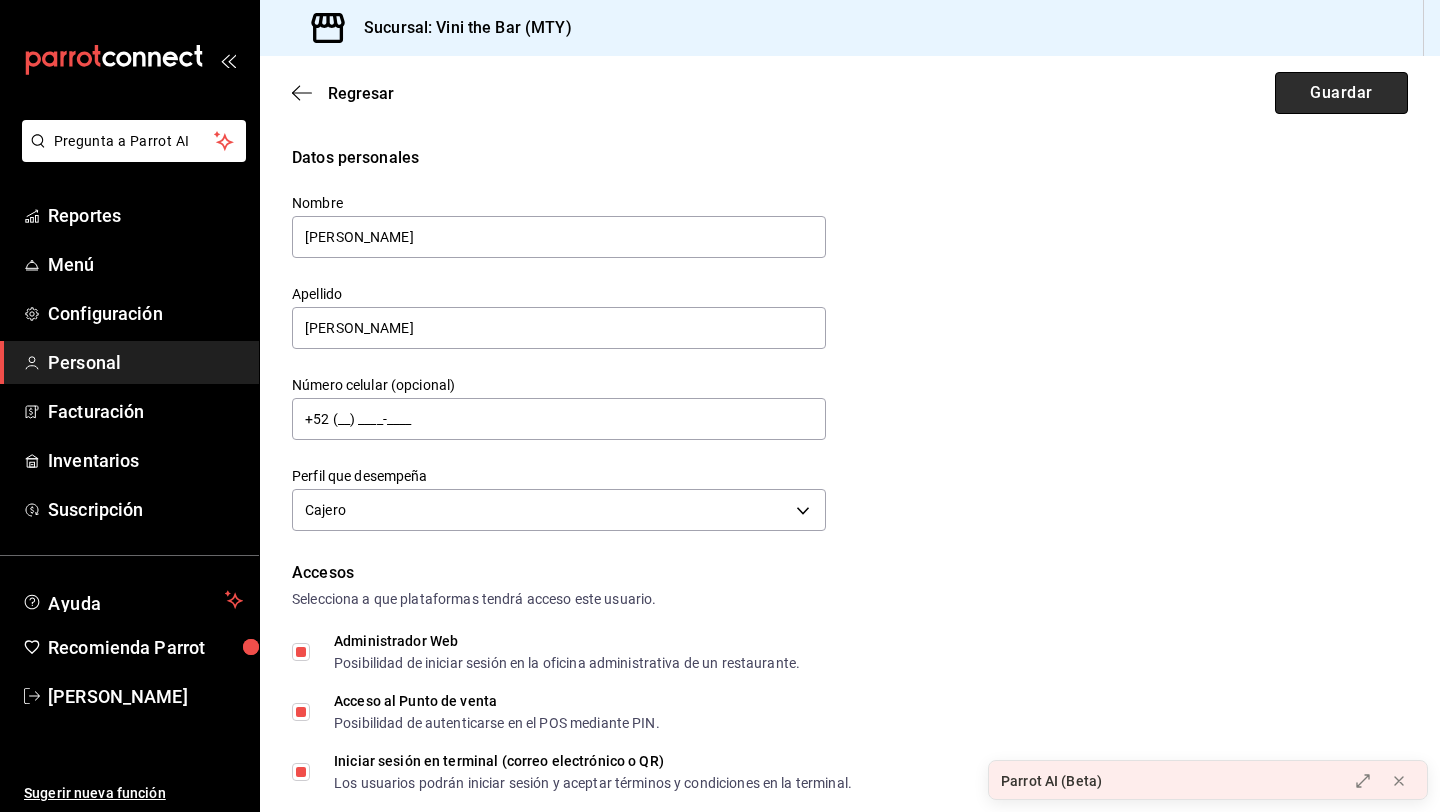 click on "Guardar" at bounding box center [1341, 93] 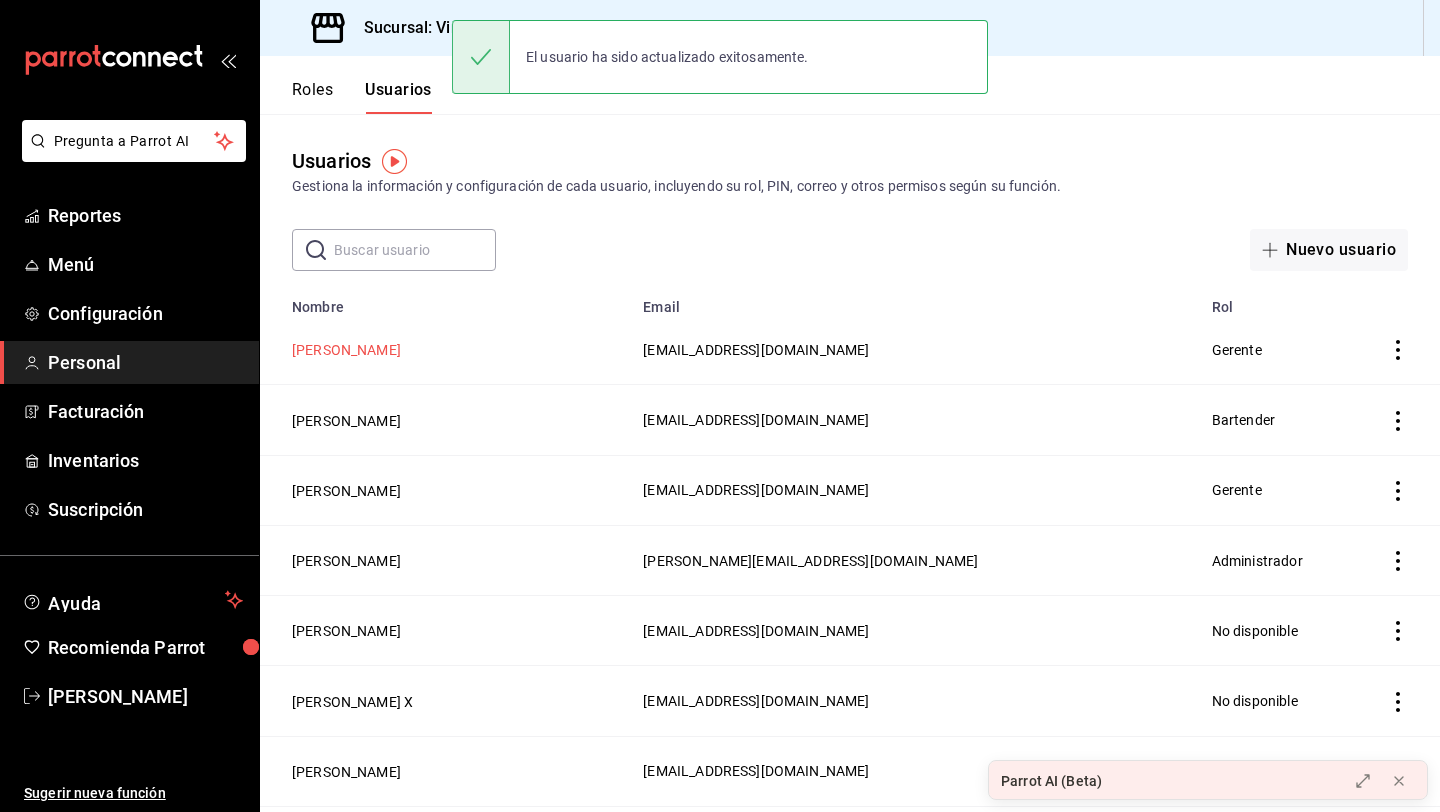 click on "[PERSON_NAME]" at bounding box center [346, 350] 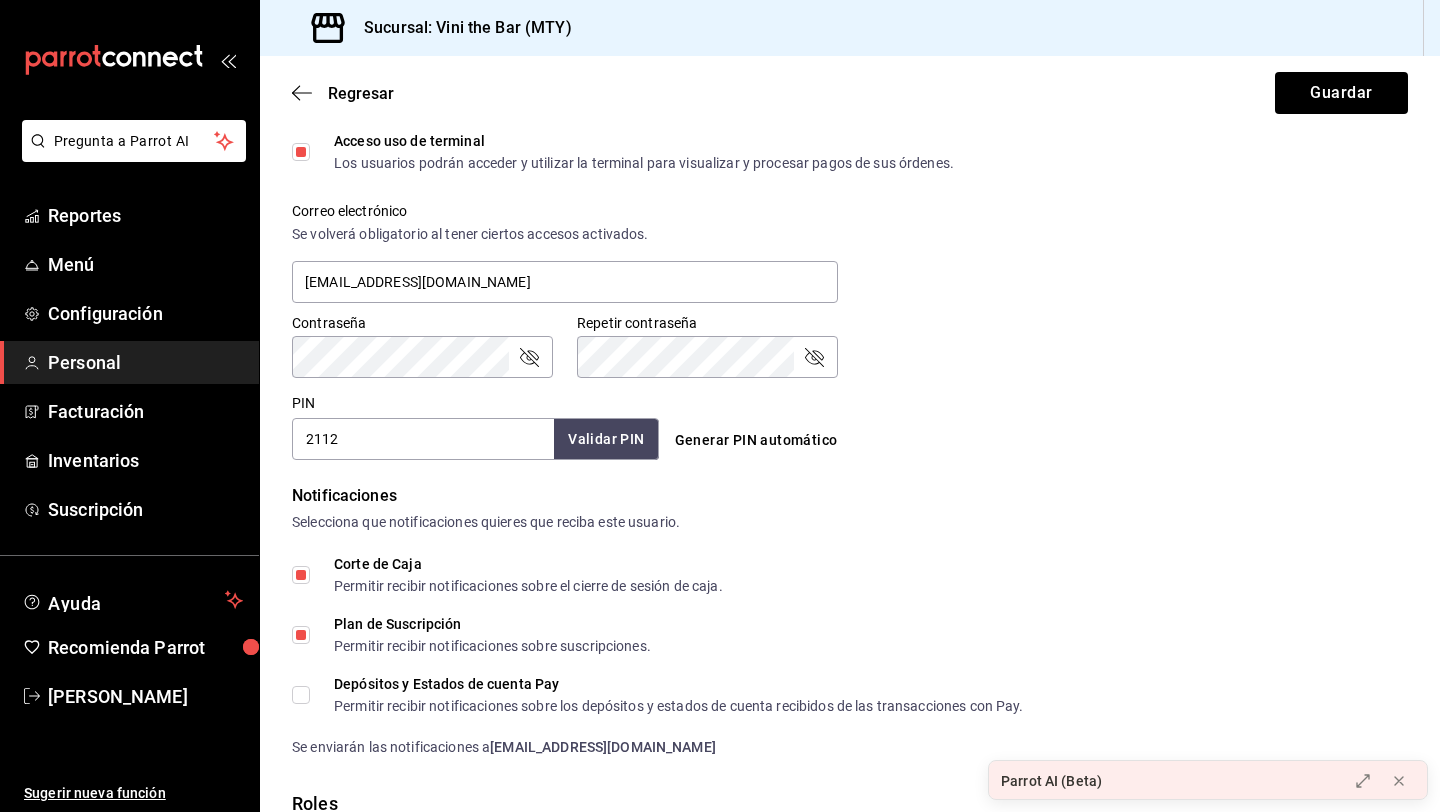 scroll, scrollTop: 897, scrollLeft: 0, axis: vertical 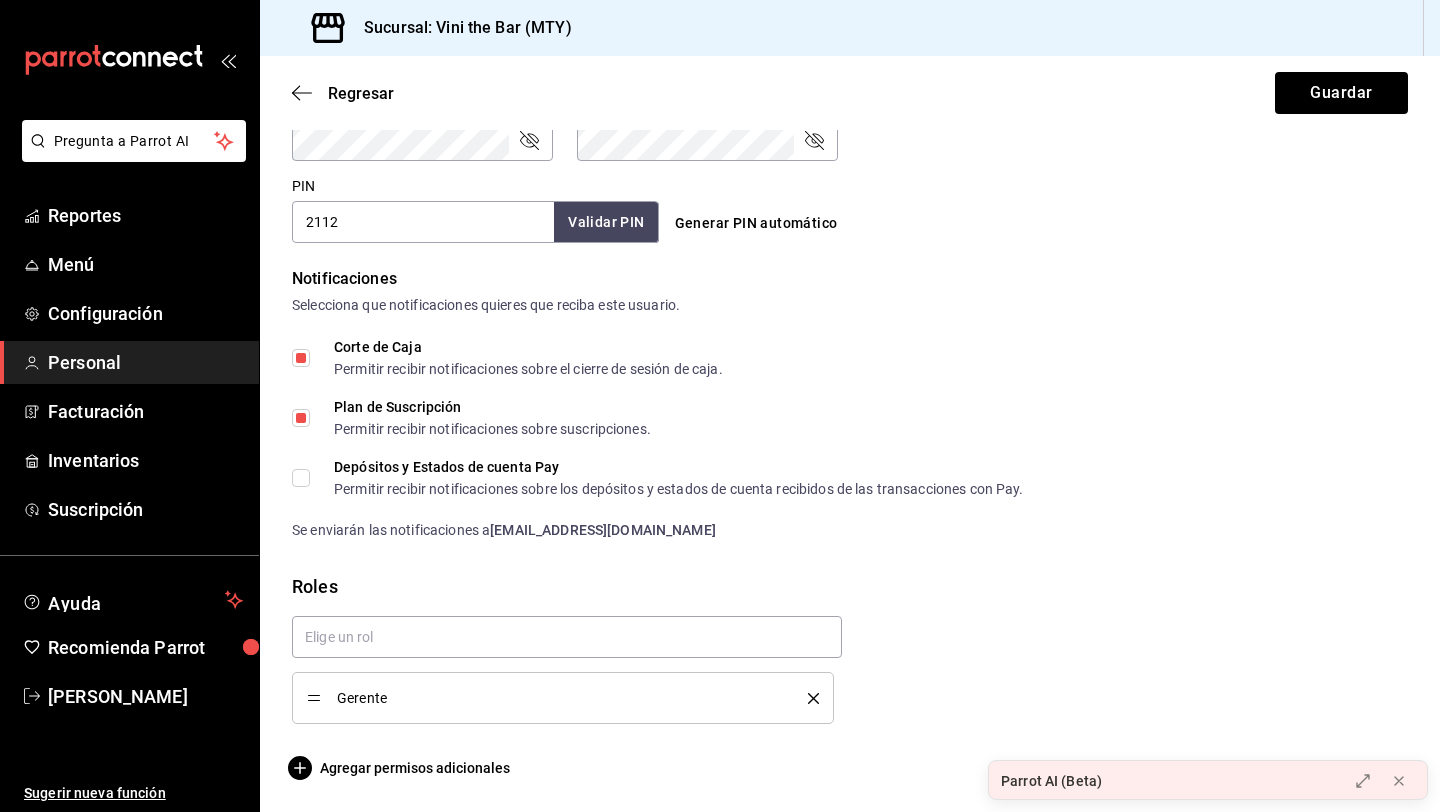click on "Regresar Guardar Datos personales Nombre [PERSON_NAME] [PERSON_NAME] Número celular (opcional) [PHONE_NUMBER] Perfil que desempeña Gerente MANAGER Accesos Selecciona a que plataformas tendrá acceso este usuario. Administrador Web Posibilidad de iniciar sesión en la oficina administrativa de un restaurante.  Acceso al Punto de venta Posibilidad de autenticarse en el POS mediante PIN.  Iniciar sesión en terminal (correo electrónico o QR) Los usuarios podrán iniciar sesión y aceptar términos y condiciones en la terminal. Acceso uso de terminal Los usuarios podrán acceder y utilizar la terminal para visualizar y procesar pagos de sus órdenes. Correo electrónico Se volverá obligatorio al tener ciertos accesos activados. [EMAIL_ADDRESS][DOMAIN_NAME] Contraseña Contraseña Repetir contraseña Repetir contraseña PIN 2112 Validar PIN ​ Generar PIN automático Notificaciones Selecciona que notificaciones quieres que reciba este usuario. Corte de Caja Plan de Suscripción [EMAIL_ADDRESS][DOMAIN_NAME] Roles" at bounding box center (850, -15) 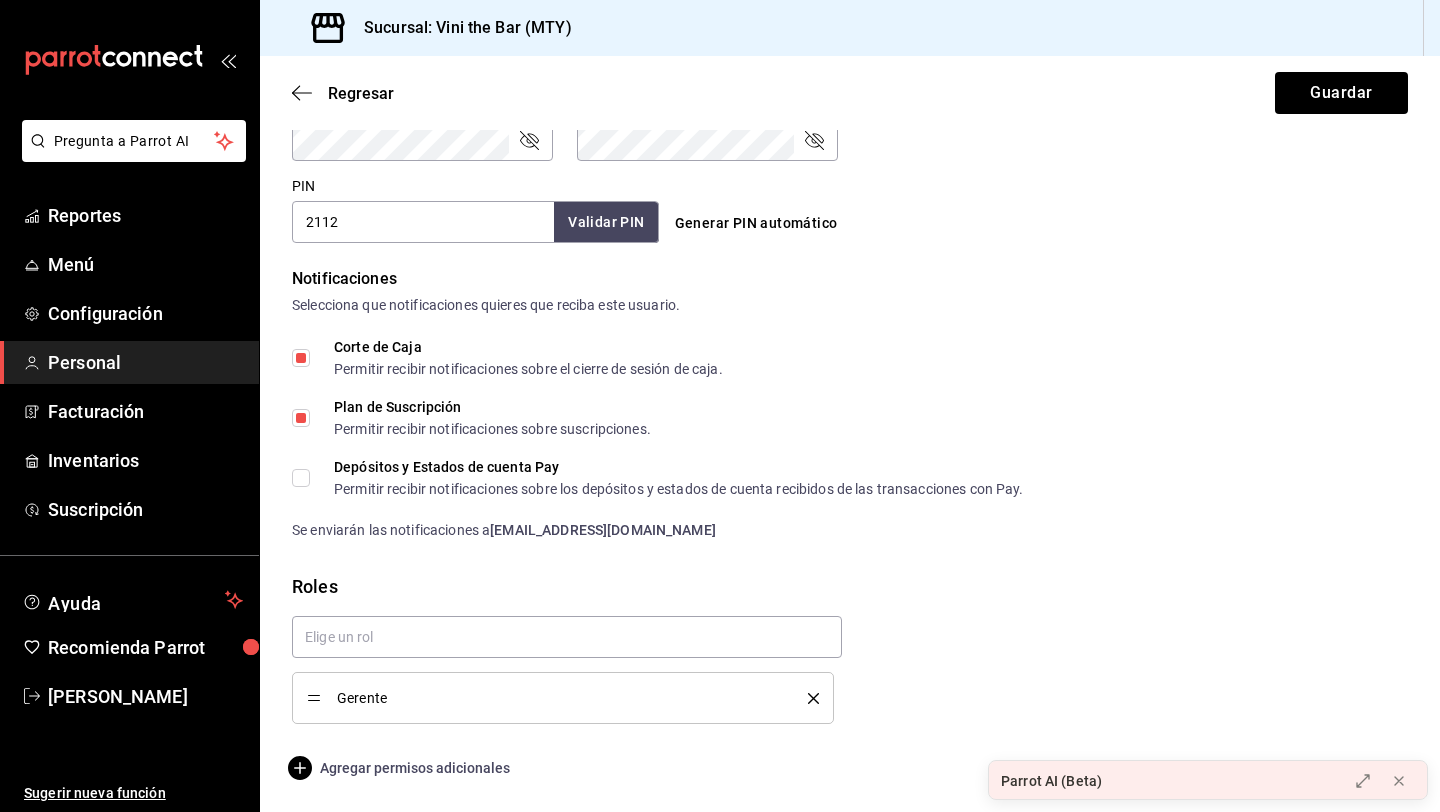click on "Agregar permisos adicionales" at bounding box center [401, 768] 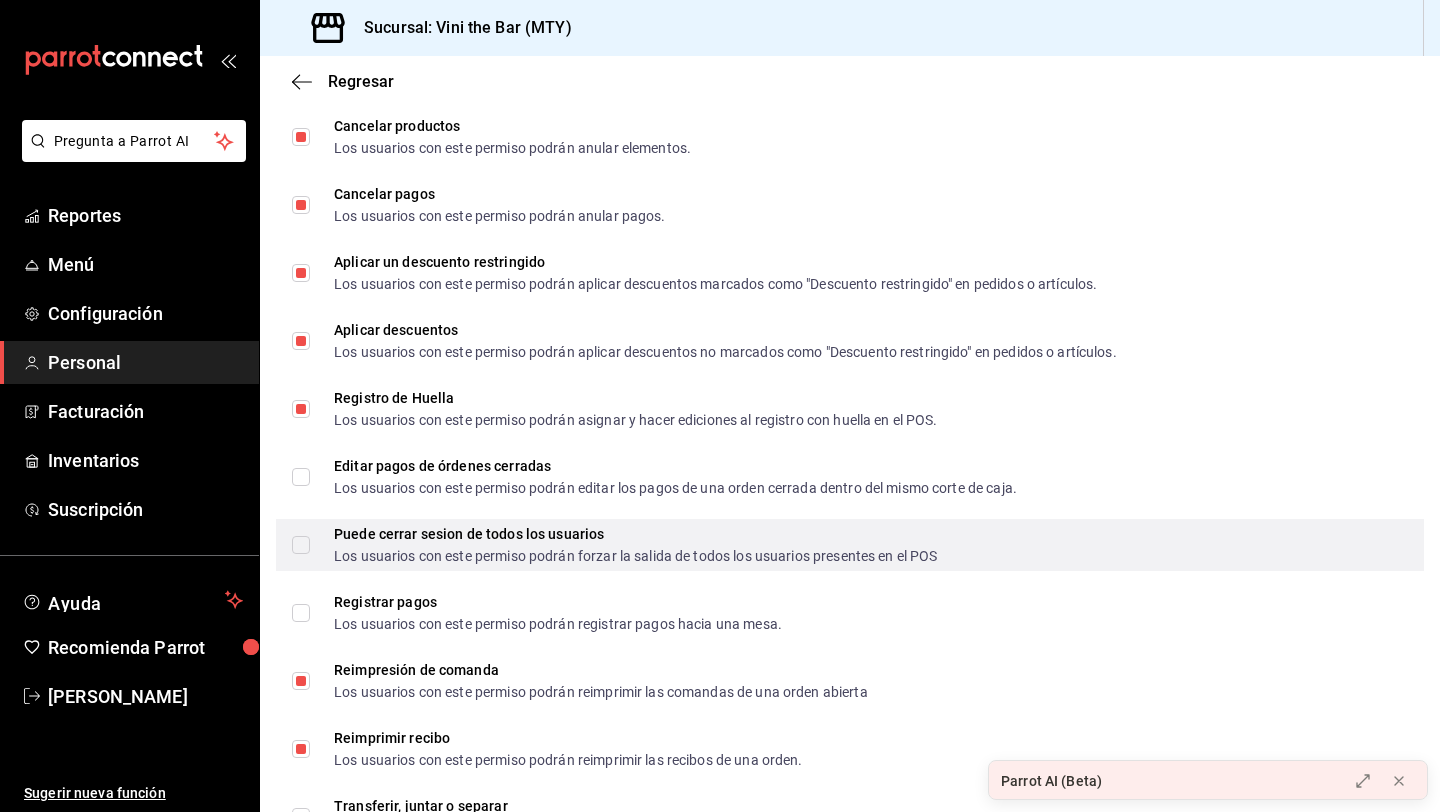 scroll, scrollTop: 2492, scrollLeft: 0, axis: vertical 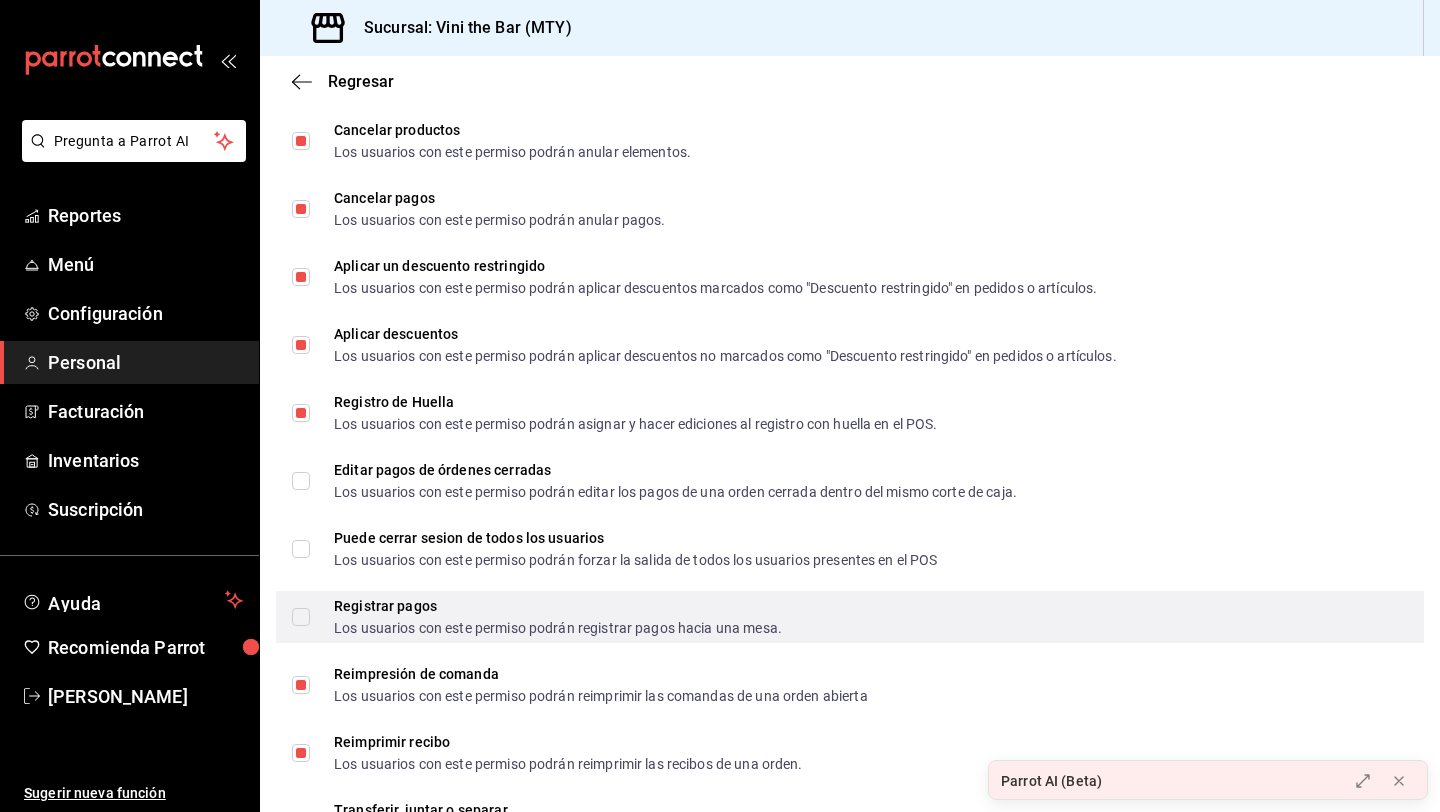 click on "Registrar pagos" at bounding box center [558, 606] 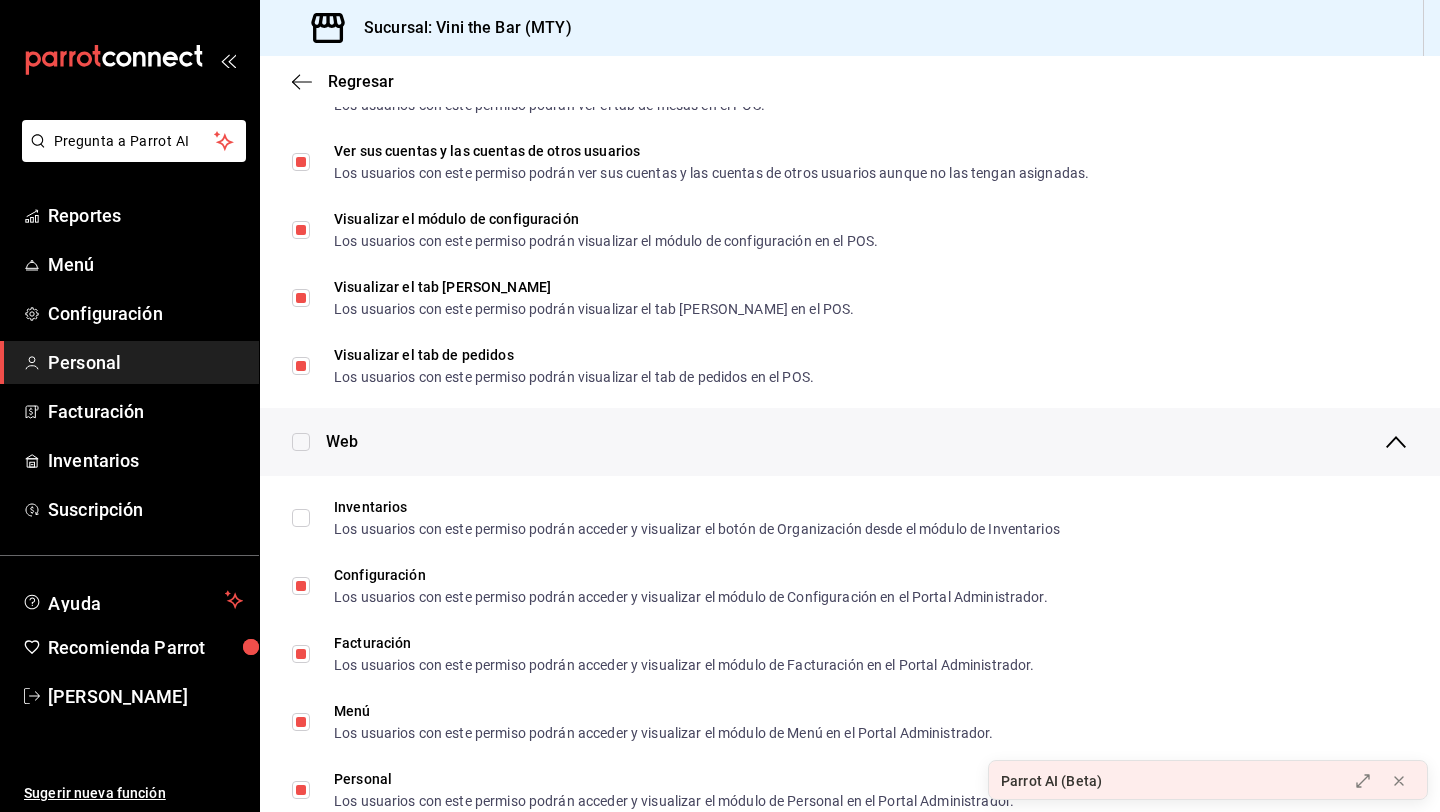 scroll, scrollTop: 0, scrollLeft: 0, axis: both 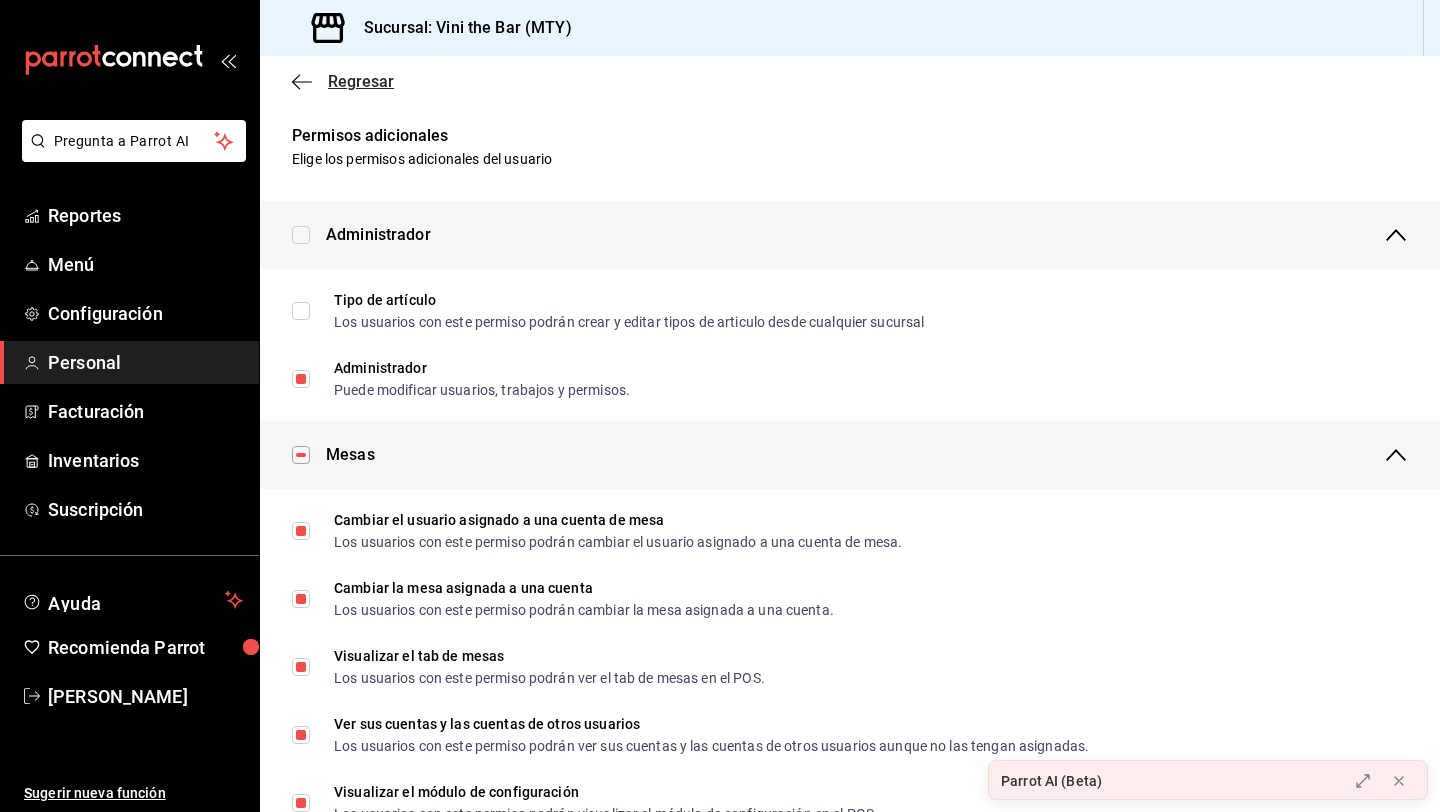 click on "Regresar" at bounding box center [361, 81] 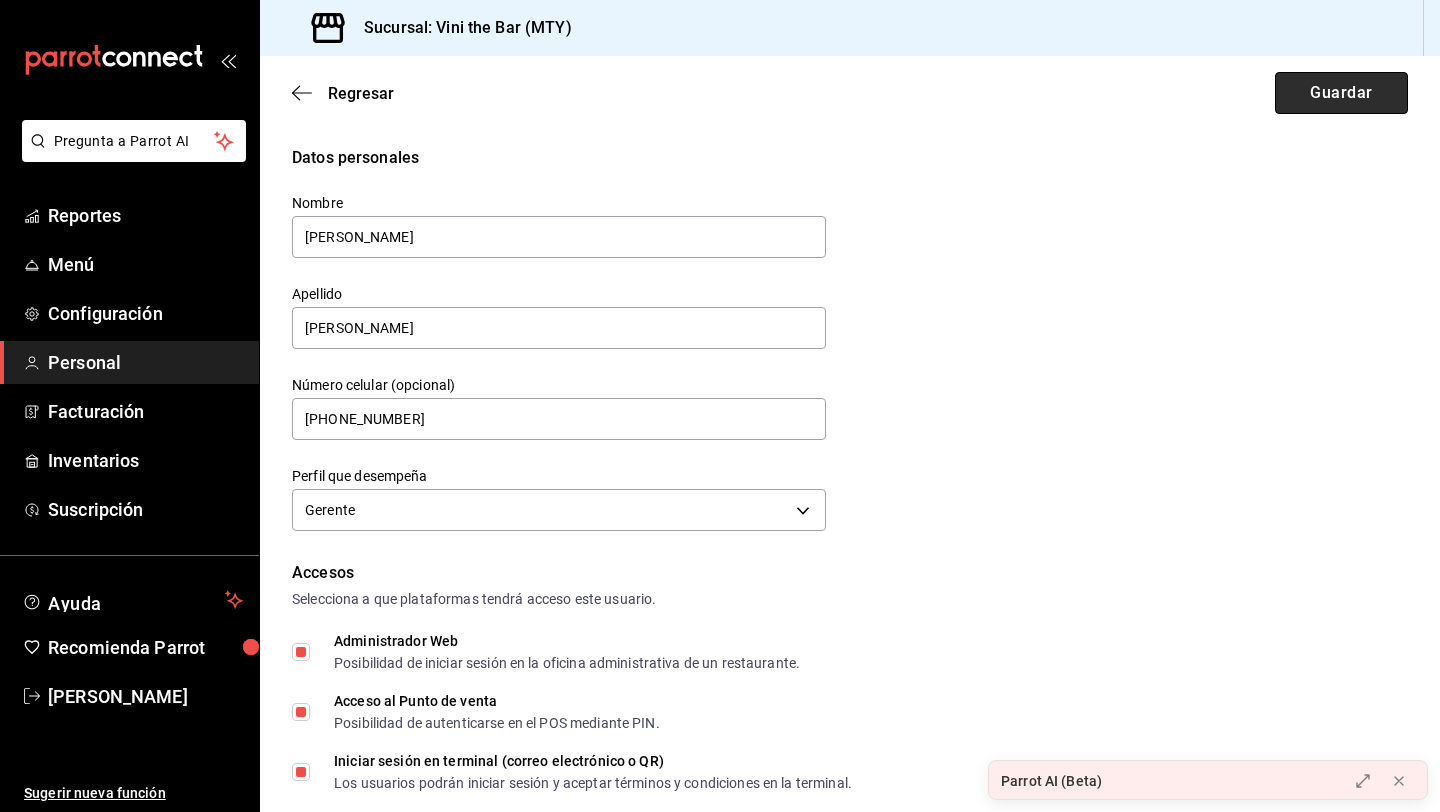click on "Guardar" at bounding box center [1341, 93] 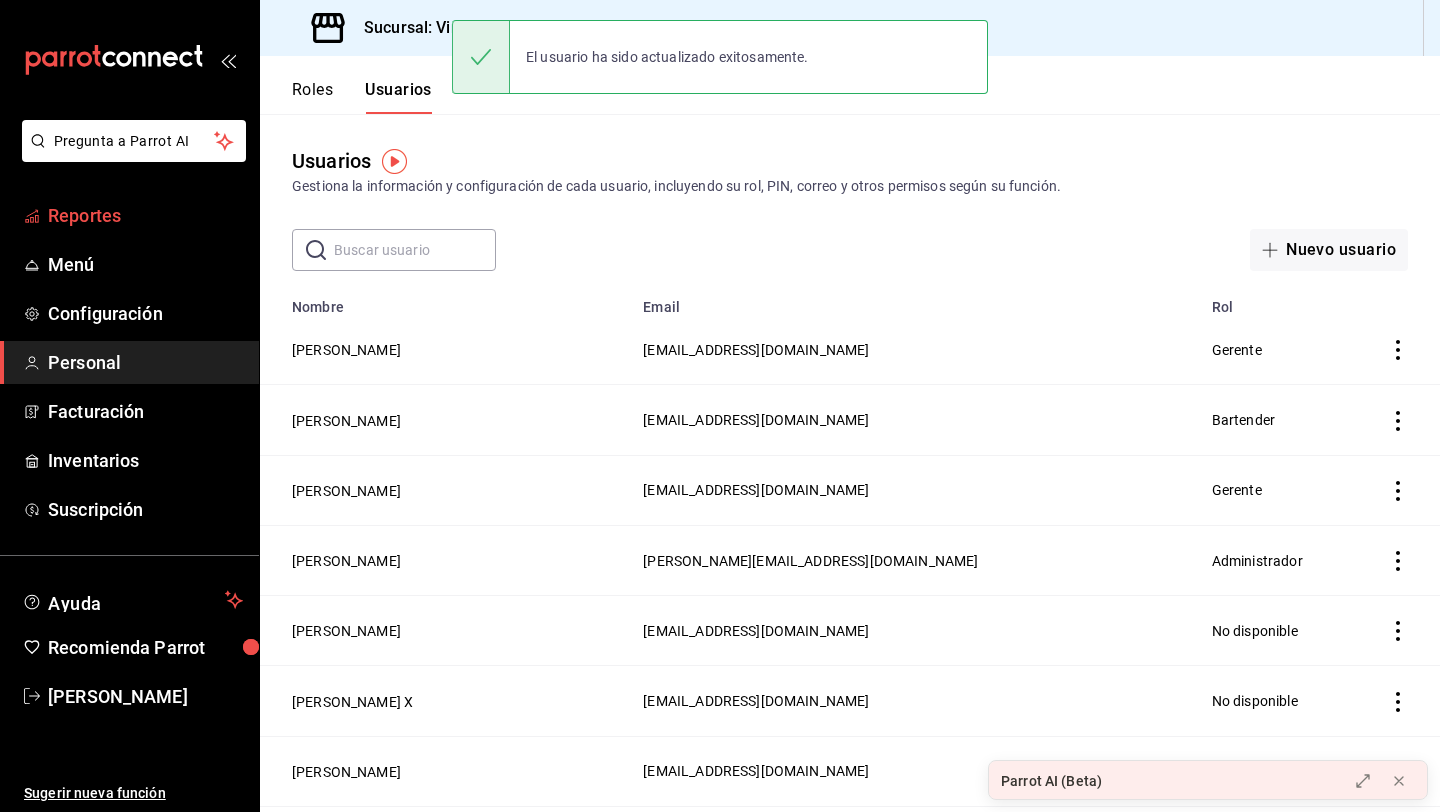 click on "Reportes" at bounding box center (145, 215) 